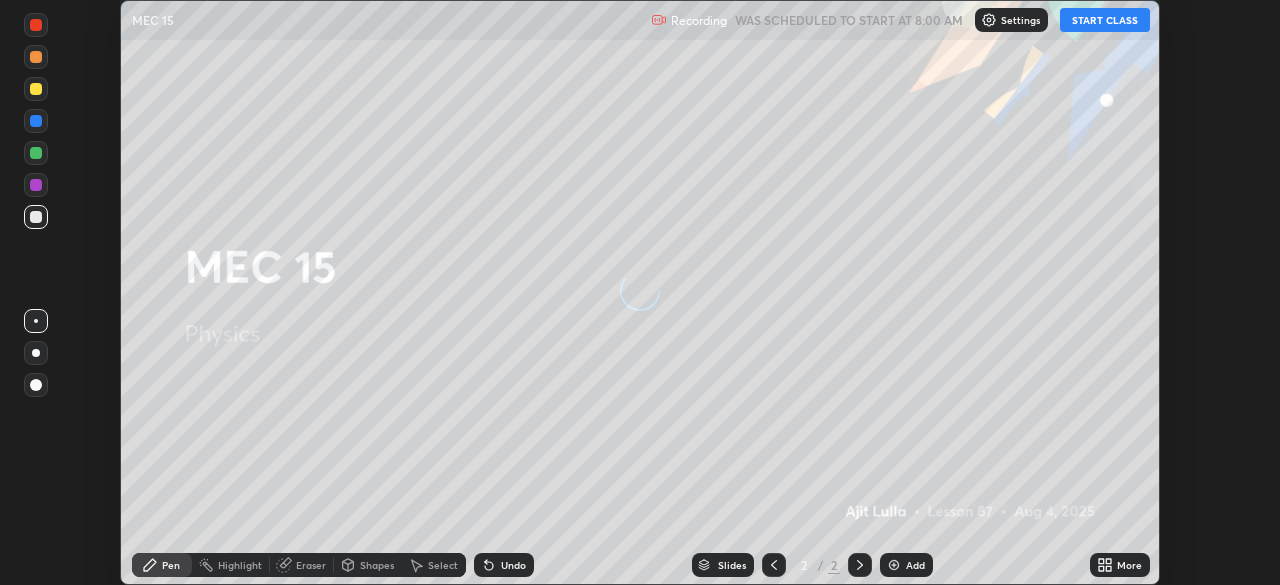 scroll, scrollTop: 0, scrollLeft: 0, axis: both 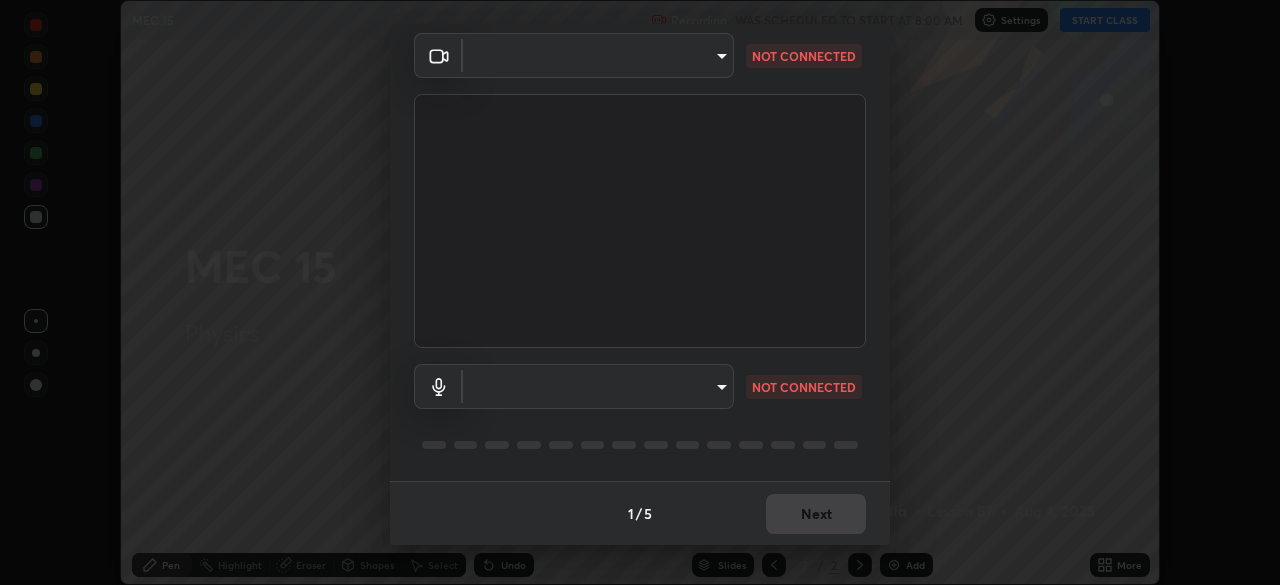 type on "[HASH]" 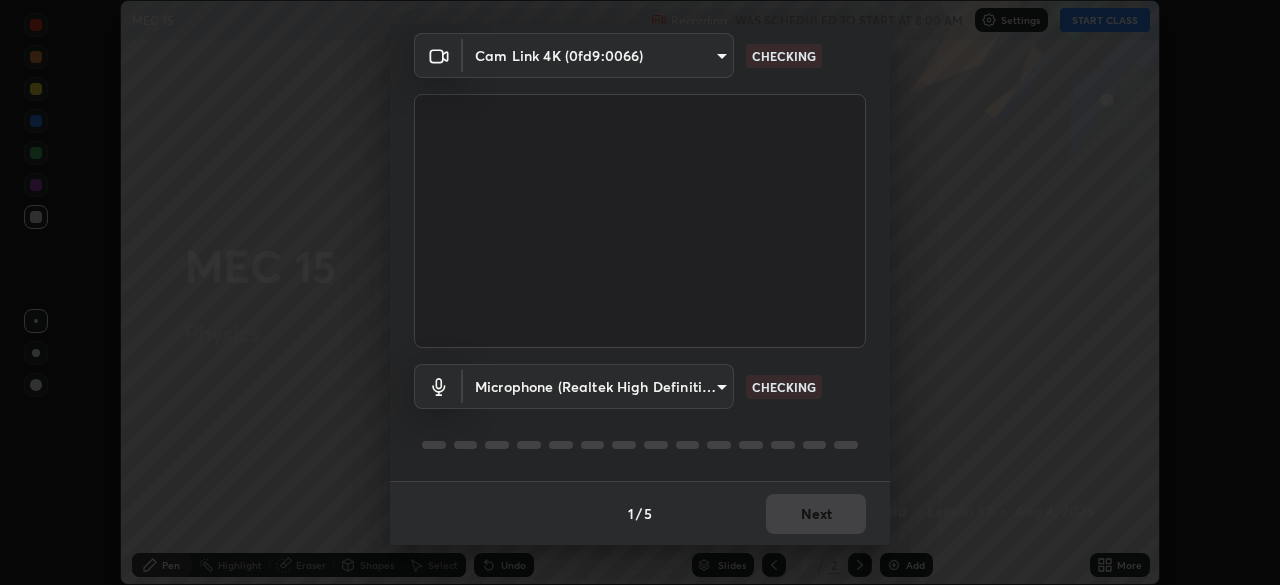 click on "Erase all MEC 15 Recording WAS SCHEDULED TO START AT  8:00 AM Settings START CLASS Setting up your live class MEC 15 • L87 of Physics [FIRST] [LAST] Pen Highlight Eraser Shapes Select Undo Slides 2 / 2 Add More No doubts shared Encourage your learners to ask a doubt for better clarity Report an issue Reason for reporting Buffering Chat not working Audio - Video sync issue Educator video quality low ​ Attach an image Report Media settings Cam Link 4K (0fd9:0066) [HASH] CHECKING Microphone (Realtek High Definition Audio) [HASH] CHECKING 1 / 5 Next" at bounding box center [640, 292] 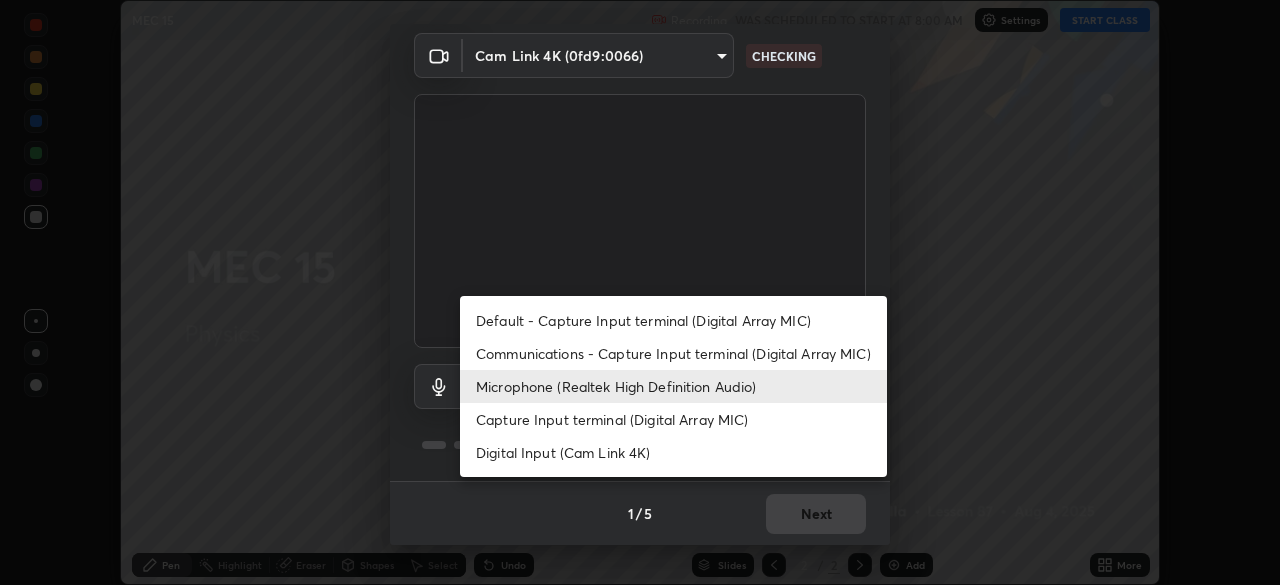 click on "Default - Capture Input terminal (Digital Array MIC)" at bounding box center [673, 320] 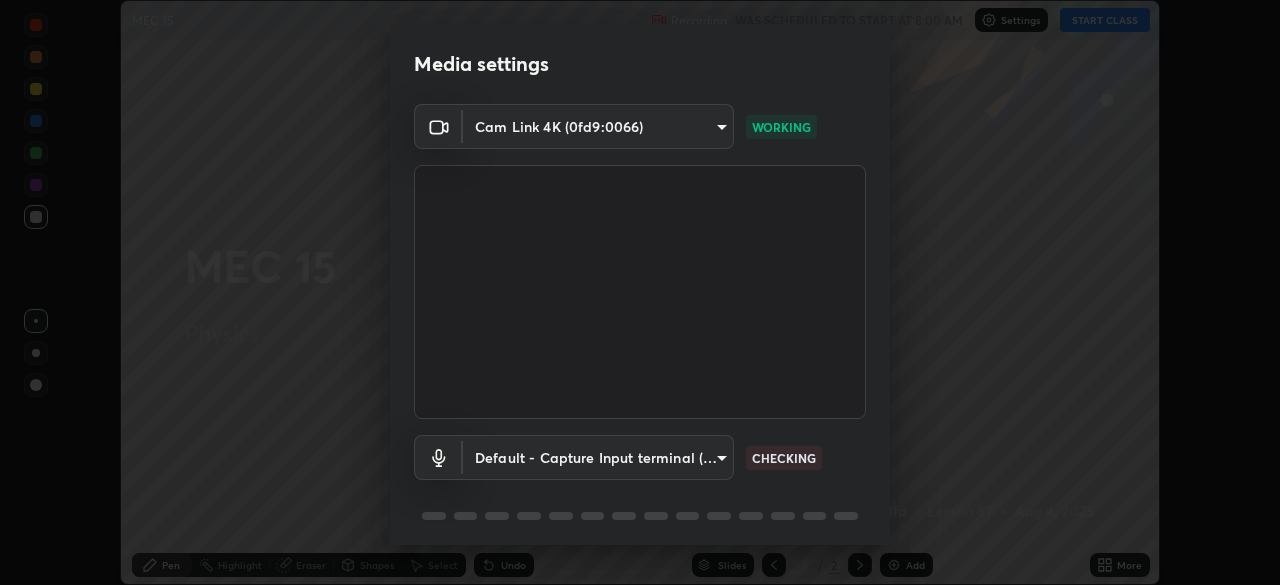 scroll, scrollTop: 71, scrollLeft: 0, axis: vertical 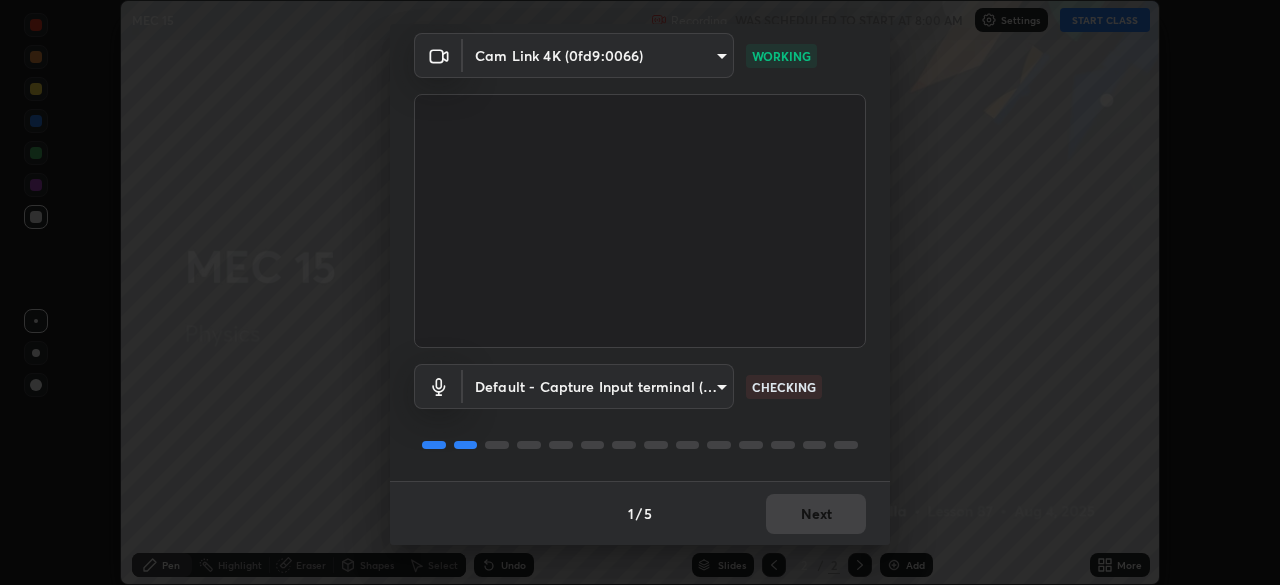 click on "Erase all MEC 15 Recording WAS SCHEDULED TO START AT  8:00 AM Settings START CLASS Setting up your live class MEC 15 • L87 of Physics [FIRST] [LAST] Pen Highlight Eraser Shapes Select Undo Slides 2 / 2 Add More No doubts shared Encourage your learners to ask a doubt for better clarity Report an issue Reason for reporting Buffering Chat not working Audio - Video sync issue Educator video quality low ​ Attach an image Report Media settings Cam Link 4K (0fd9:0066) [HASH] WORKING Default - Capture Input terminal (Digital Array MIC) default CHECKING 1 / 5 Next" at bounding box center [640, 292] 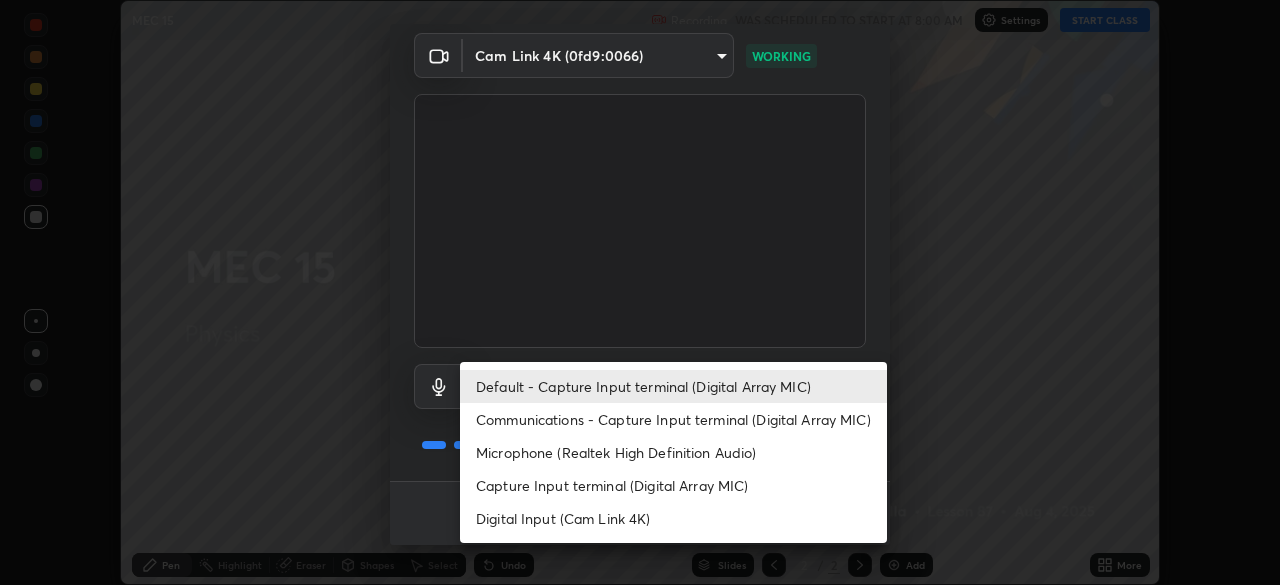 click on "Microphone (Realtek High Definition Audio)" at bounding box center [673, 452] 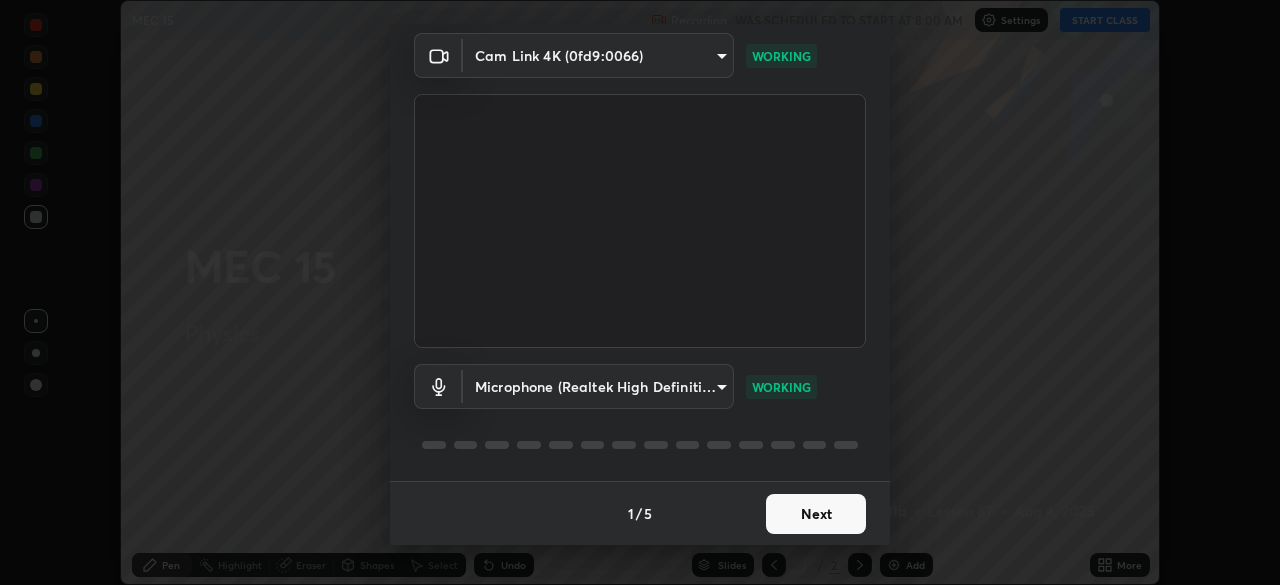 scroll, scrollTop: 0, scrollLeft: 0, axis: both 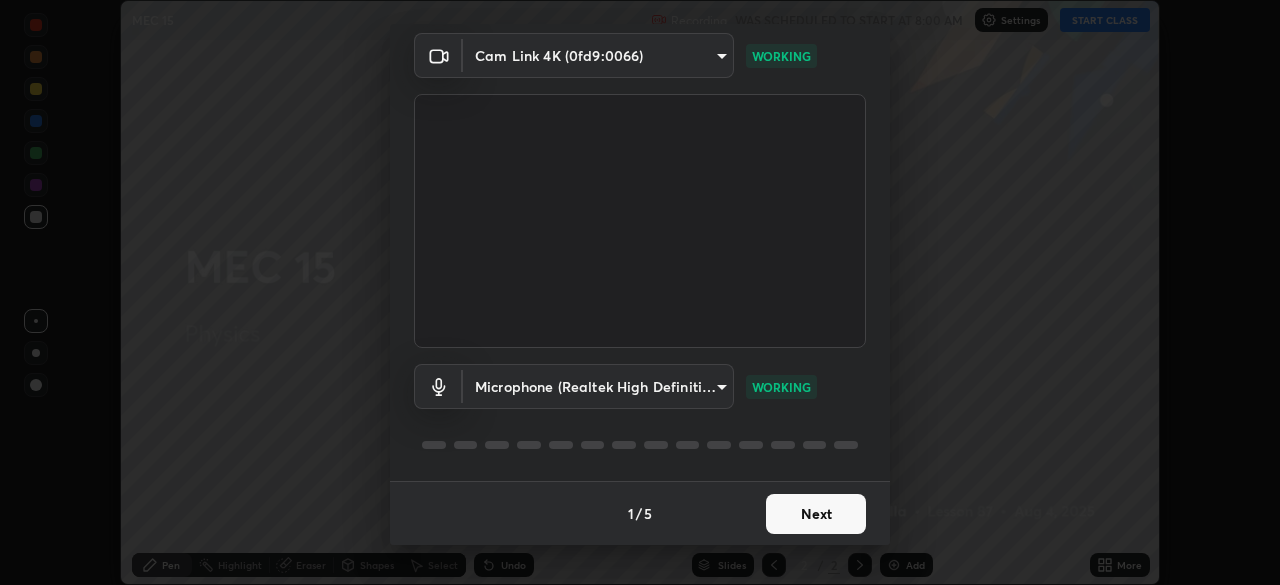 click on "Next" at bounding box center [816, 514] 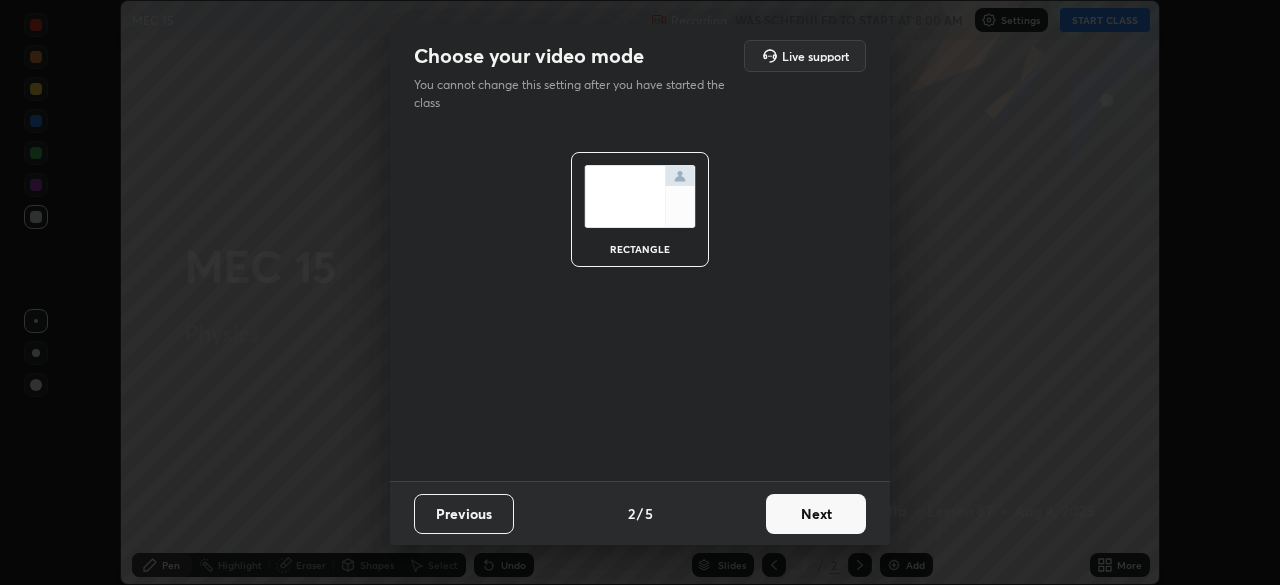 scroll, scrollTop: 0, scrollLeft: 0, axis: both 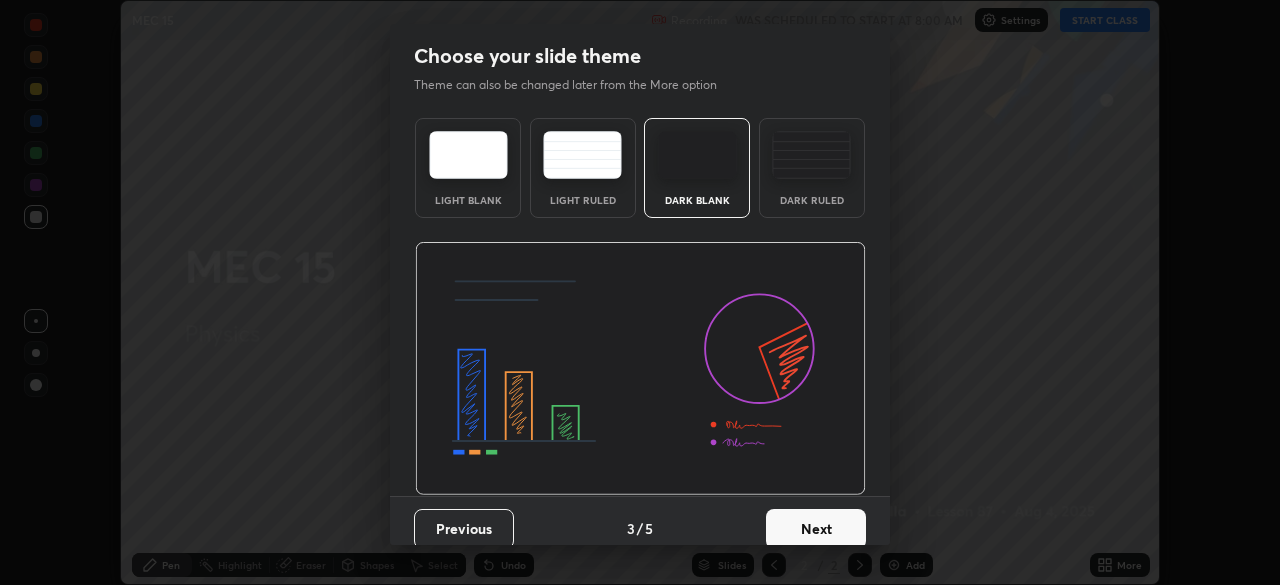click on "Next" at bounding box center (816, 529) 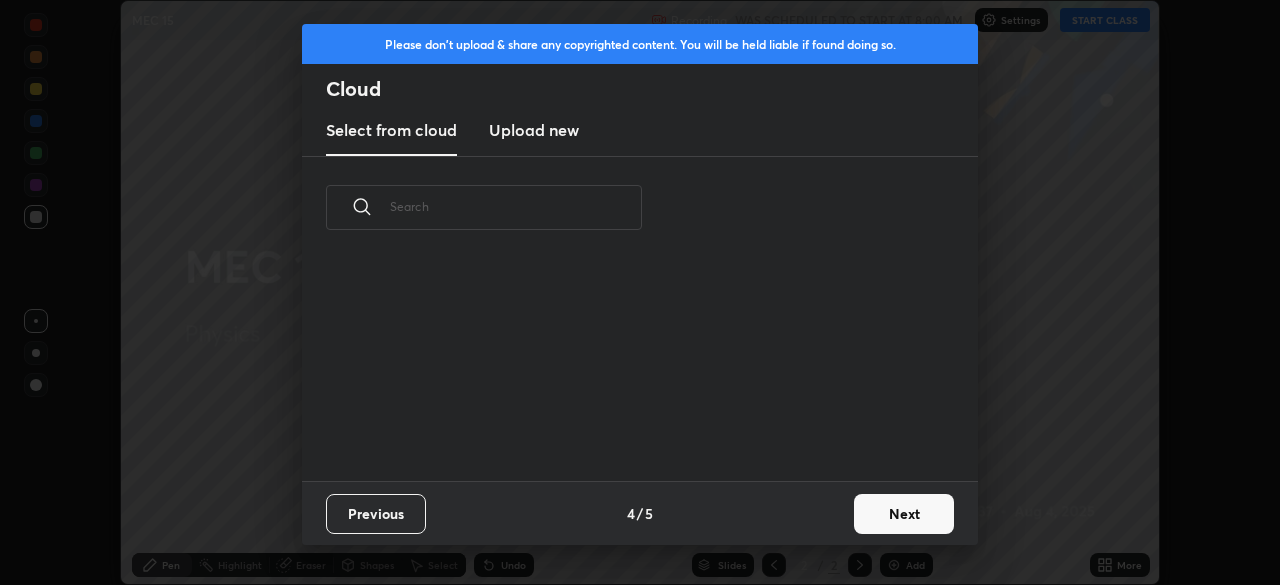click on "Next" at bounding box center [904, 514] 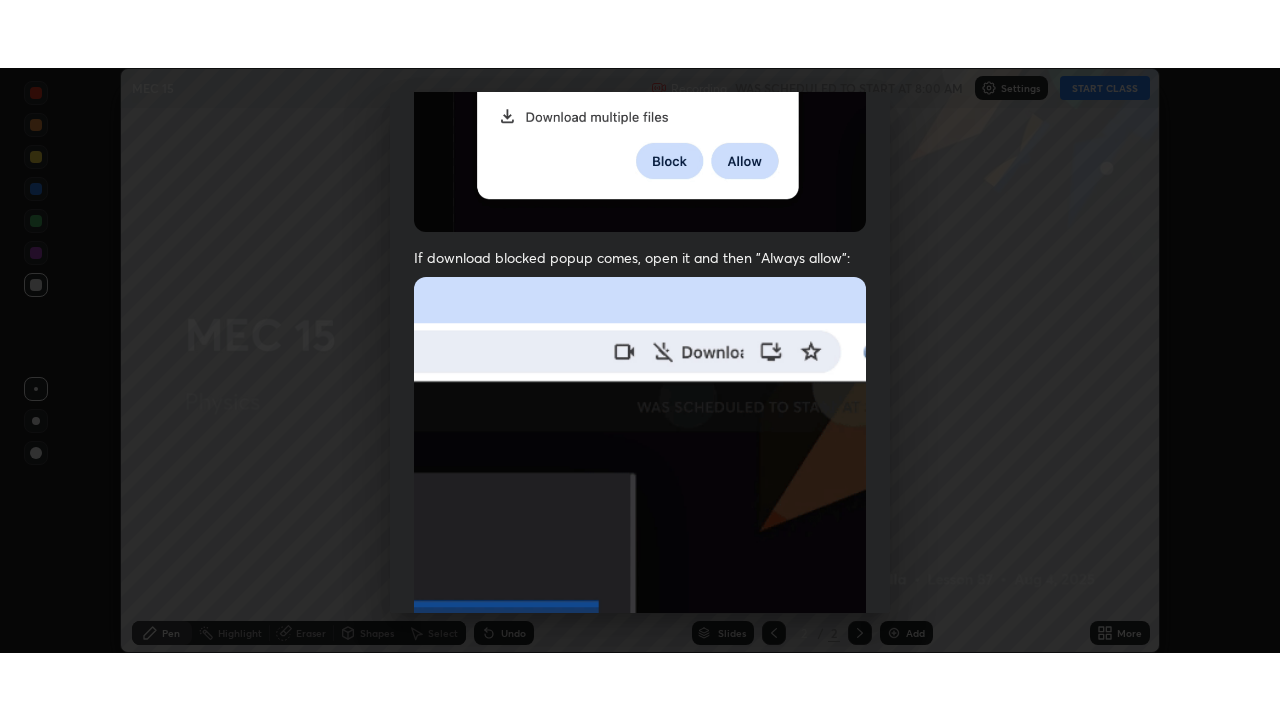 scroll, scrollTop: 479, scrollLeft: 0, axis: vertical 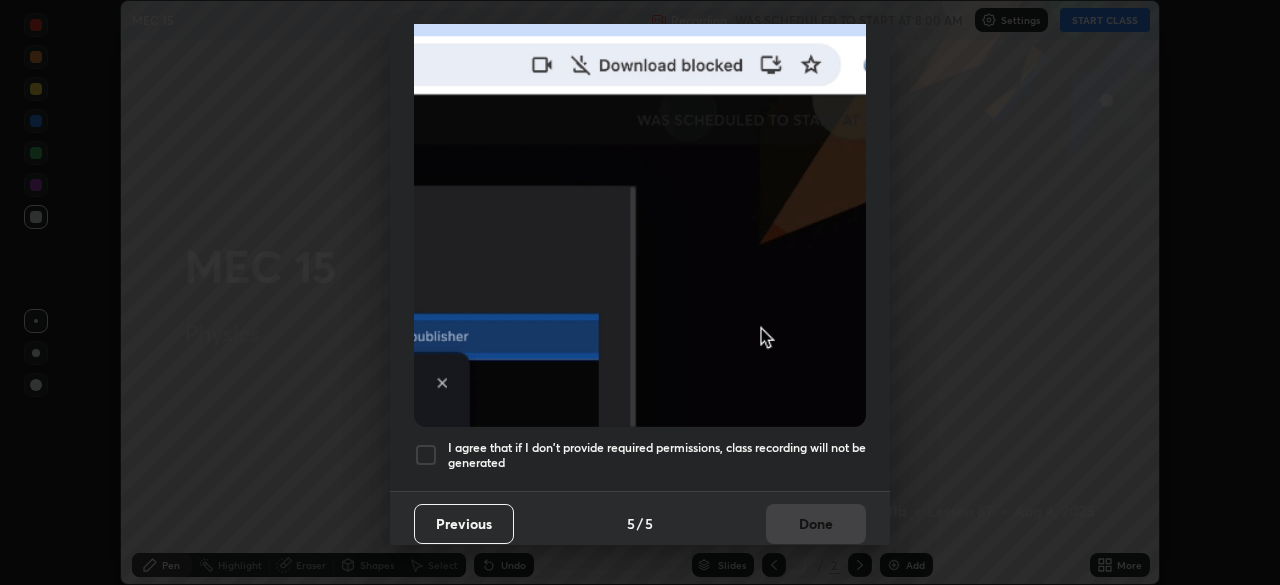 click on "I agree that if I don't provide required permissions, class recording will not be generated" at bounding box center [657, 455] 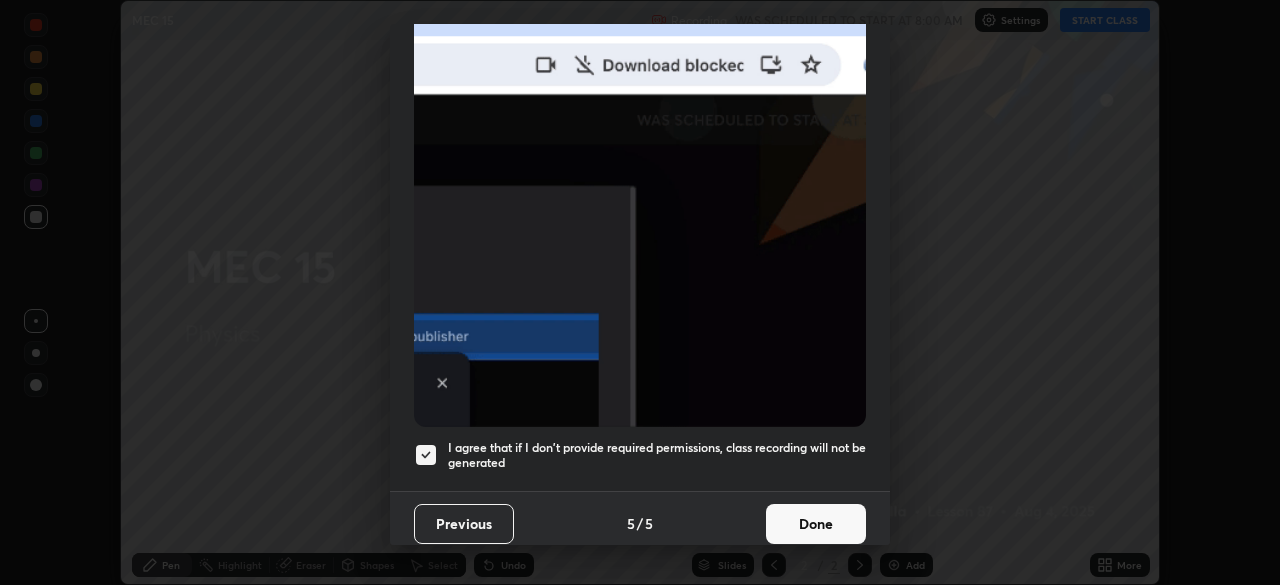 click on "Done" at bounding box center [816, 524] 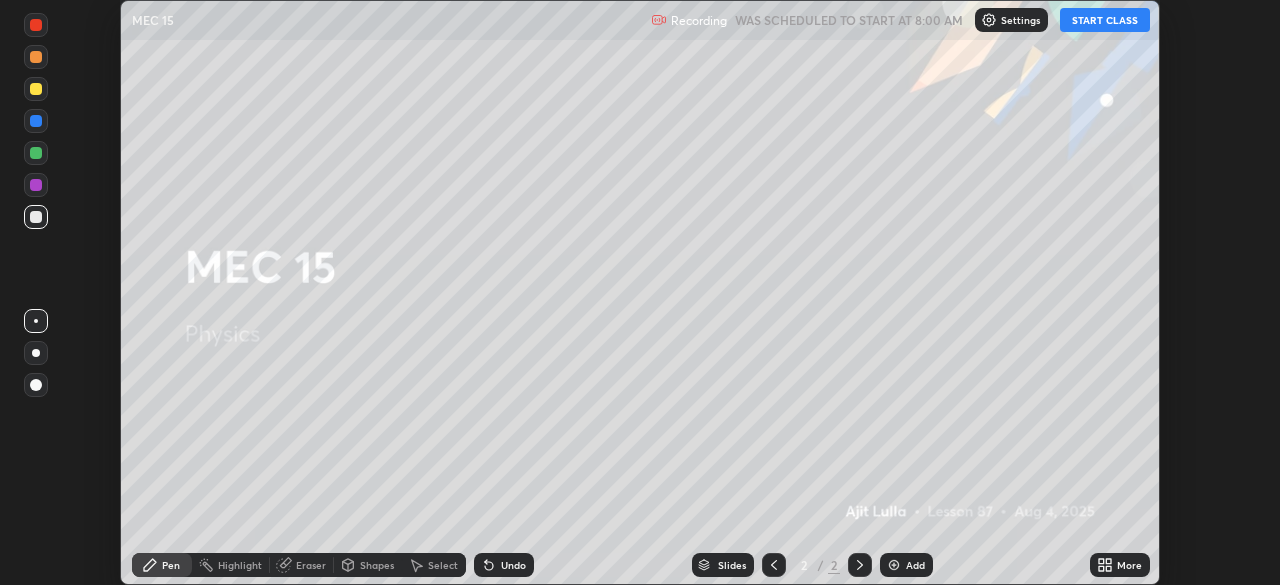 click on "START CLASS" at bounding box center [1105, 20] 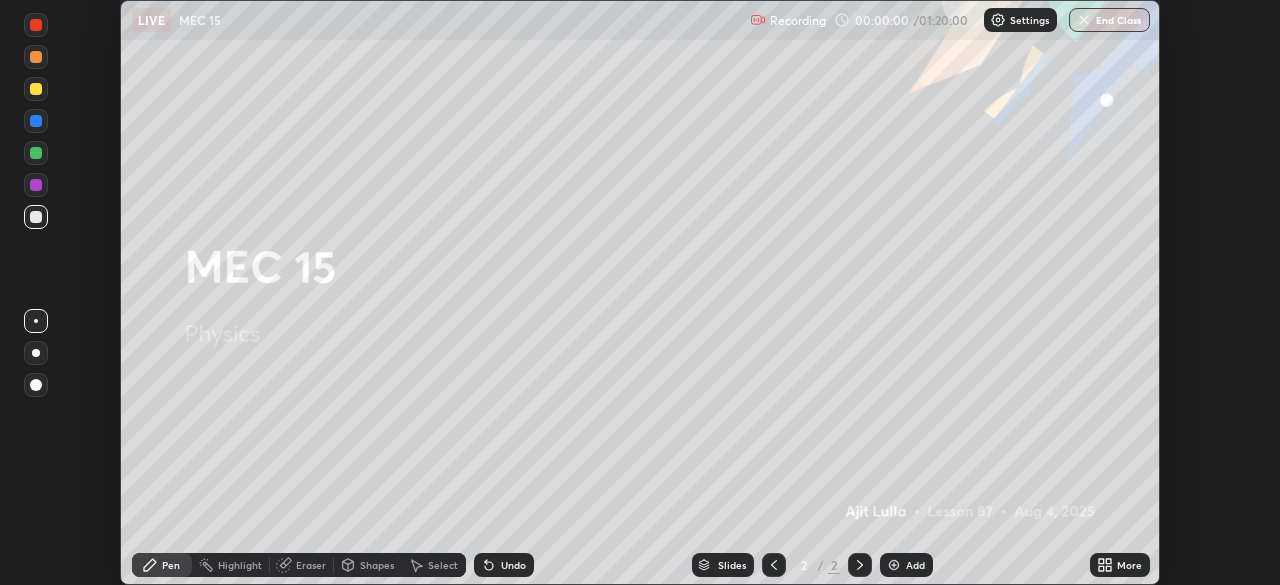 click on "More" at bounding box center (1129, 565) 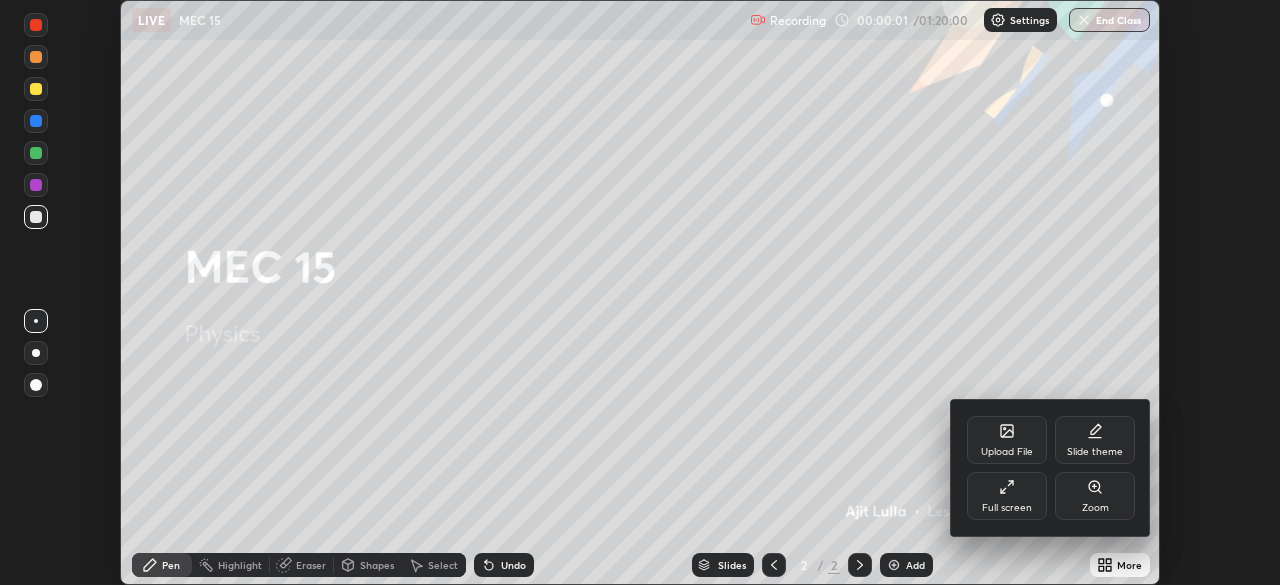 click on "Full screen" at bounding box center [1007, 496] 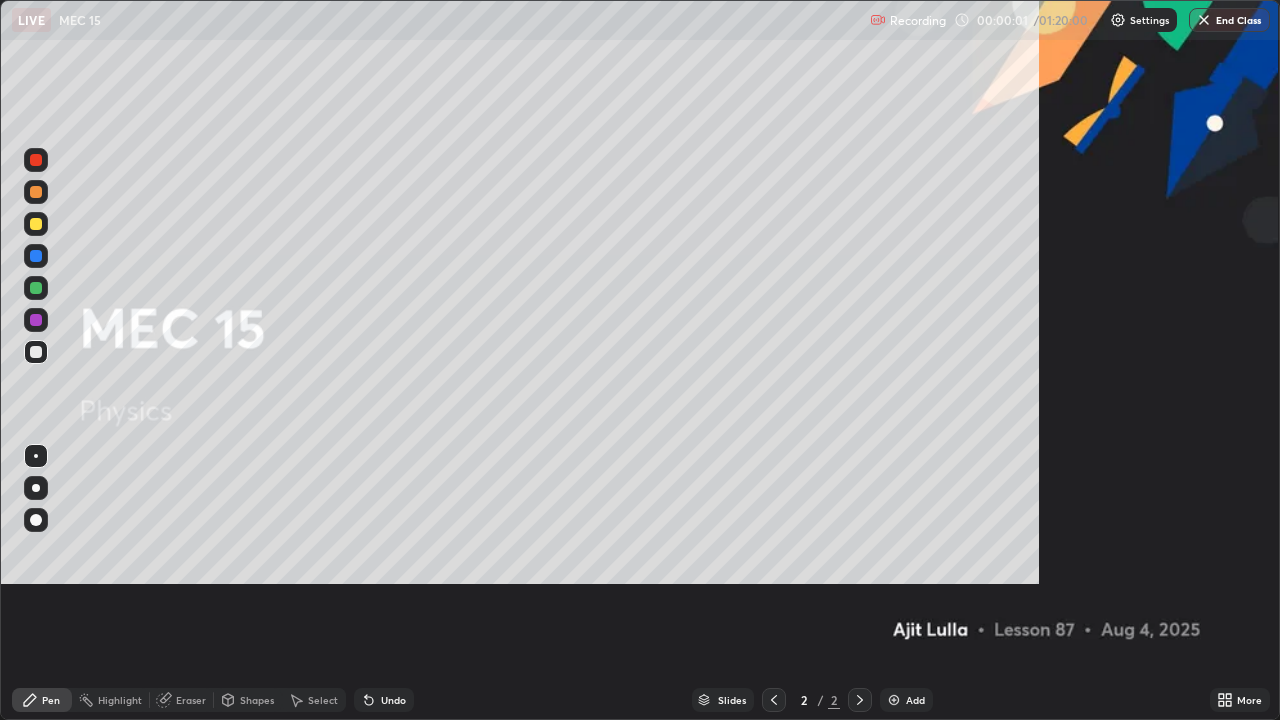 scroll, scrollTop: 99280, scrollLeft: 98720, axis: both 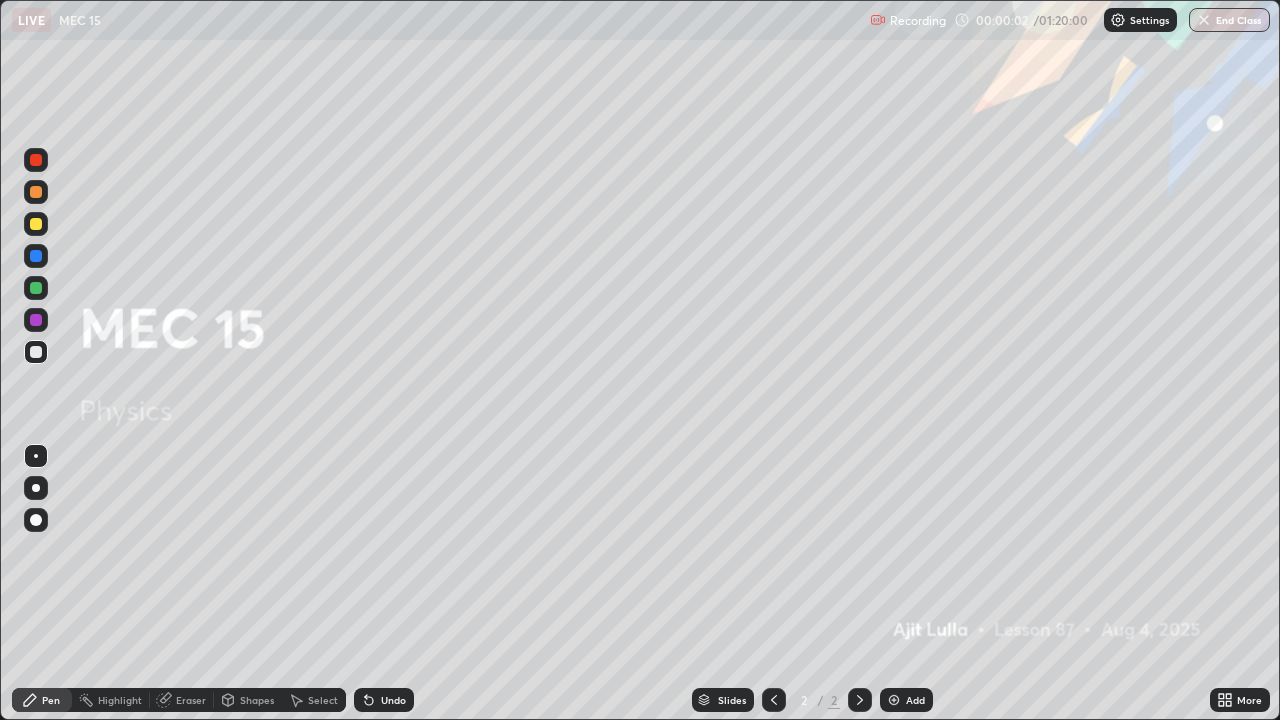 click on "Add" at bounding box center (915, 700) 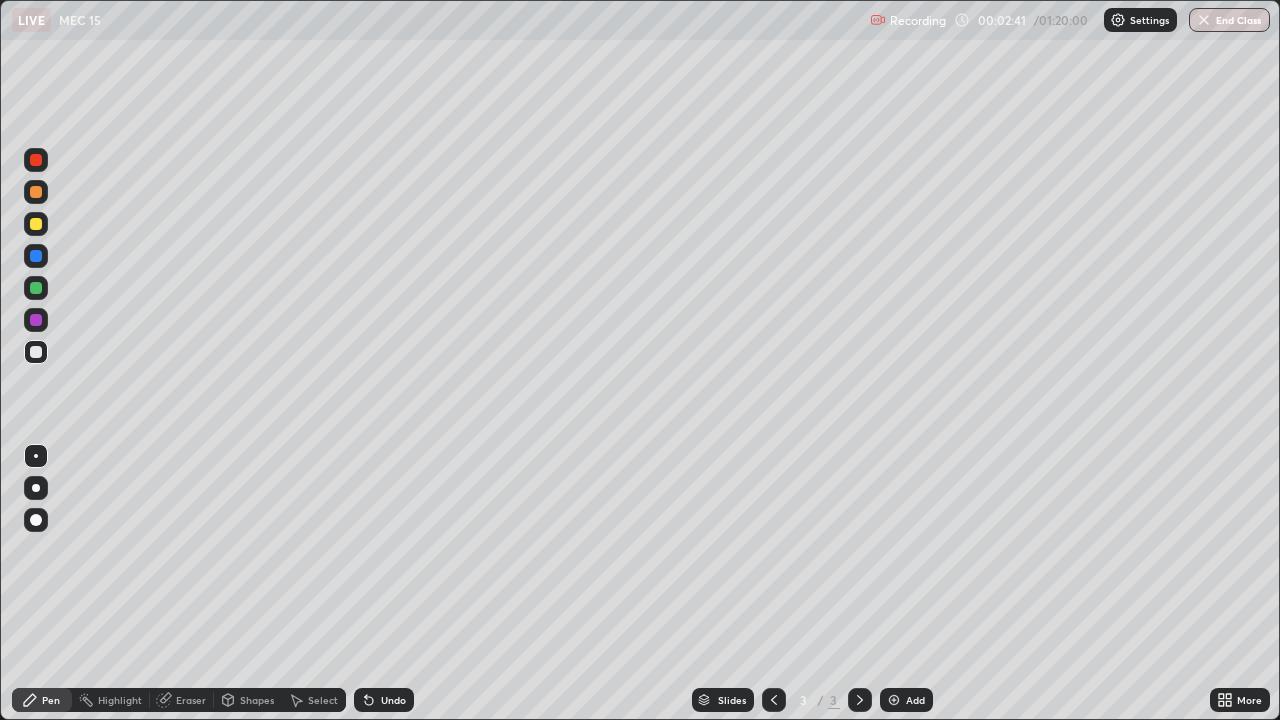 click at bounding box center (36, 224) 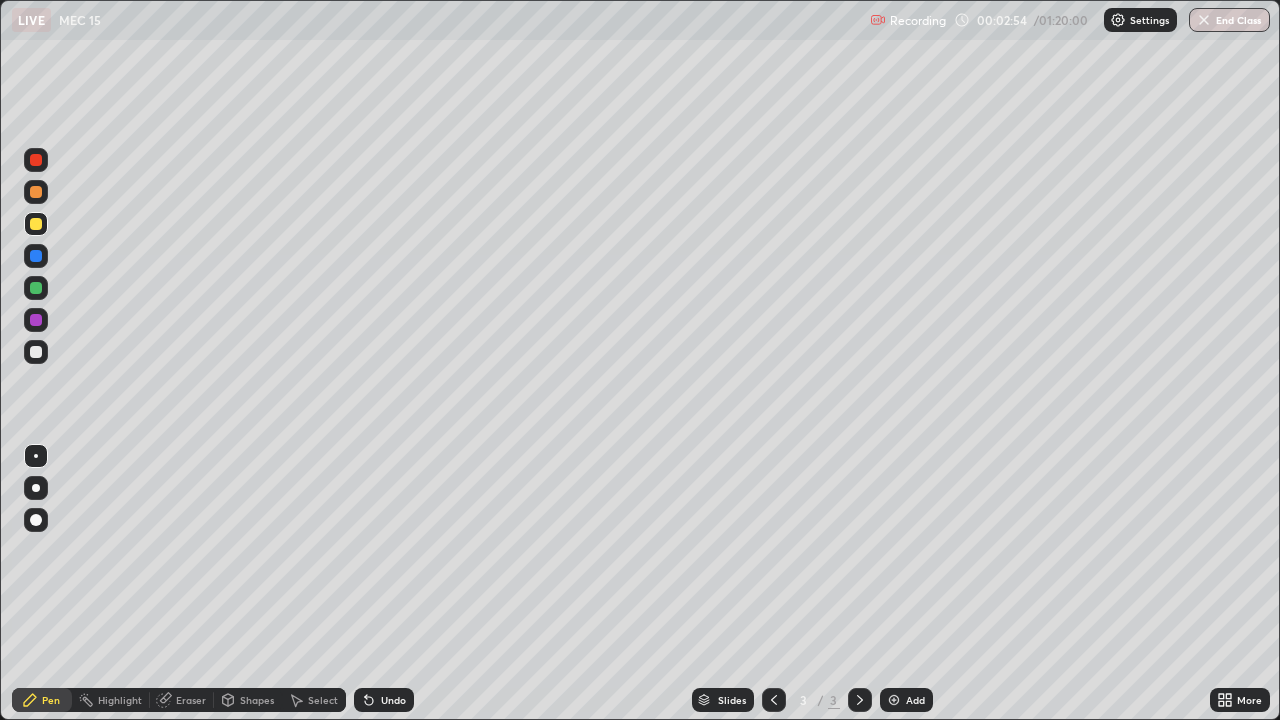 click at bounding box center [36, 352] 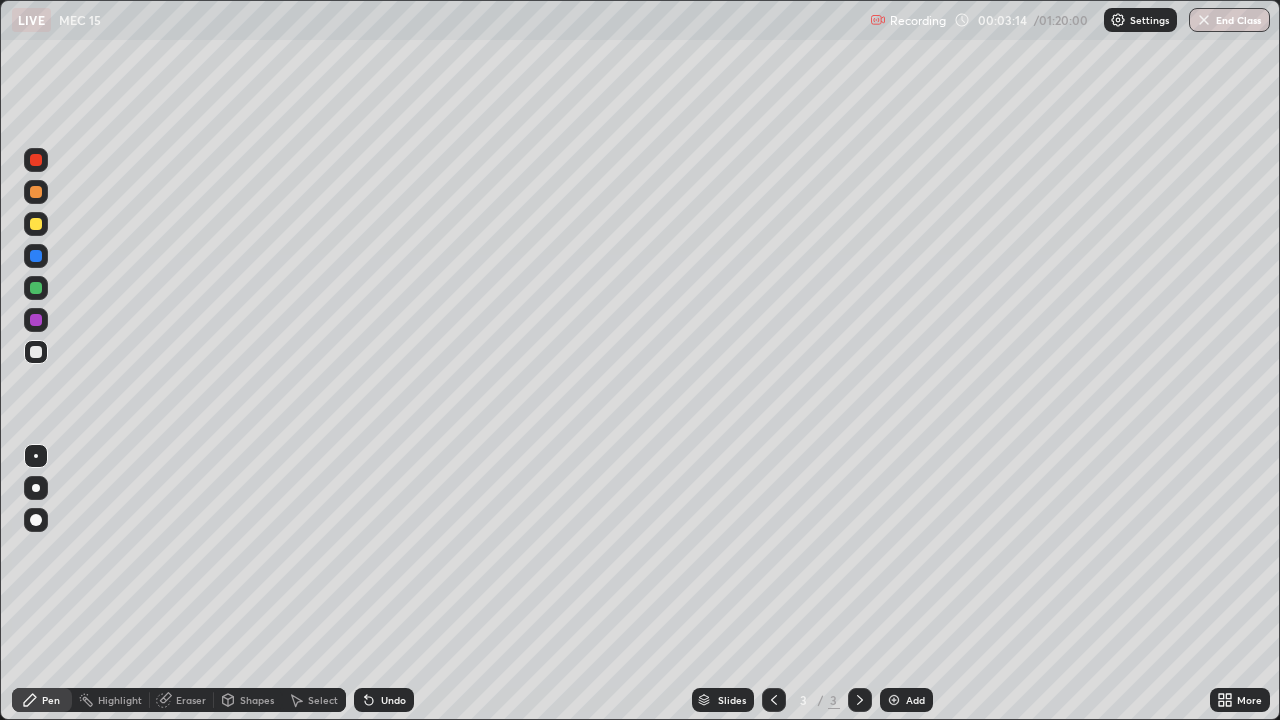 click on "Eraser" at bounding box center [191, 700] 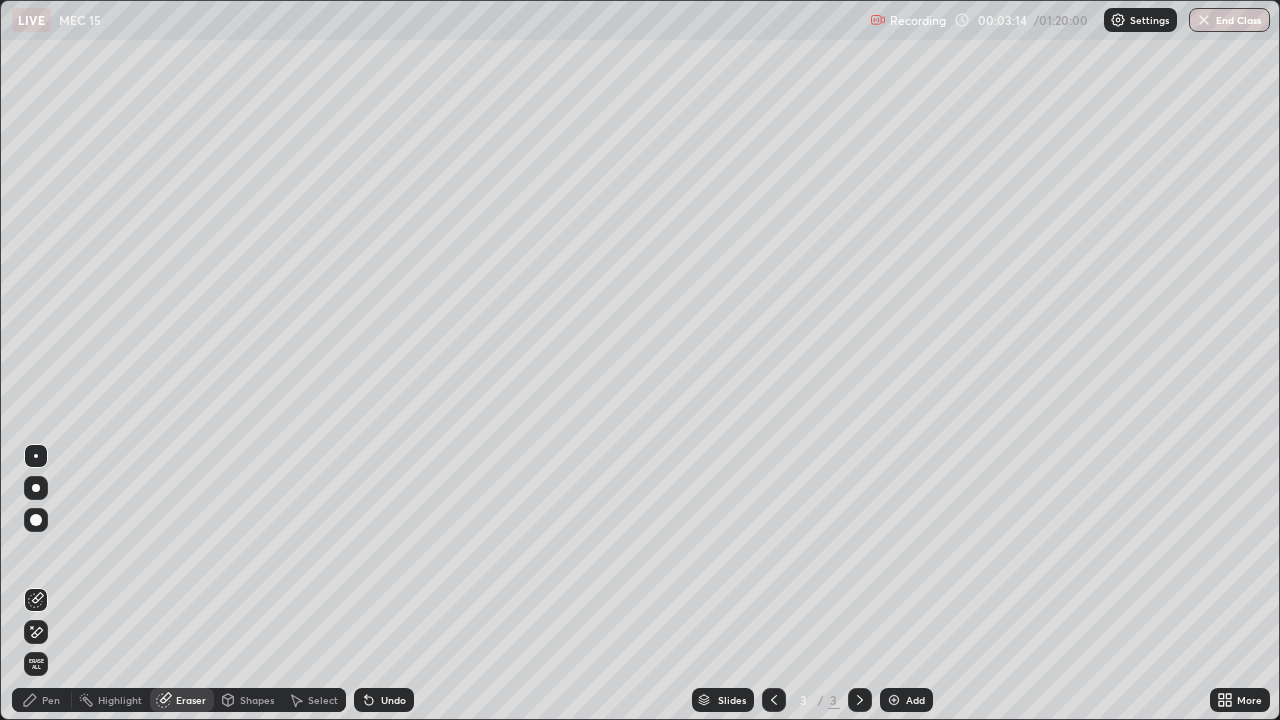 click 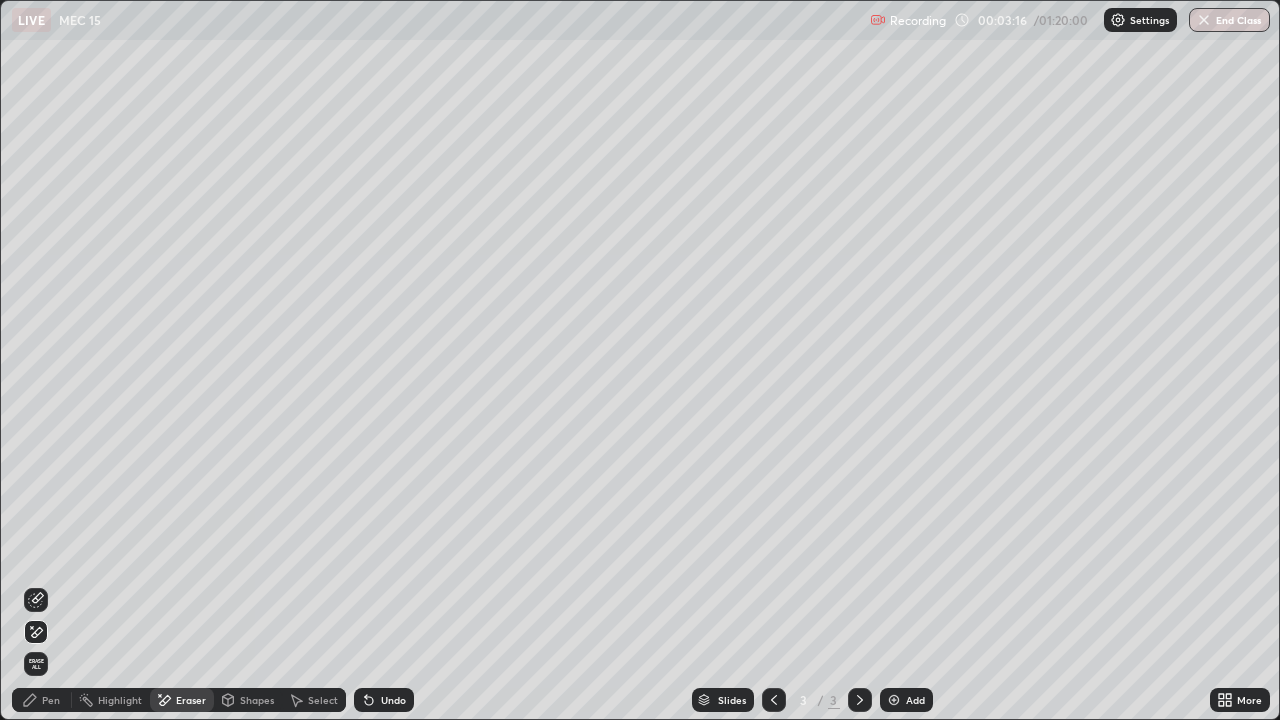 click on "Pen" at bounding box center [42, 700] 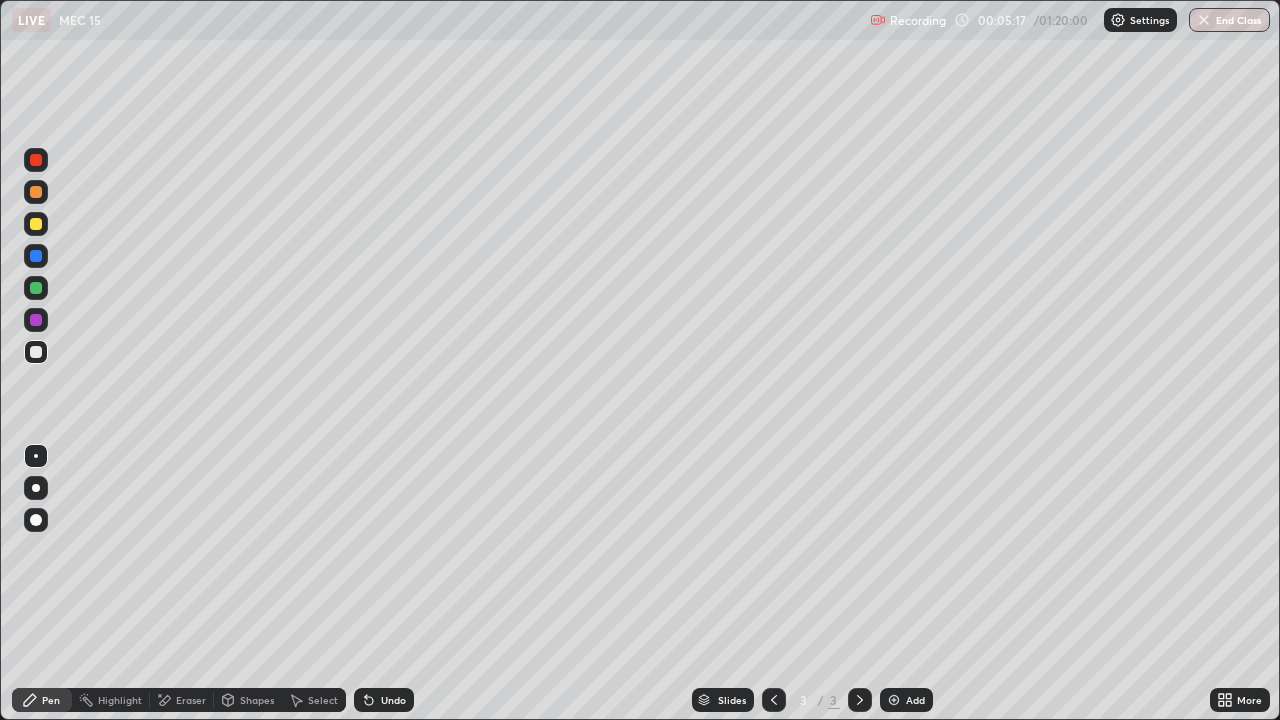 click on "Eraser" at bounding box center [191, 700] 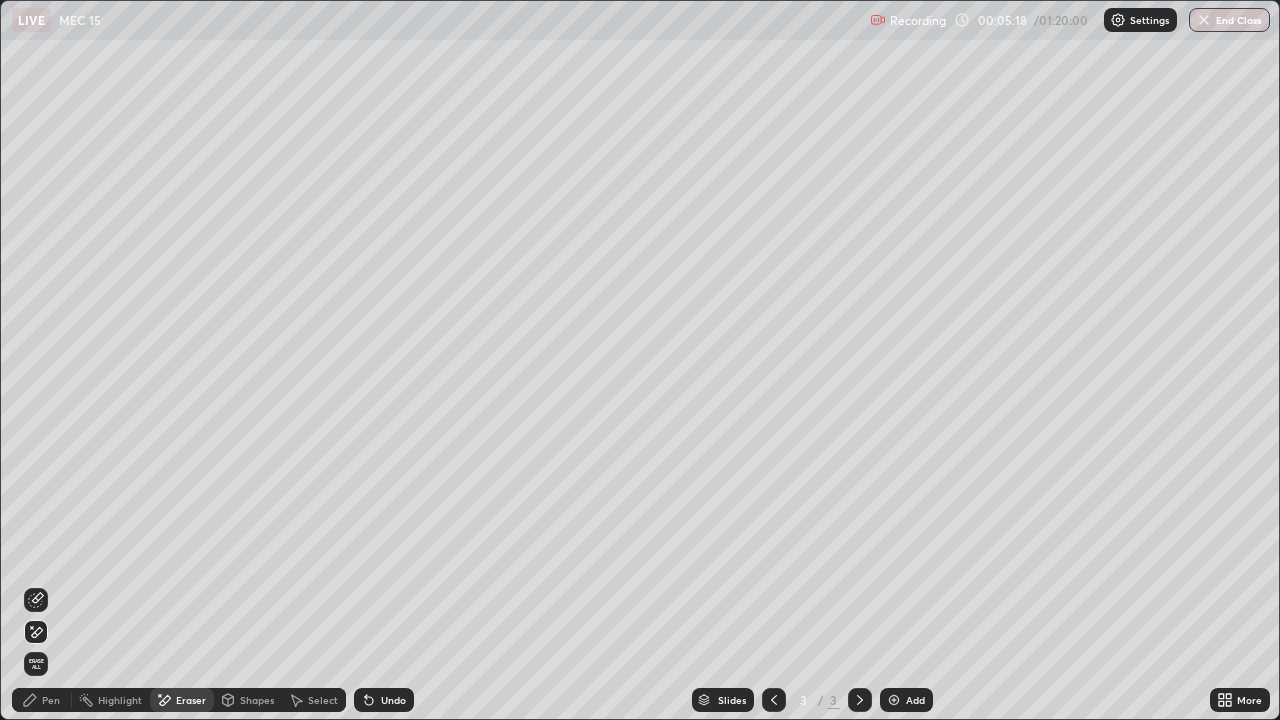 click on "Erase all" at bounding box center (36, 664) 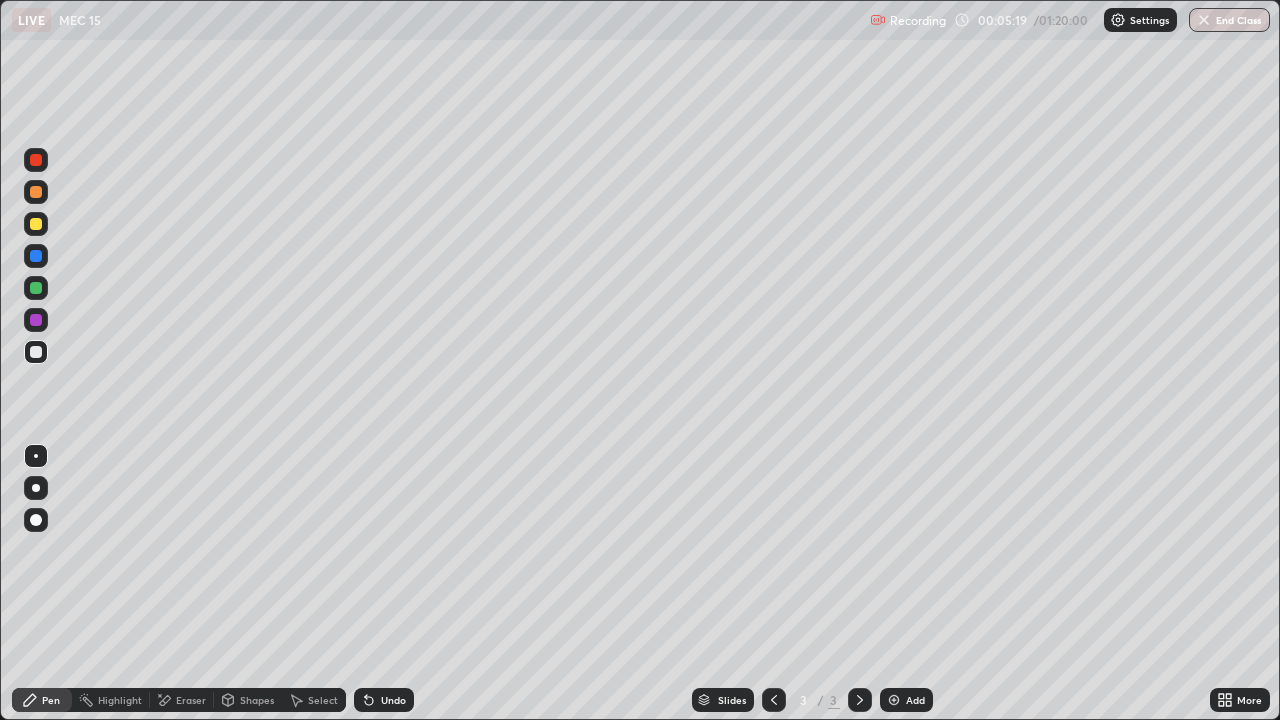 click at bounding box center (36, 224) 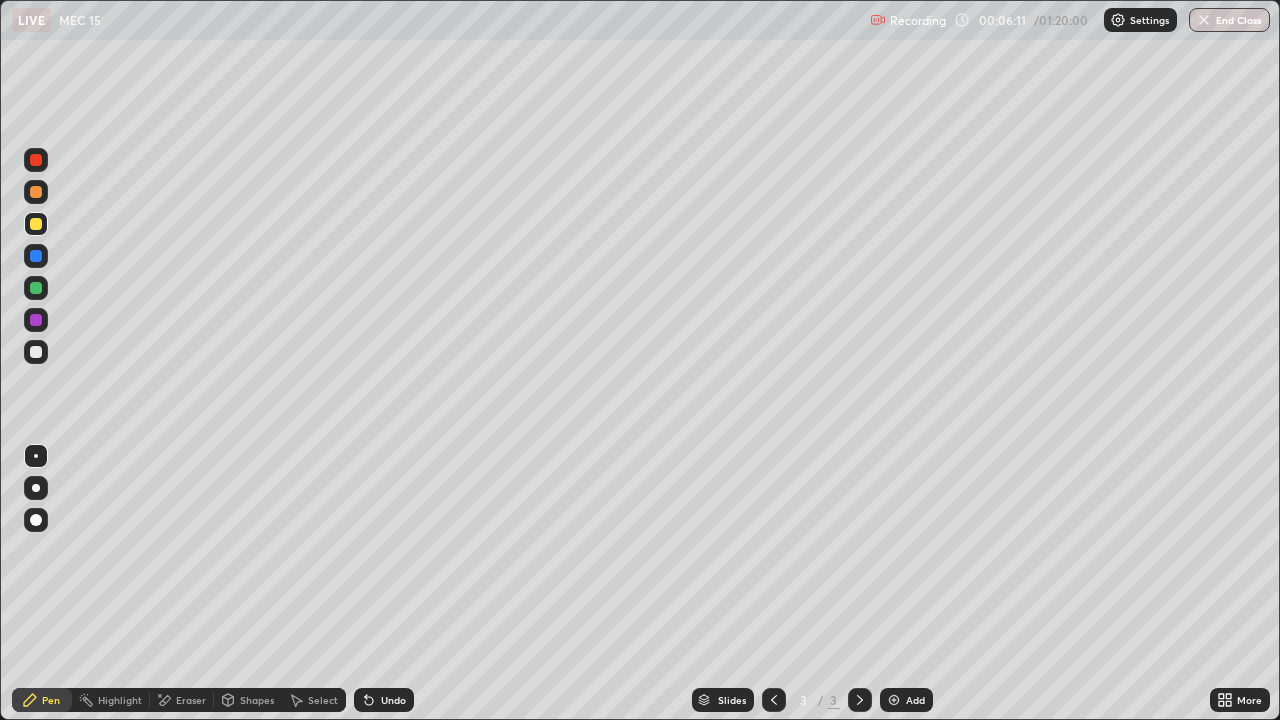 click at bounding box center [36, 352] 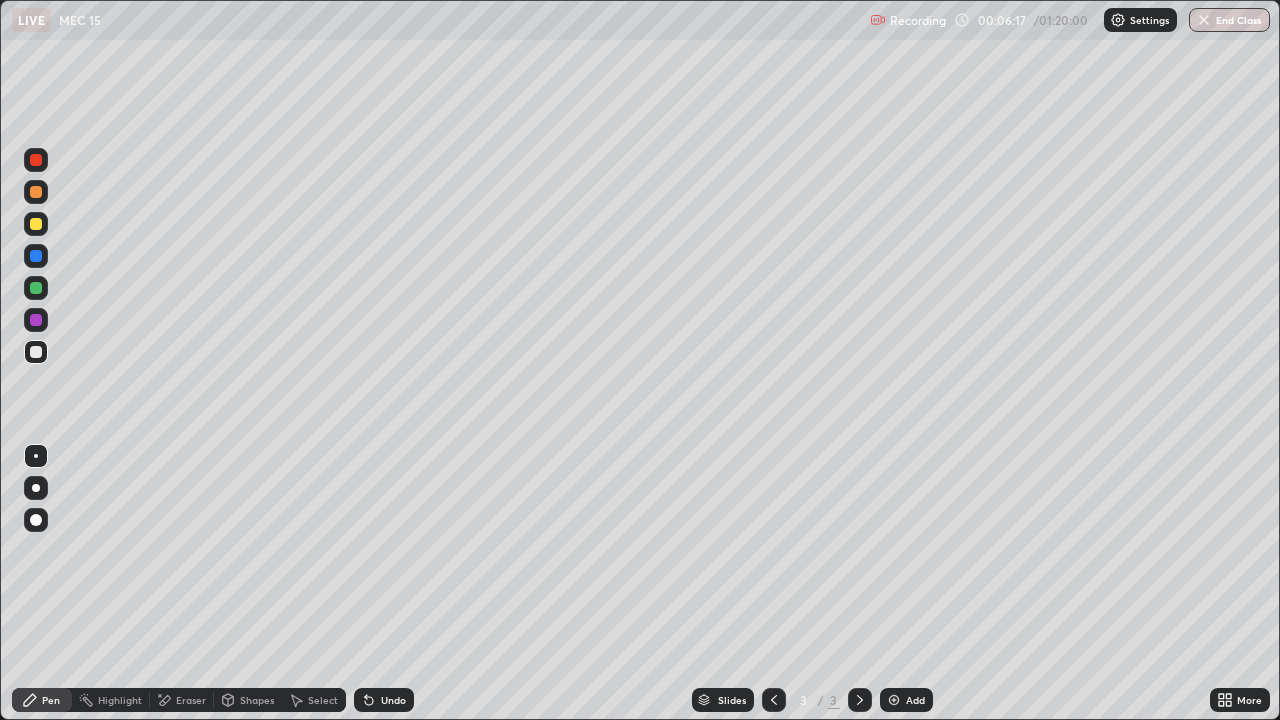click at bounding box center [36, 224] 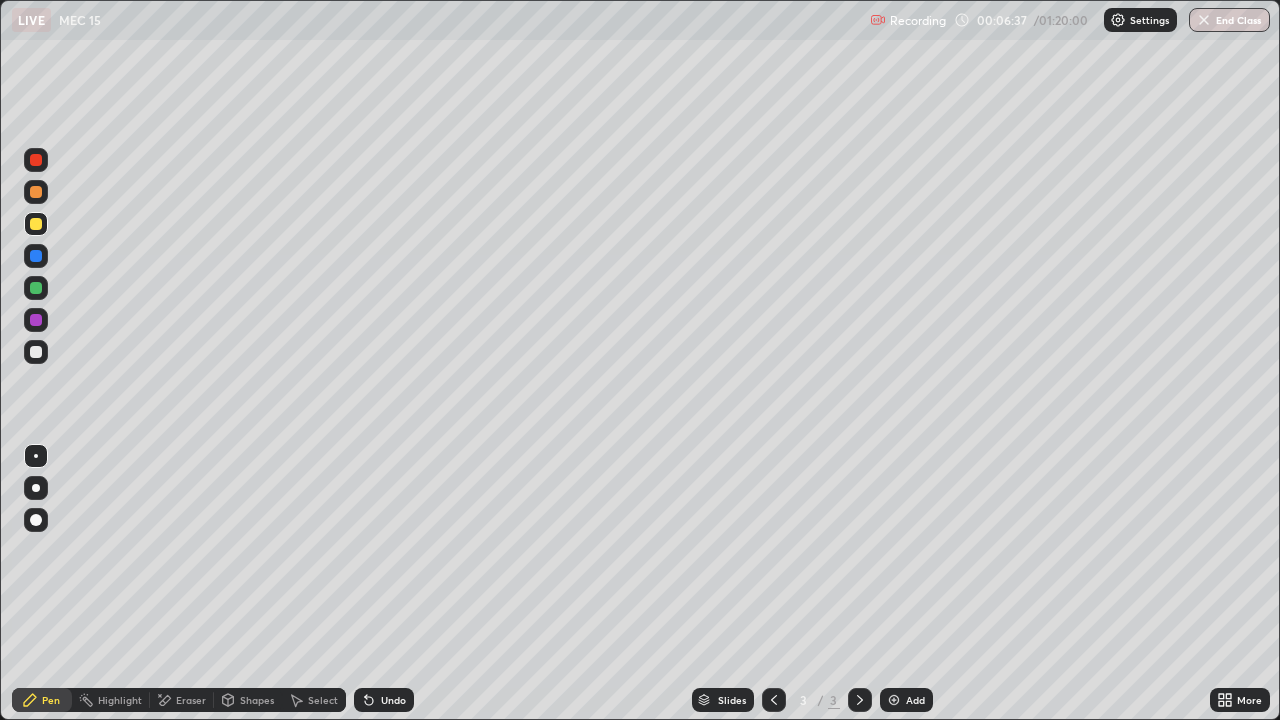 click at bounding box center [36, 352] 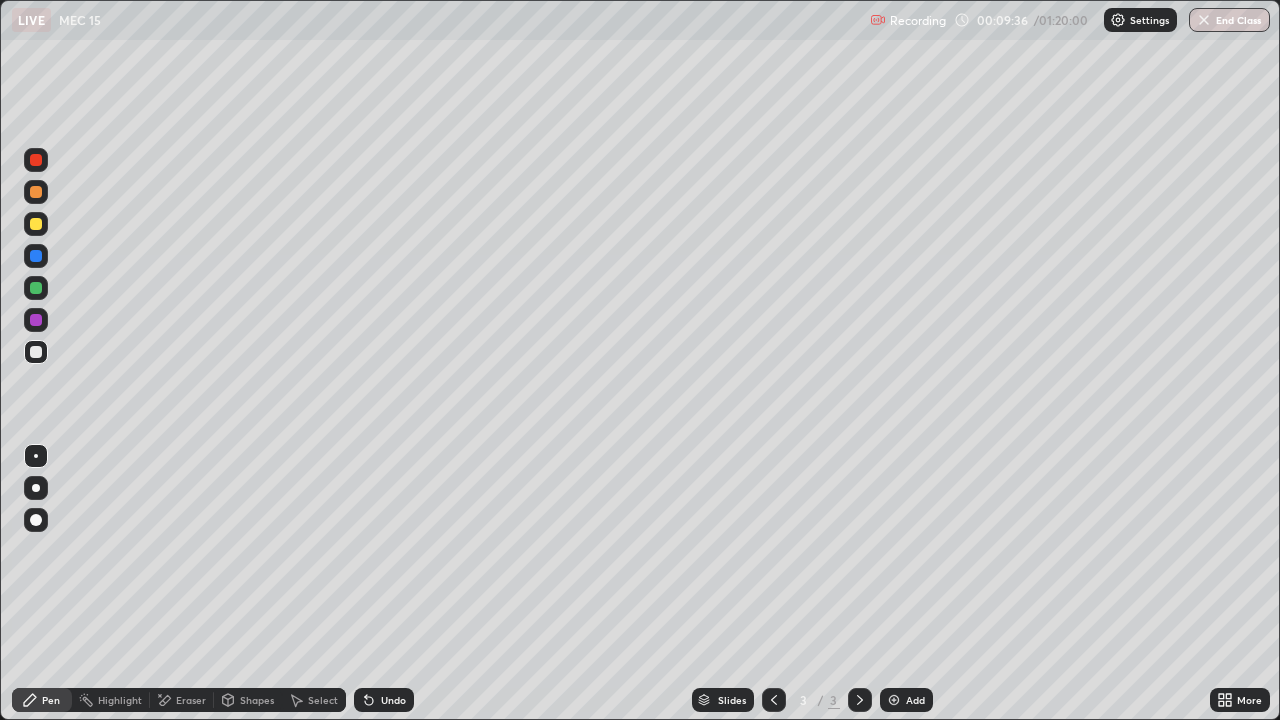 click at bounding box center (36, 224) 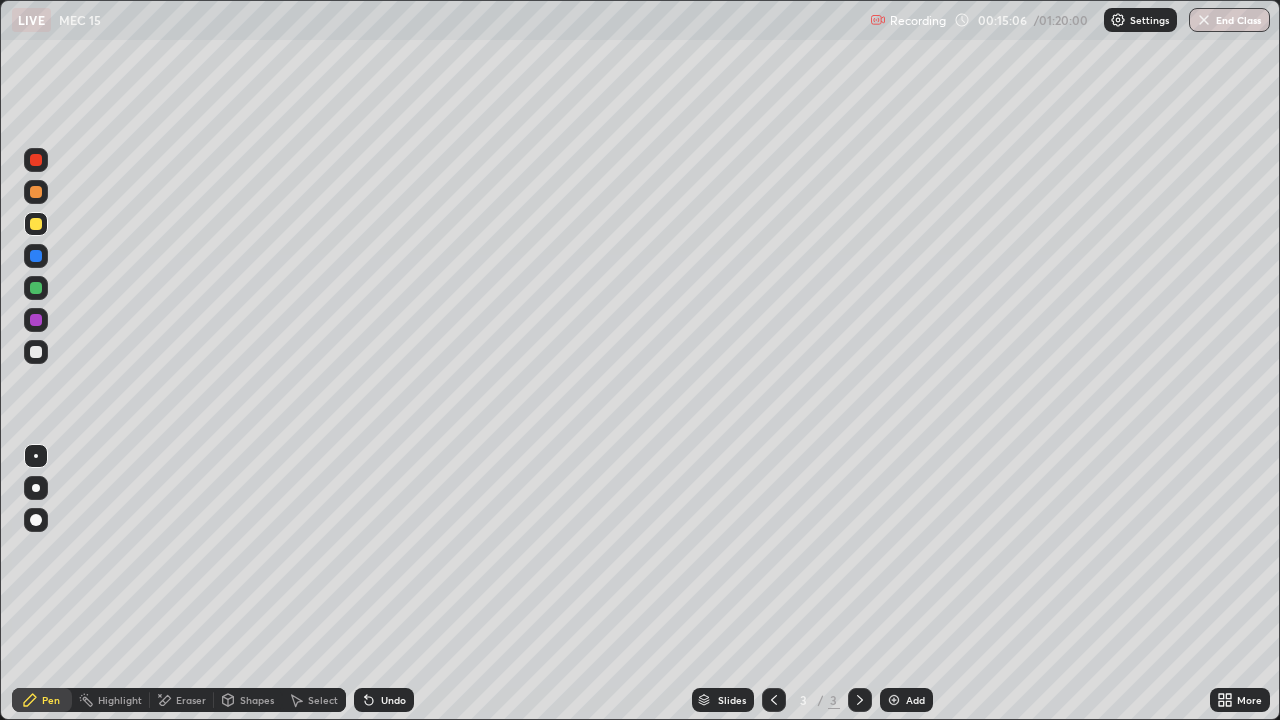 click on "Eraser" at bounding box center [191, 700] 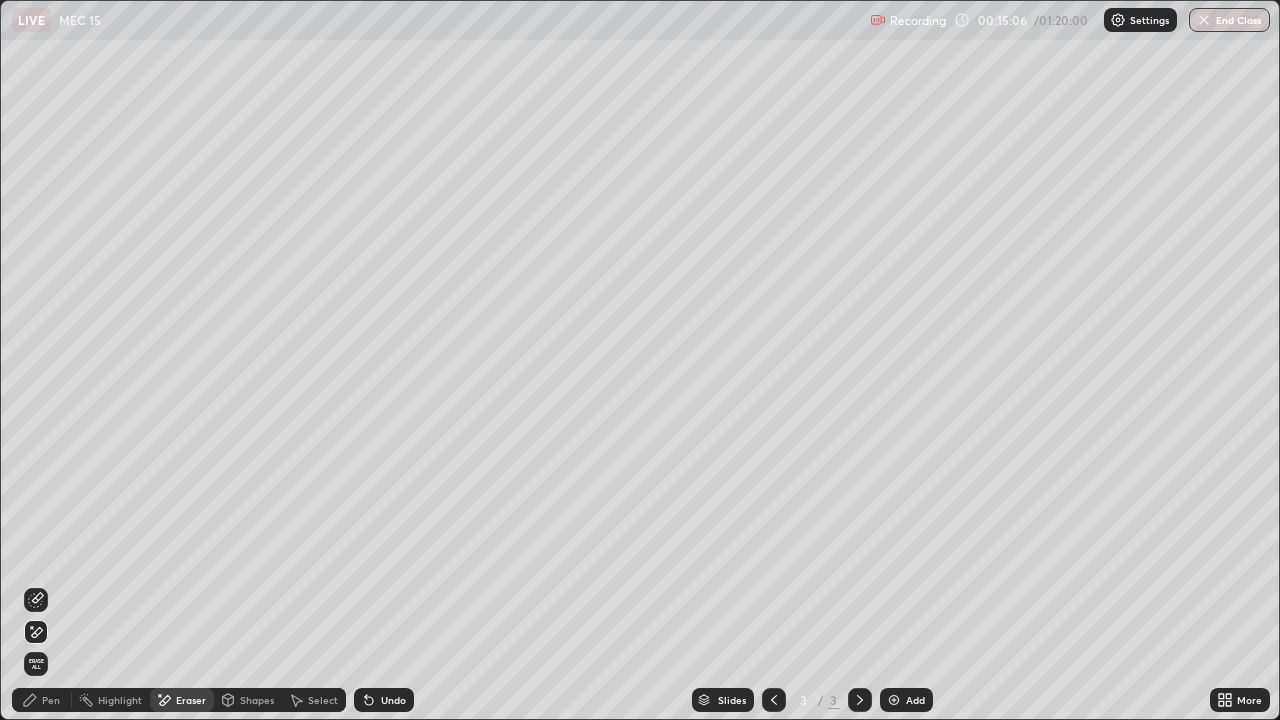 click 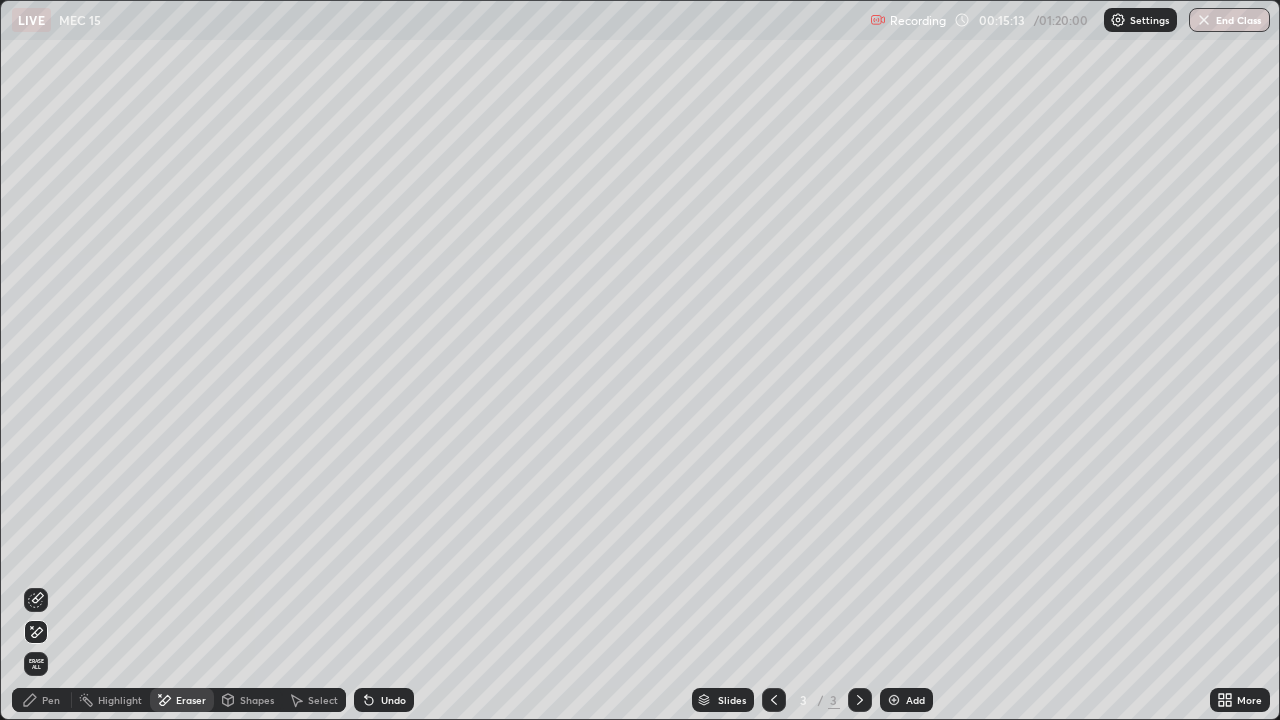 click on "Pen" at bounding box center [42, 700] 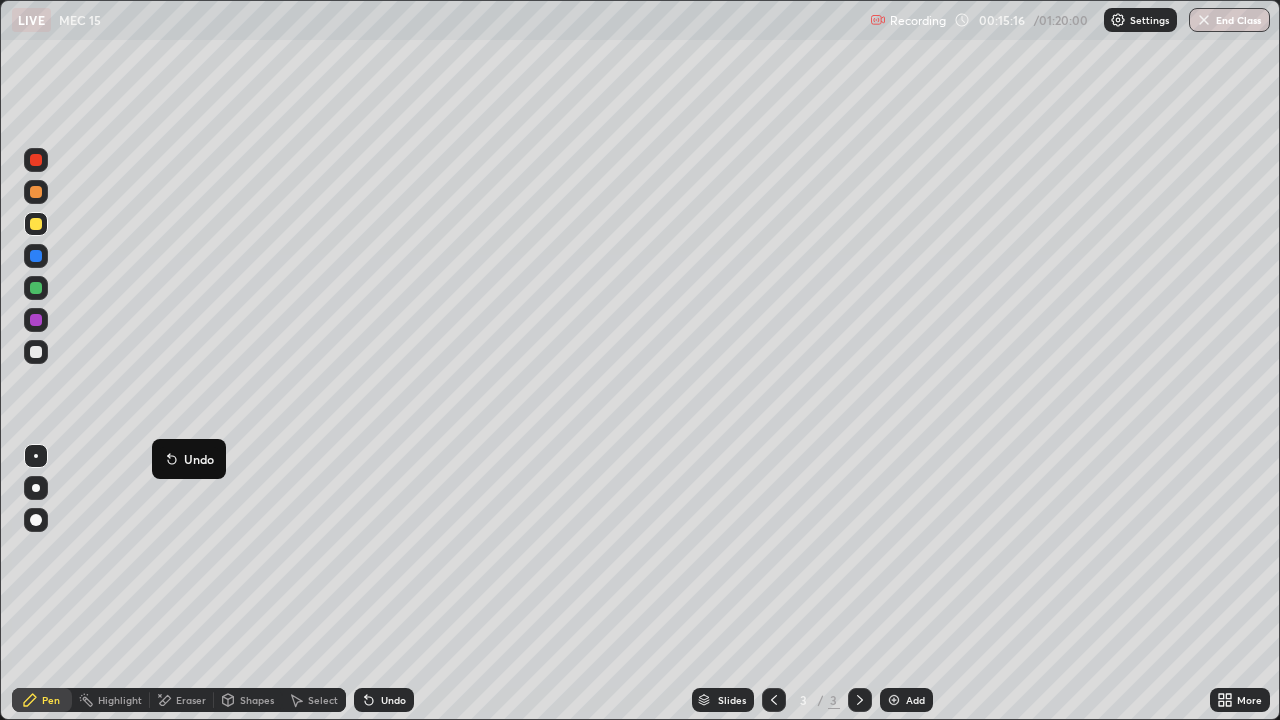 click at bounding box center (36, 352) 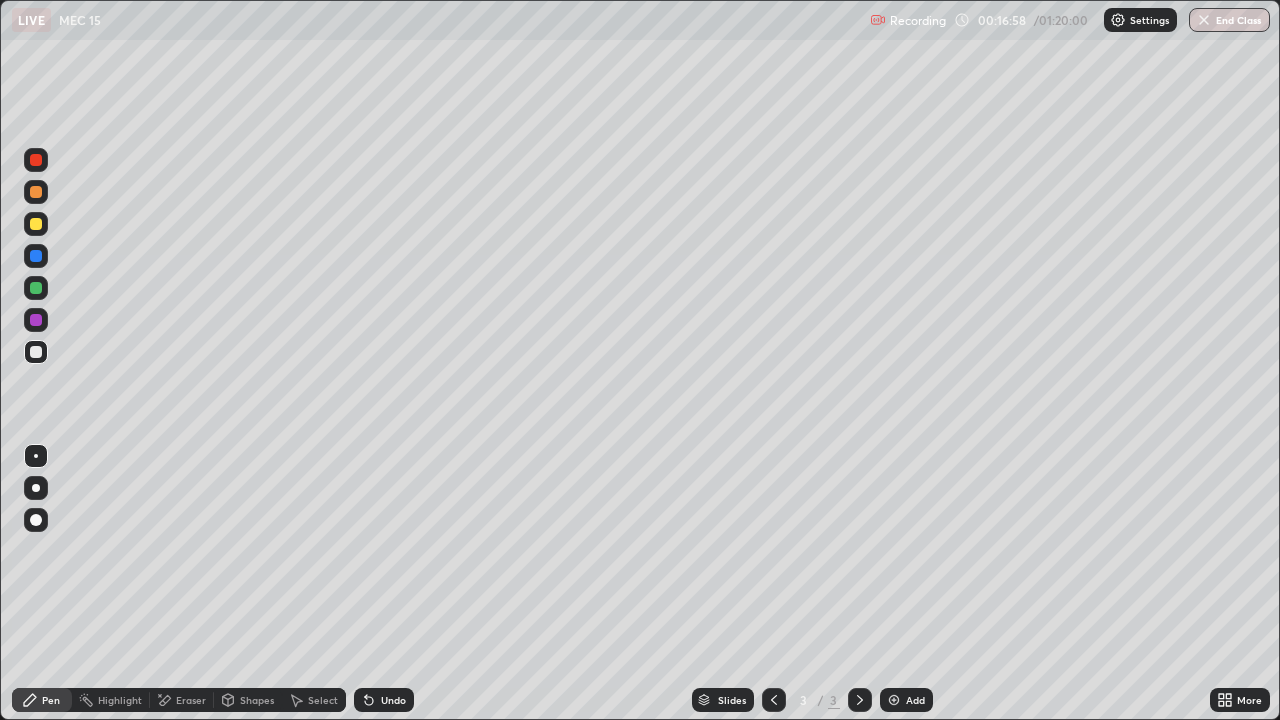 click on "Add" at bounding box center (915, 700) 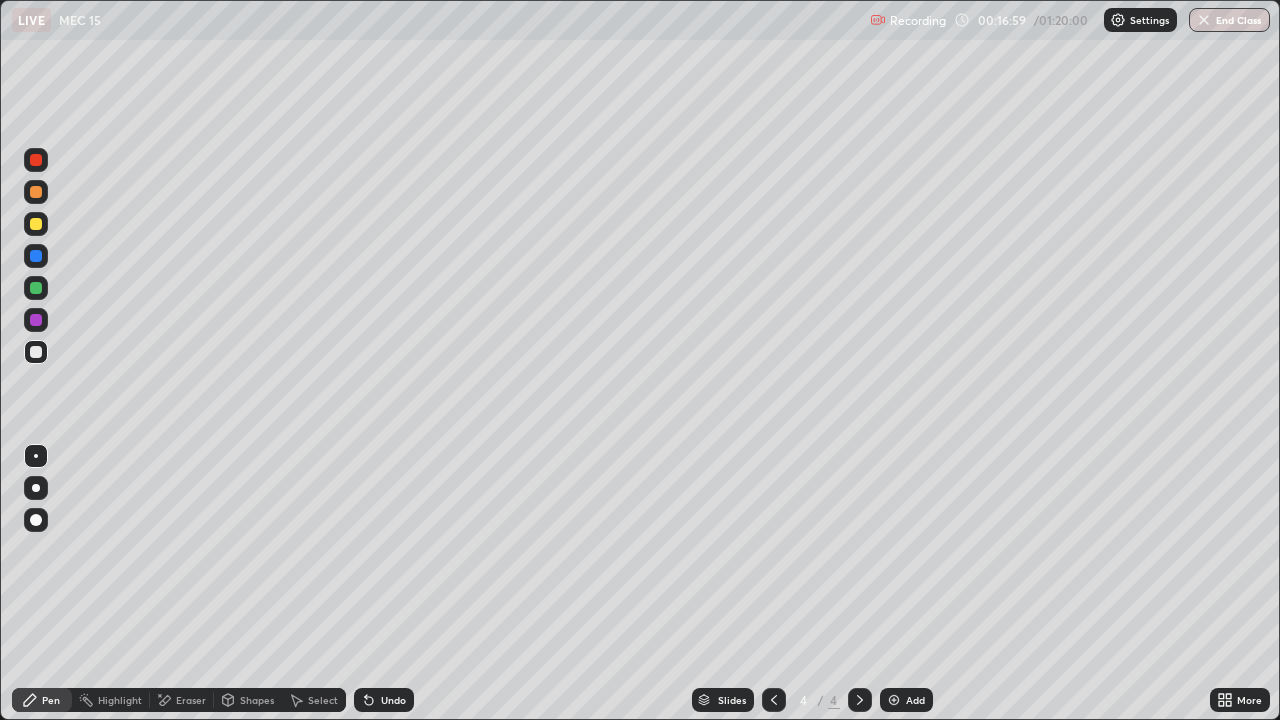 click at bounding box center (36, 224) 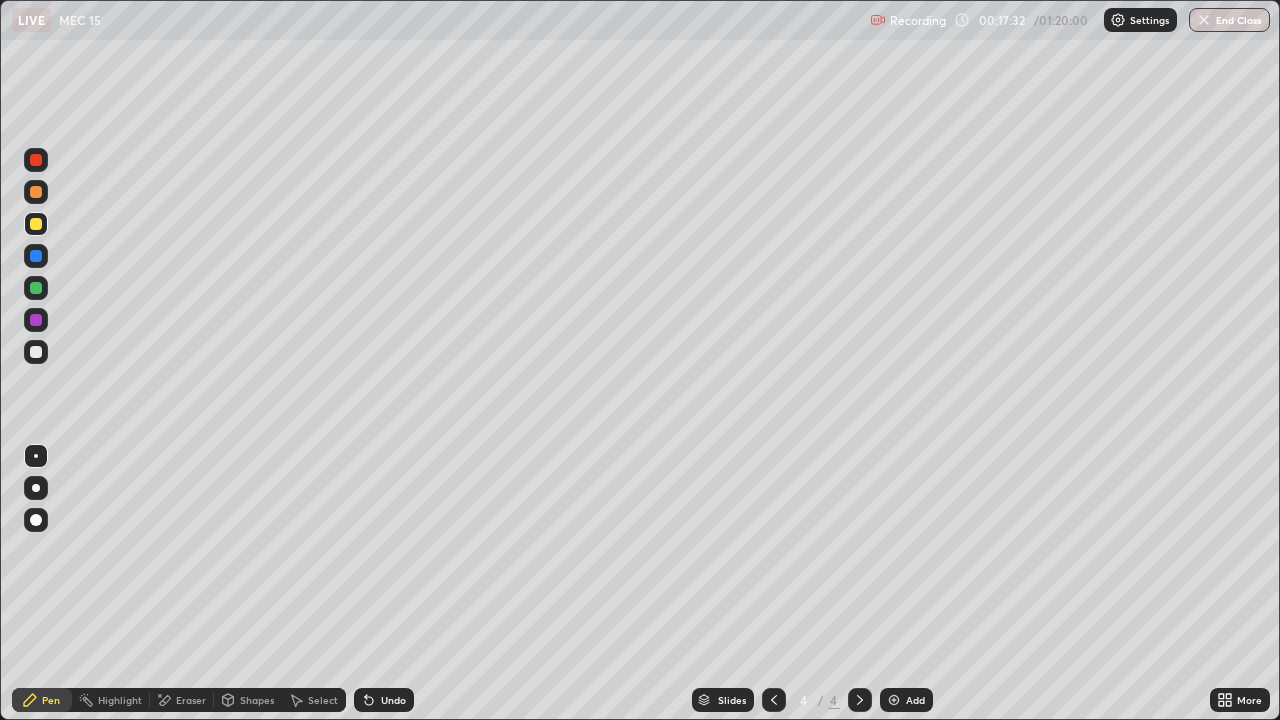 click at bounding box center [36, 352] 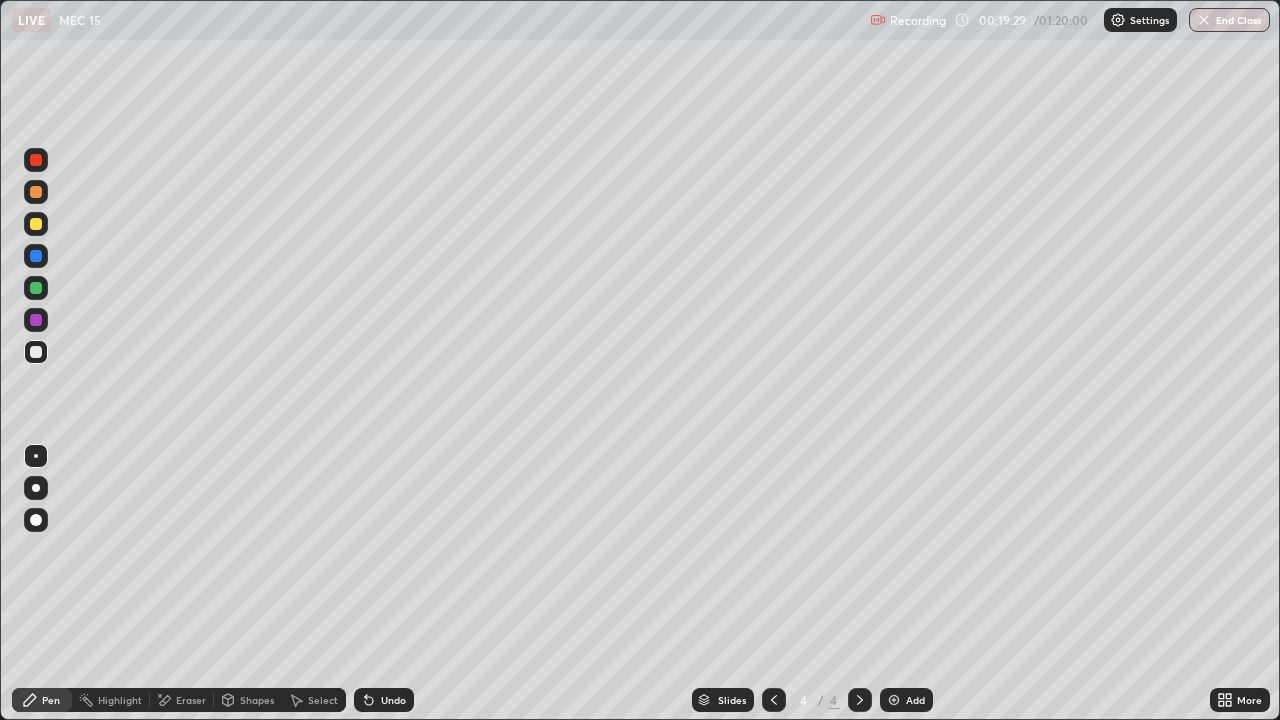 click on "Add" at bounding box center [906, 700] 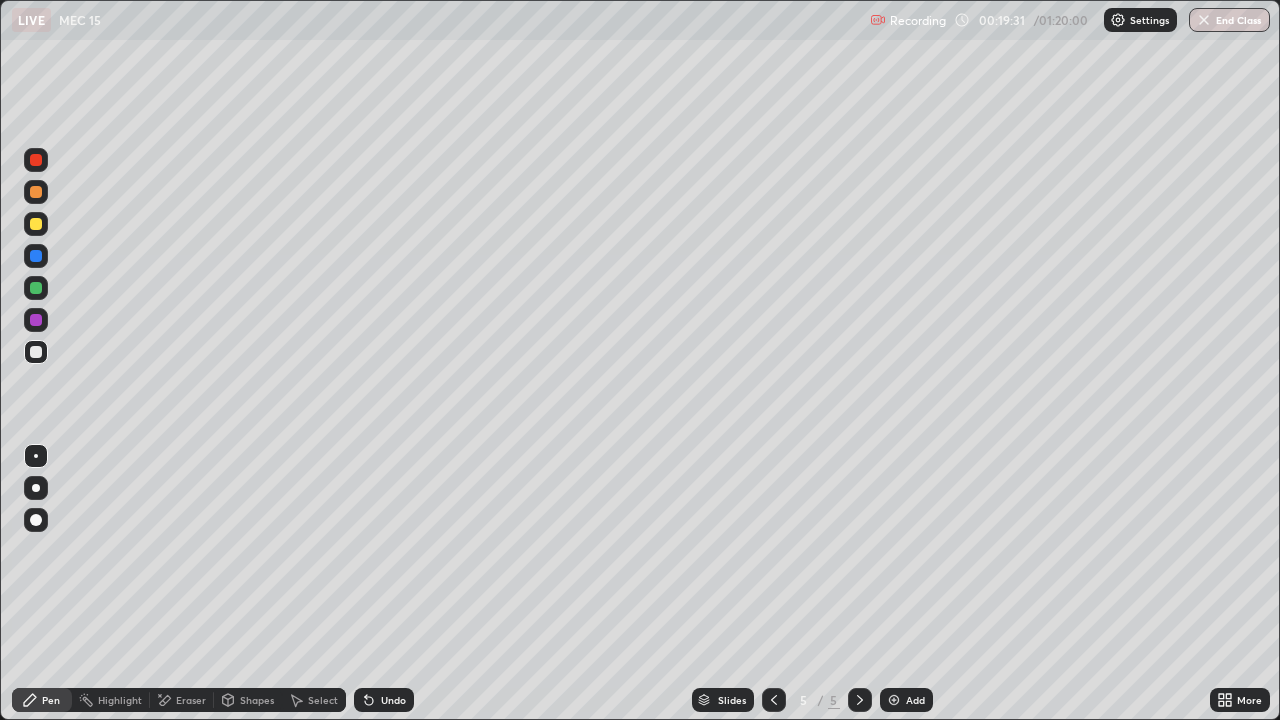 click at bounding box center [36, 224] 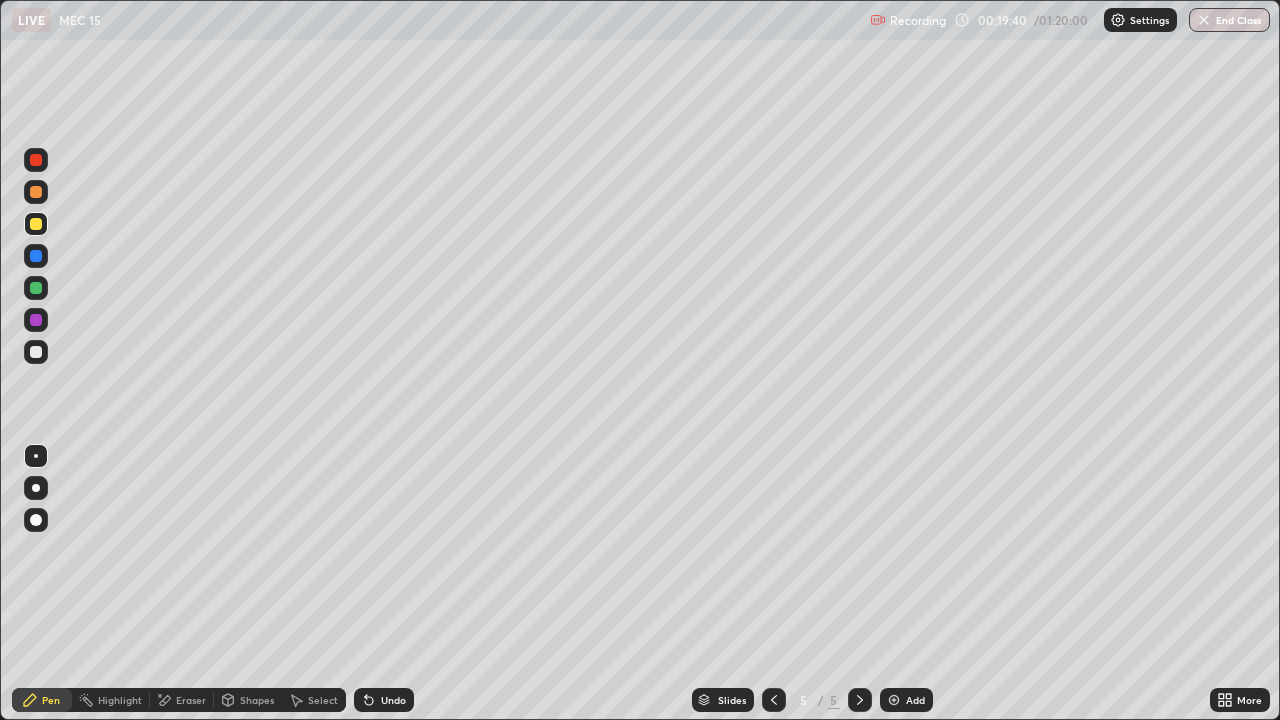 click at bounding box center (36, 352) 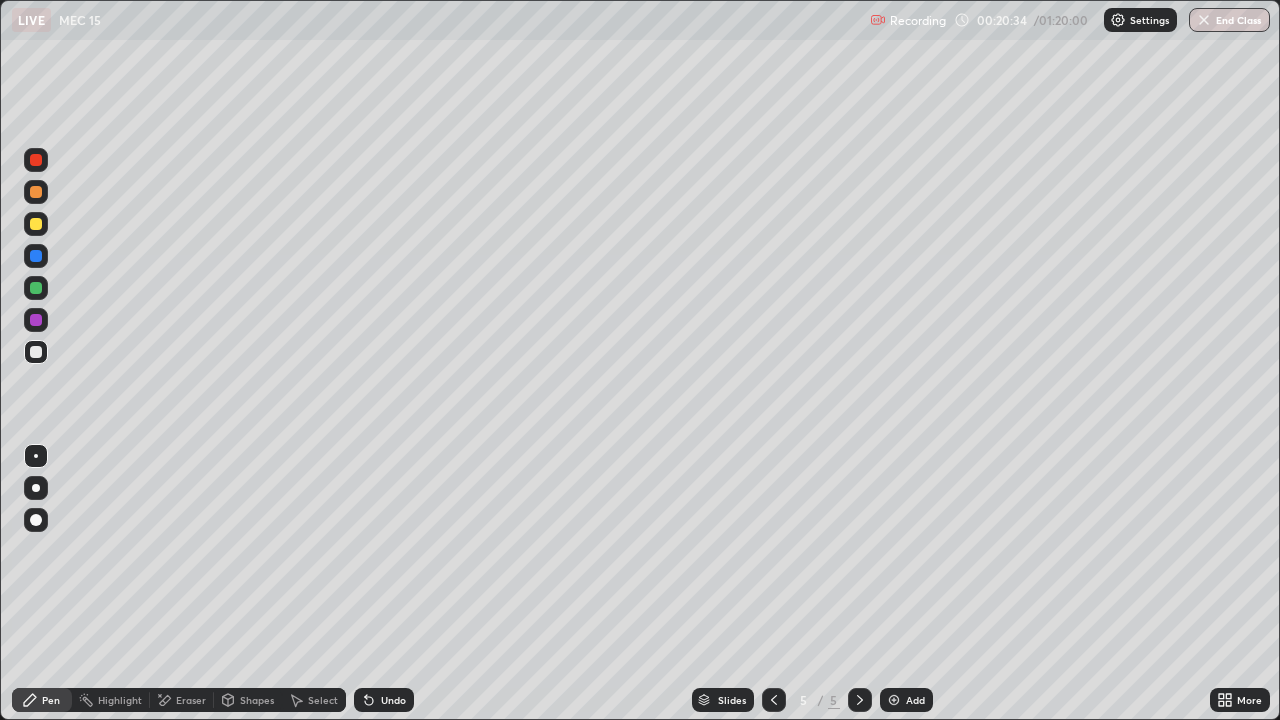 click 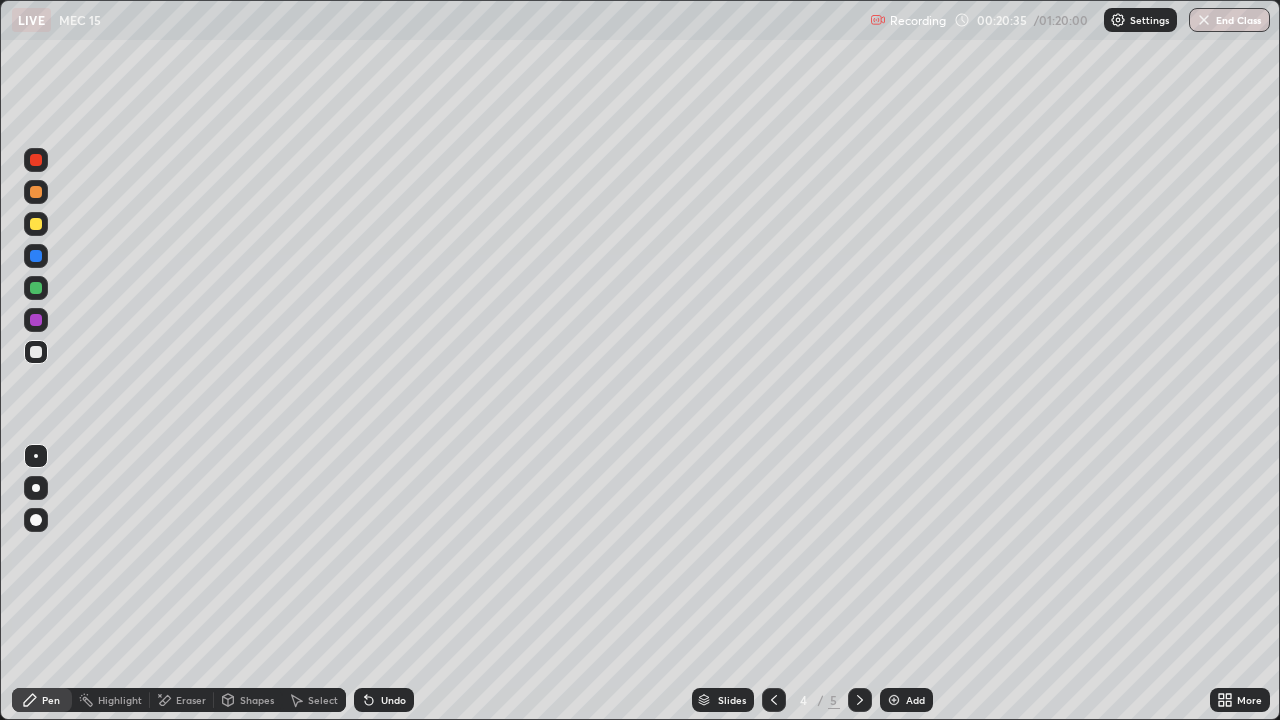 click 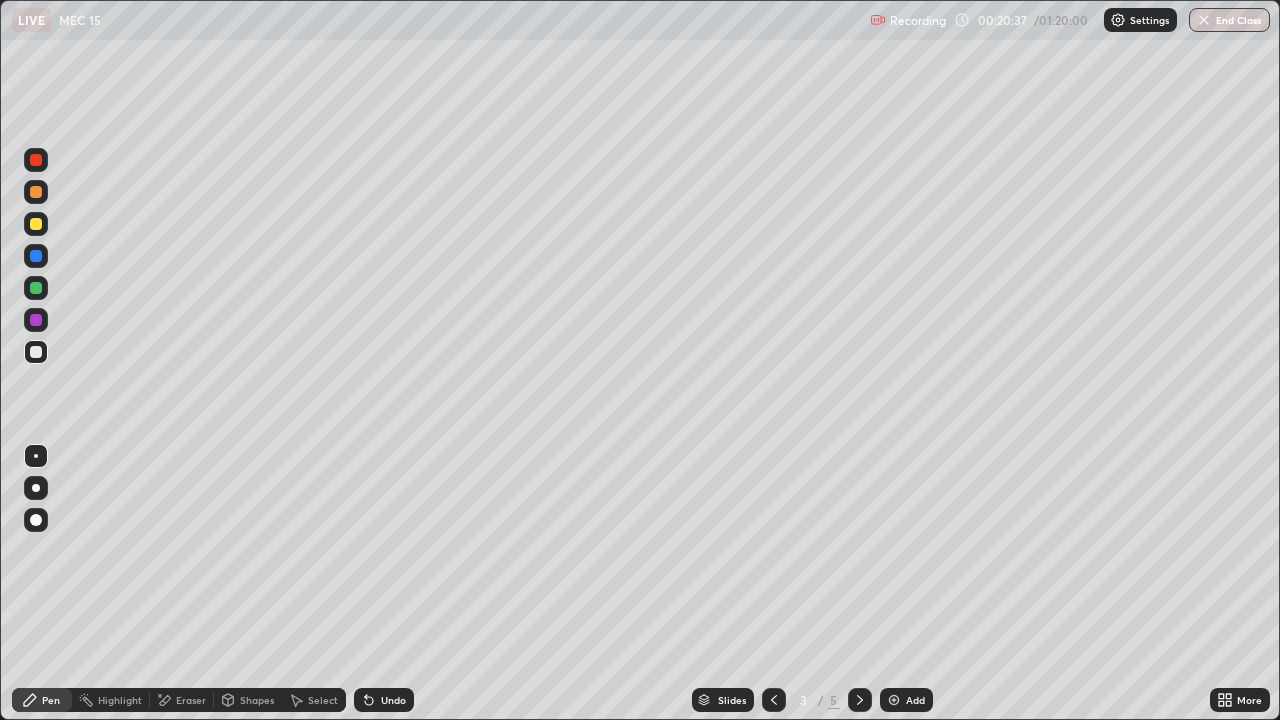 click on "Eraser" at bounding box center (182, 700) 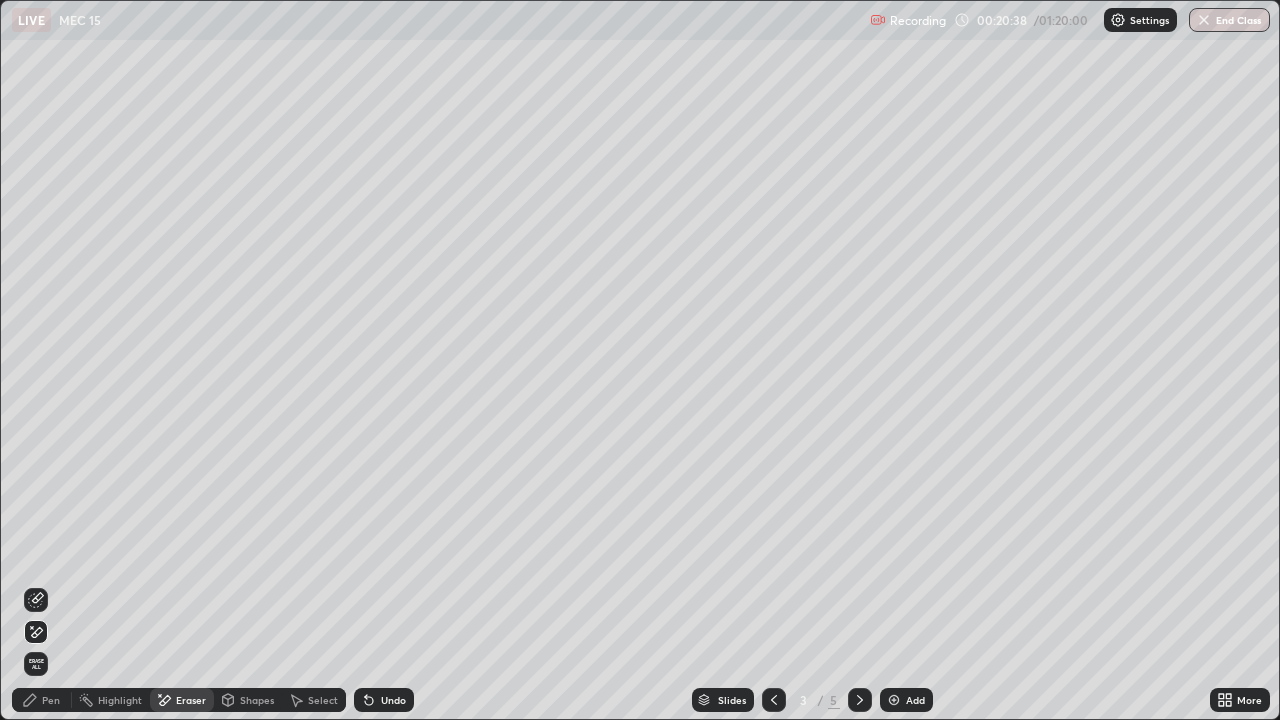 click 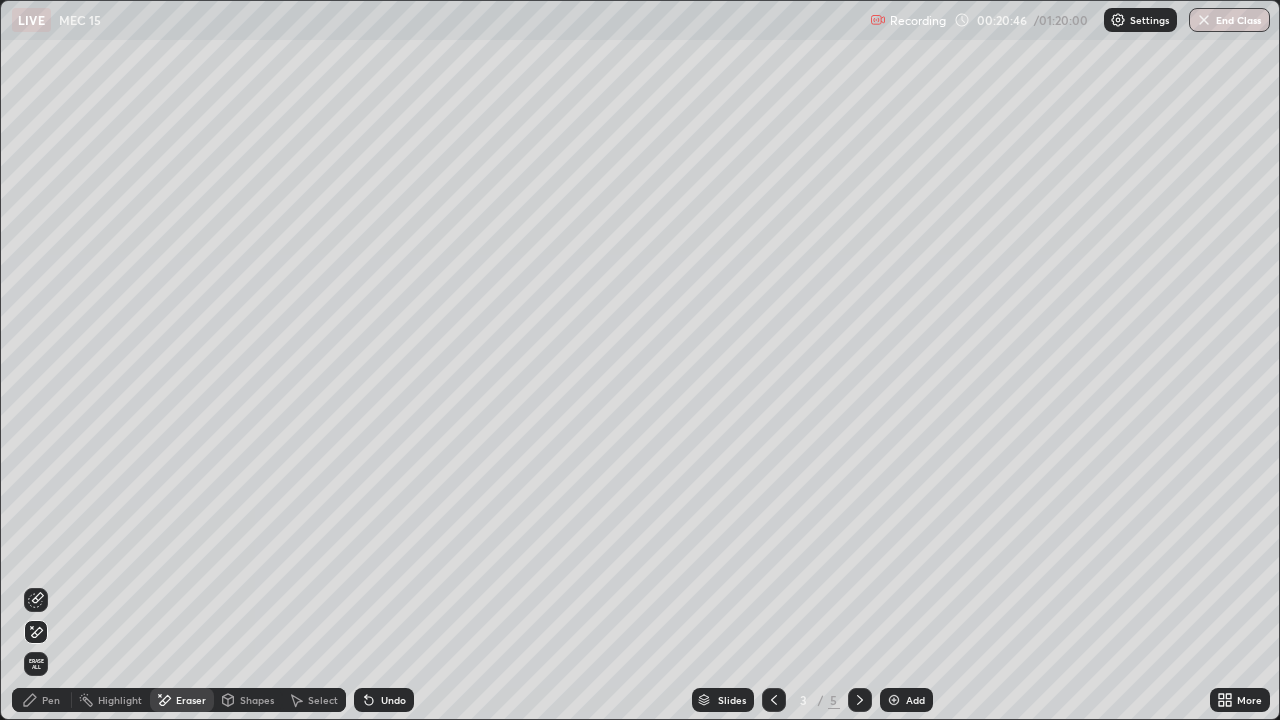 click on "Undo" at bounding box center [393, 700] 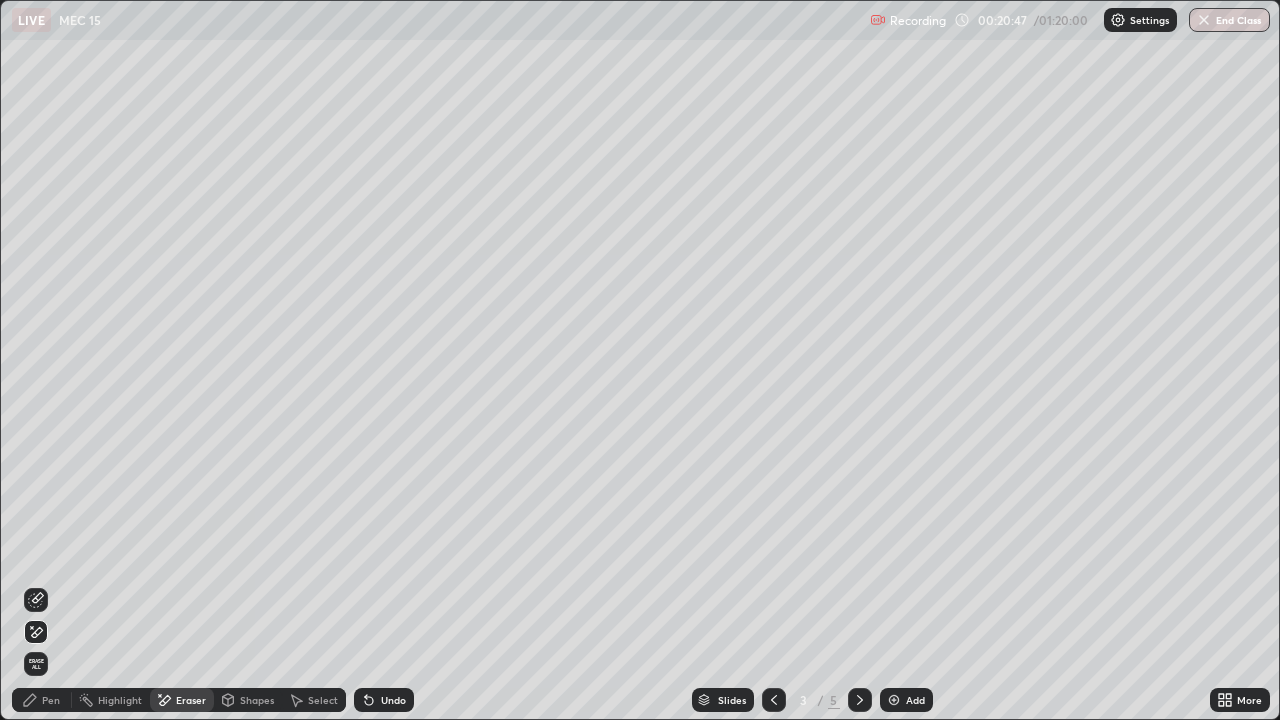 click on "Undo" at bounding box center [393, 700] 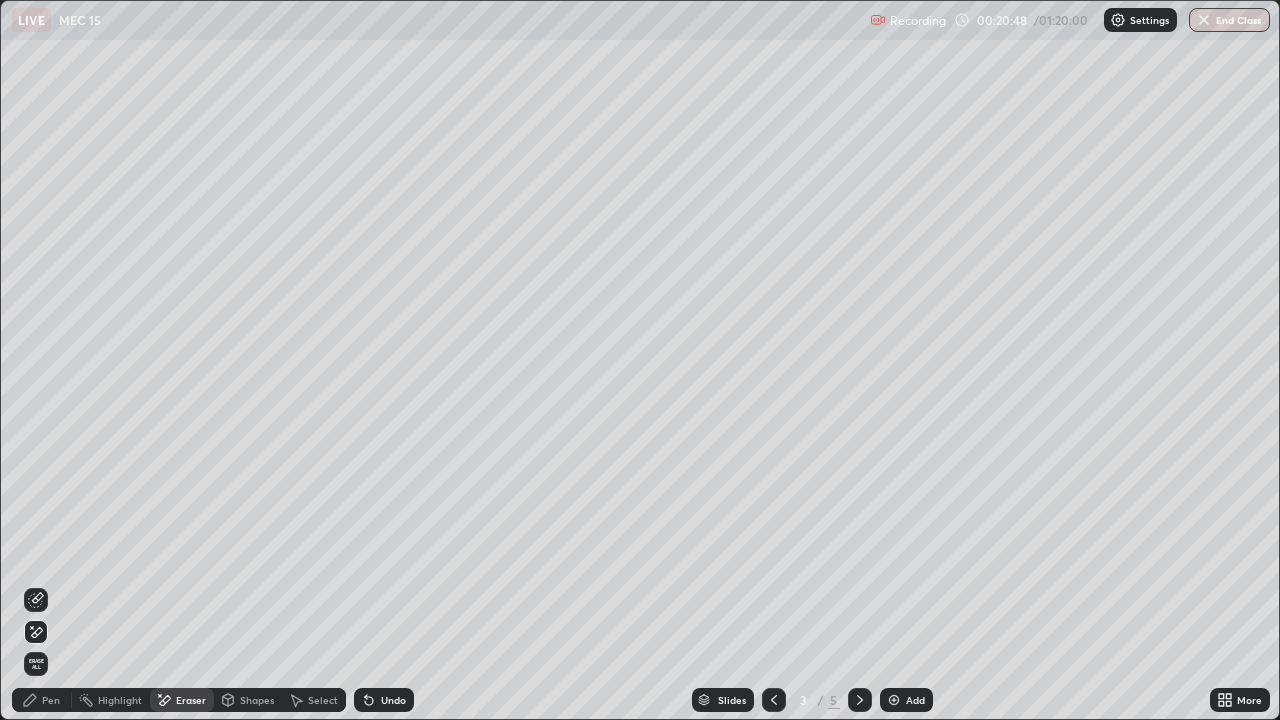 click on "Undo" at bounding box center [384, 700] 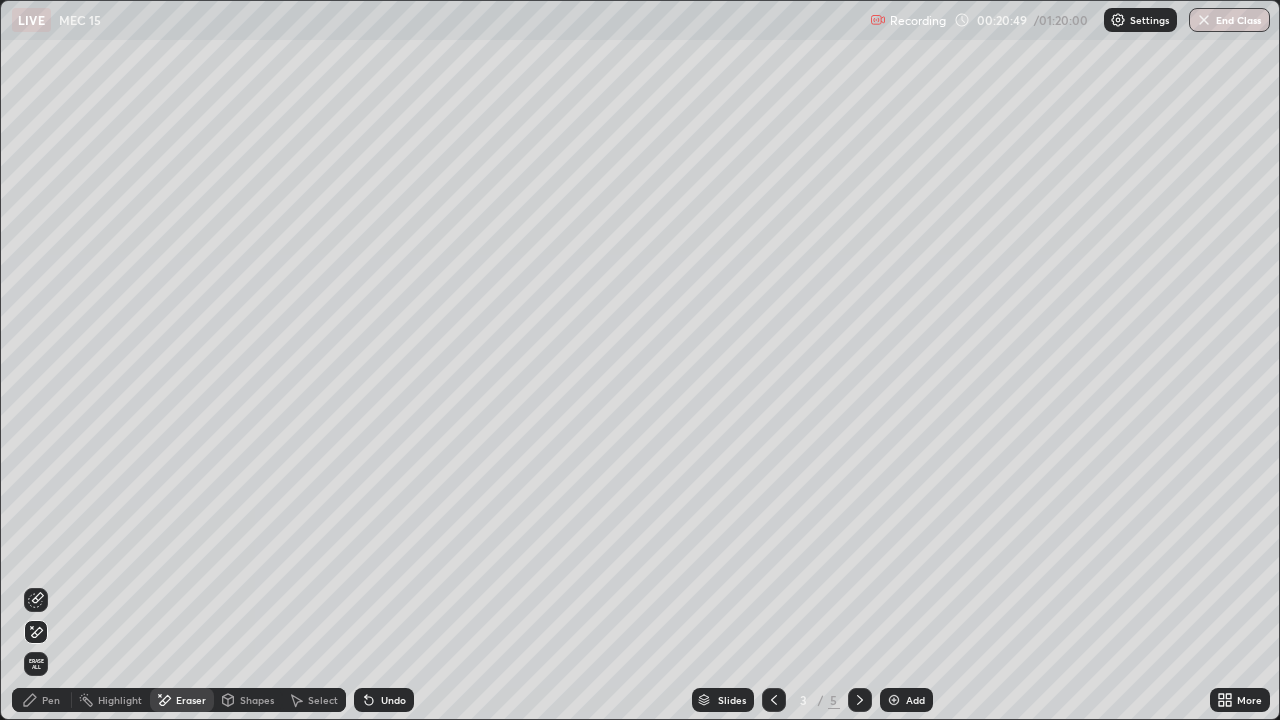 click on "Undo" at bounding box center [384, 700] 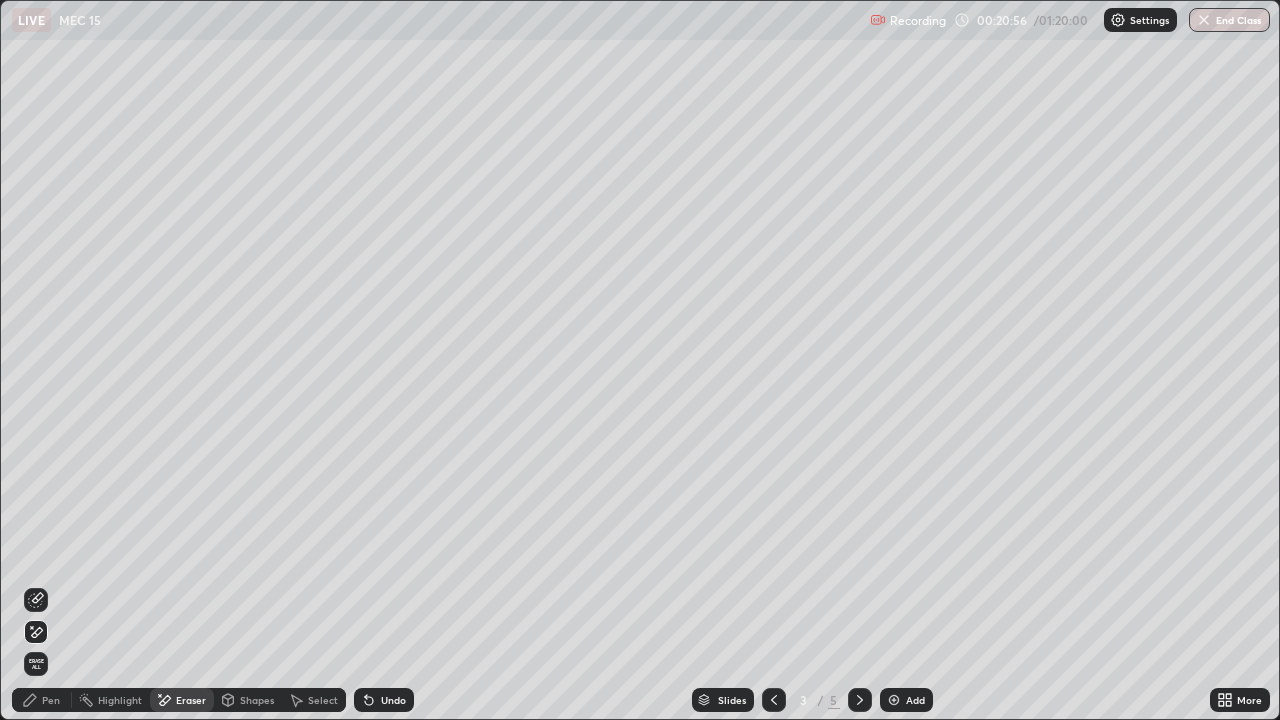 click 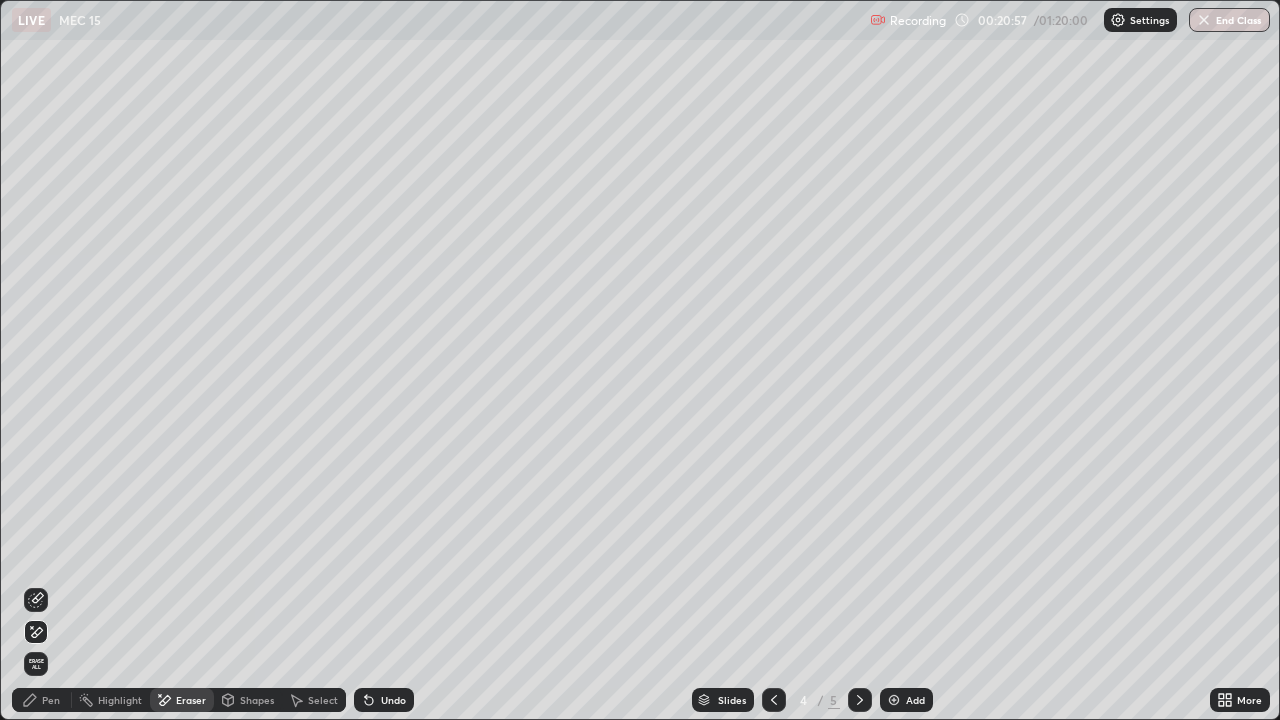 click 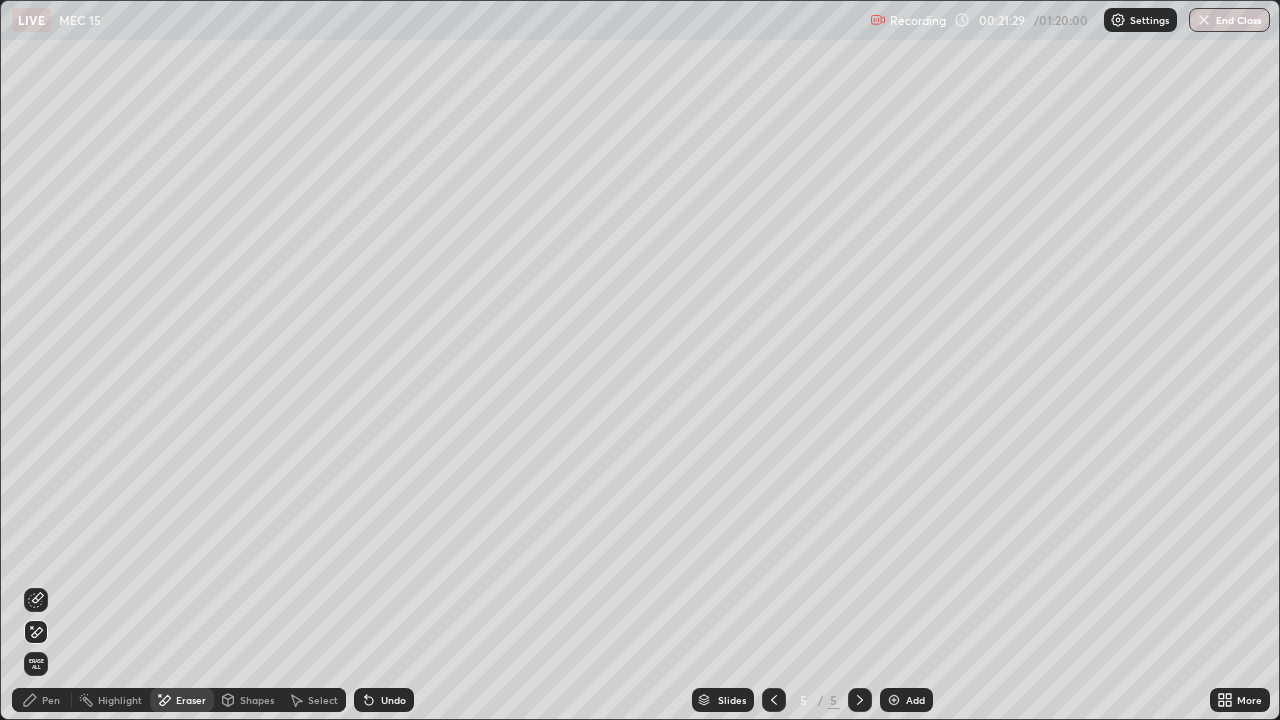 click on "Add" at bounding box center [915, 700] 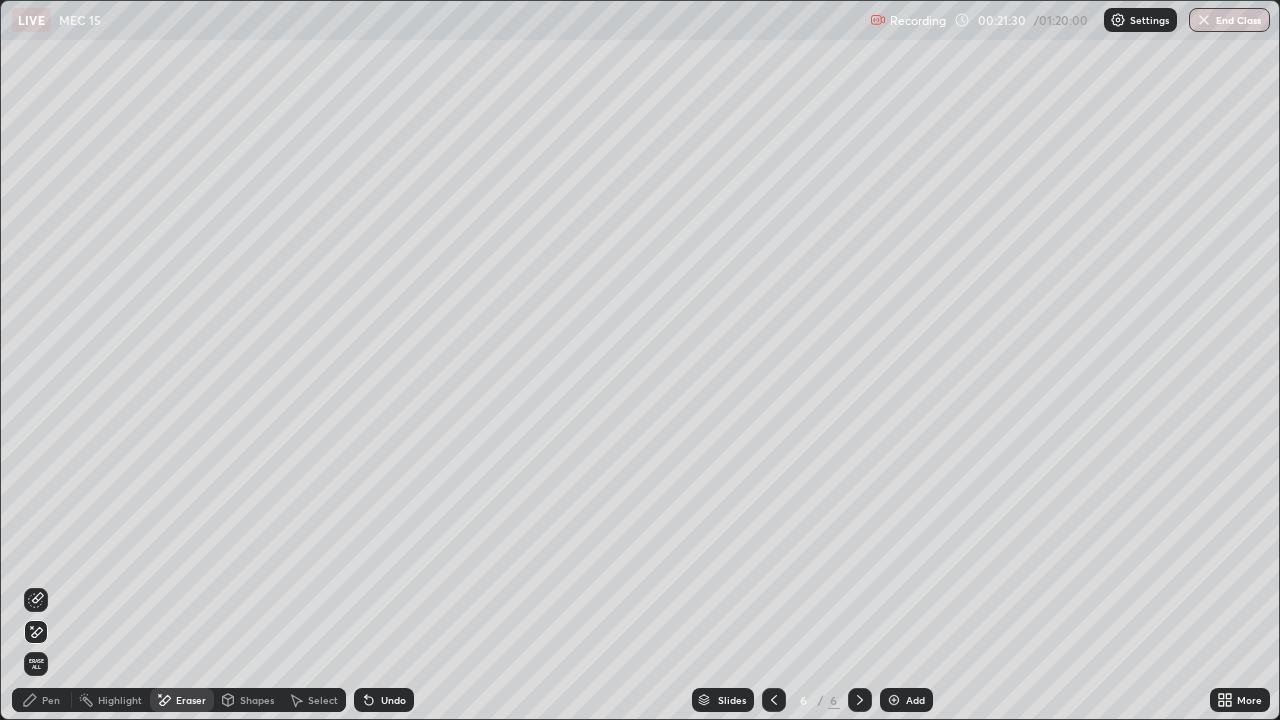 click on "Pen" at bounding box center [42, 700] 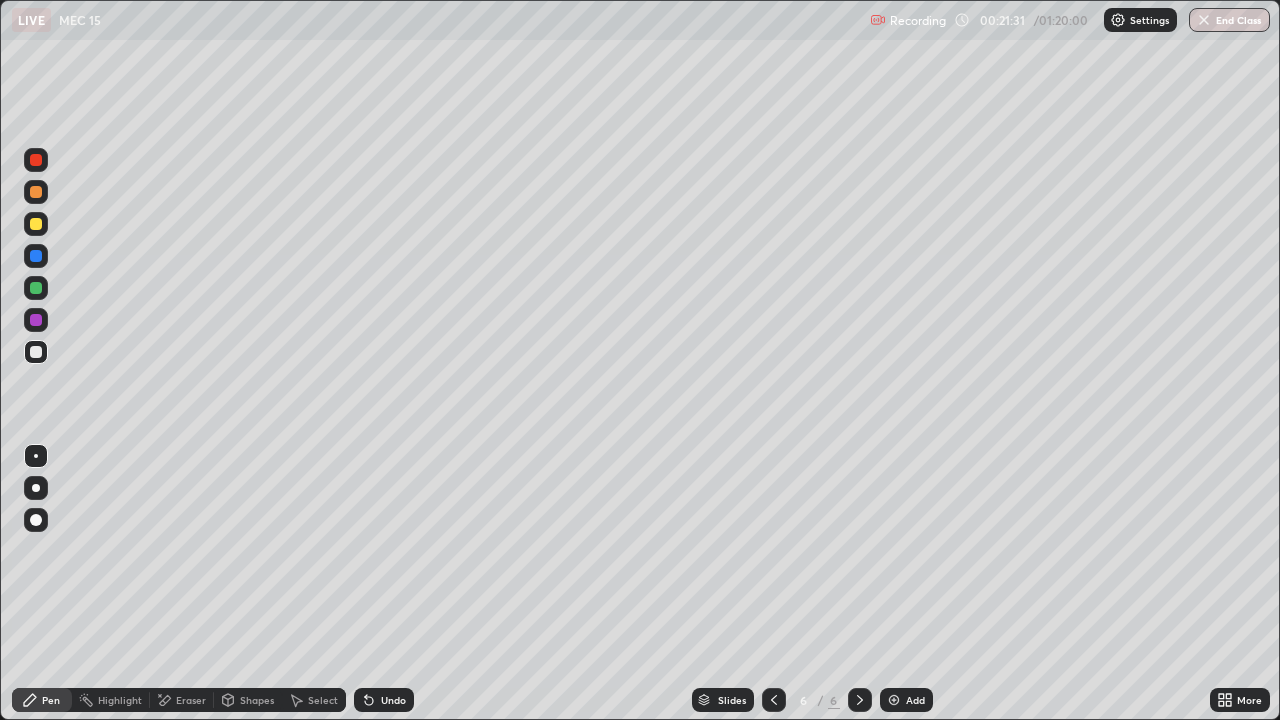 click at bounding box center (36, 224) 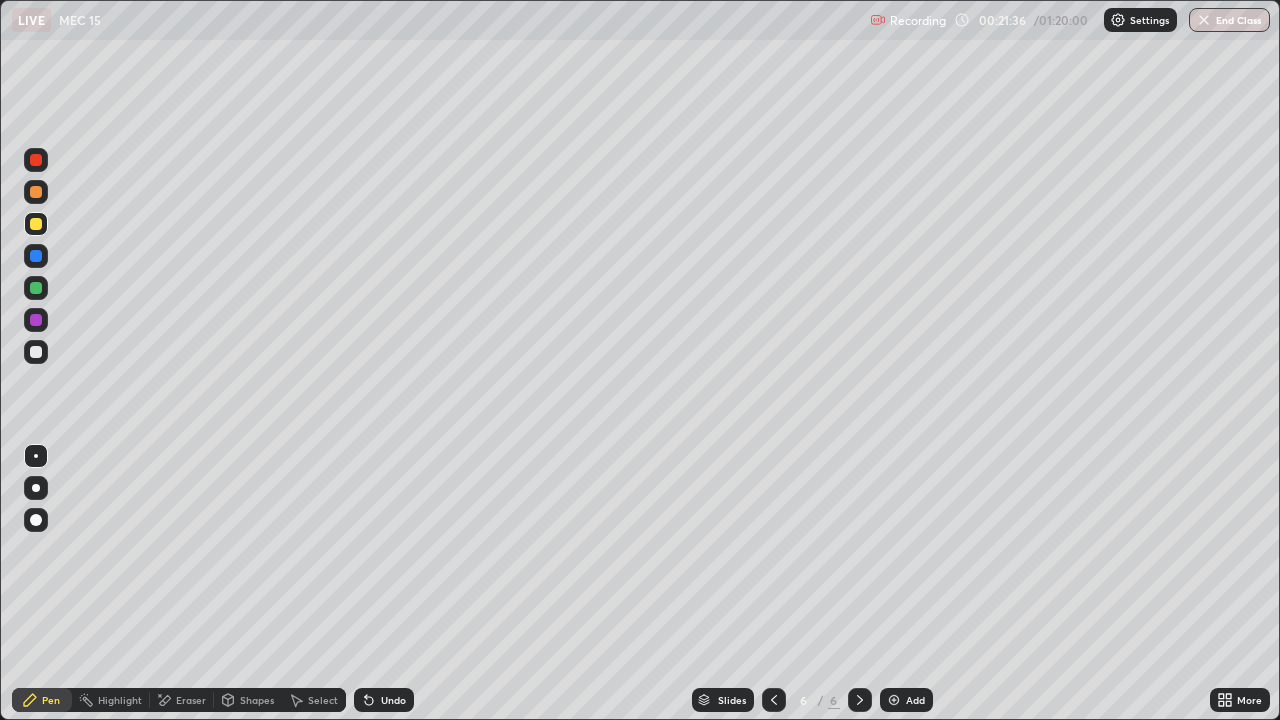 click at bounding box center [36, 352] 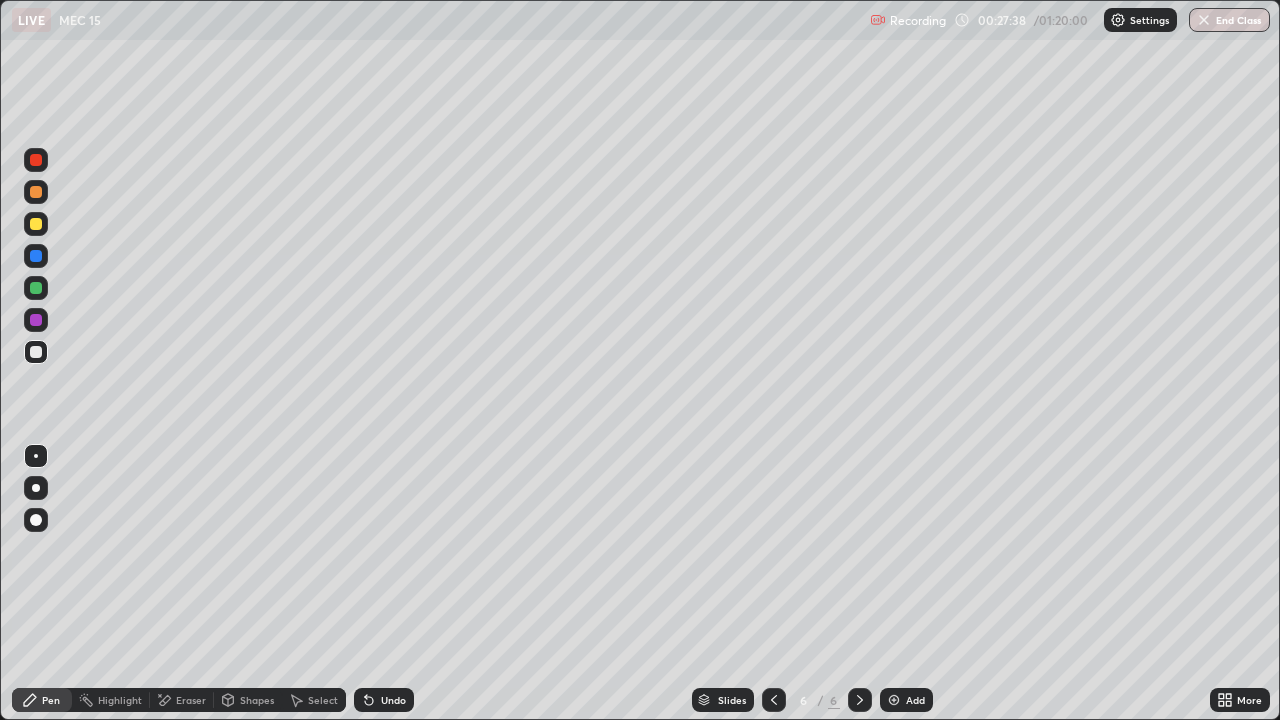 click at bounding box center (36, 288) 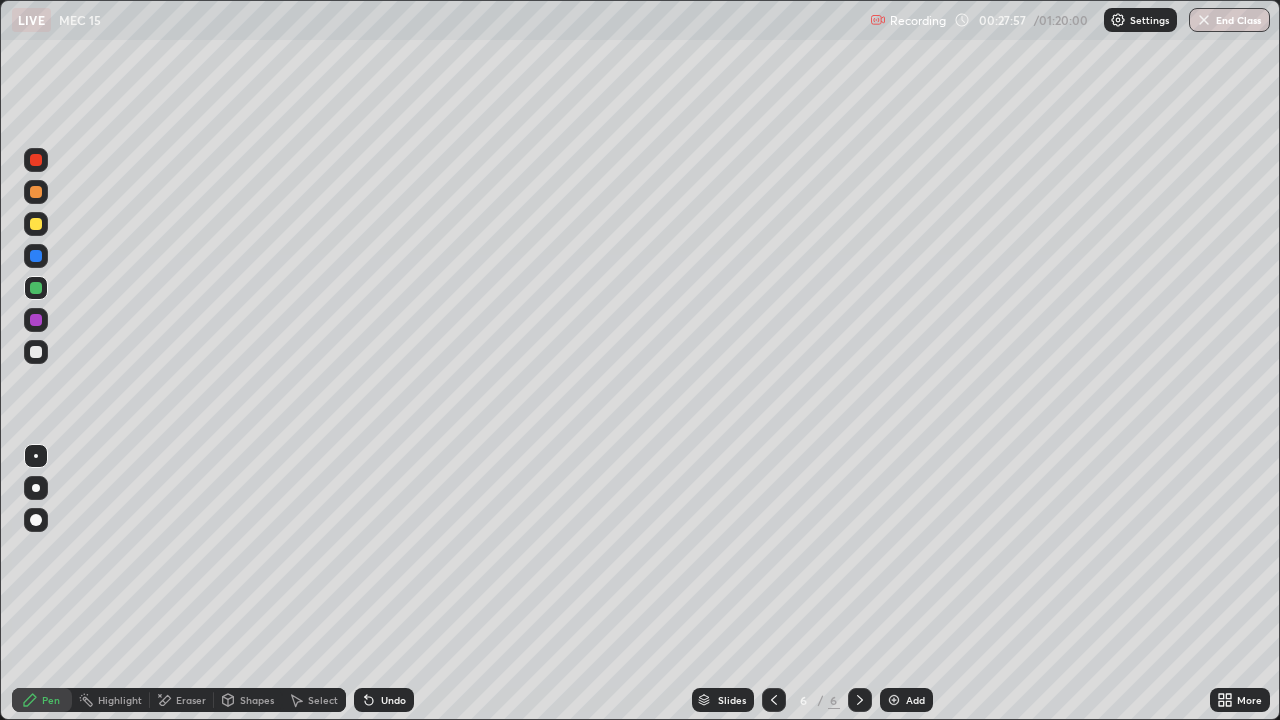 click at bounding box center [36, 352] 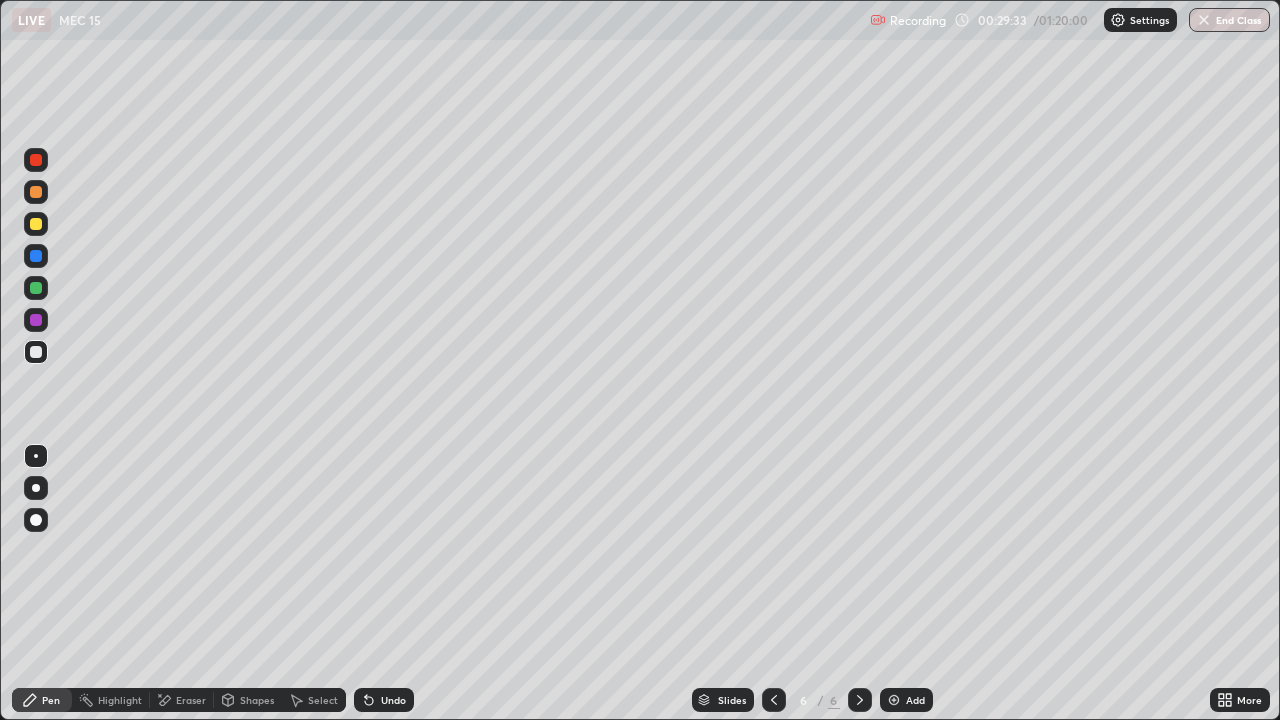click on "Undo" at bounding box center [393, 700] 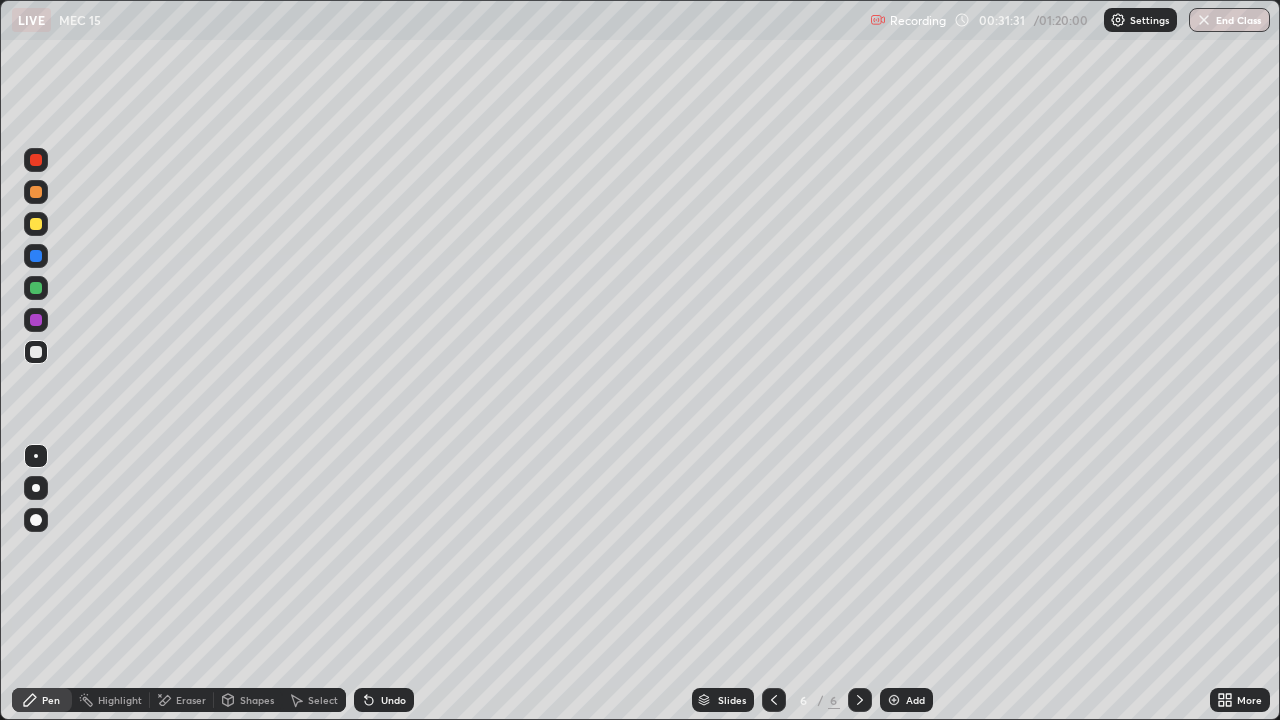 click on "Add" at bounding box center (906, 700) 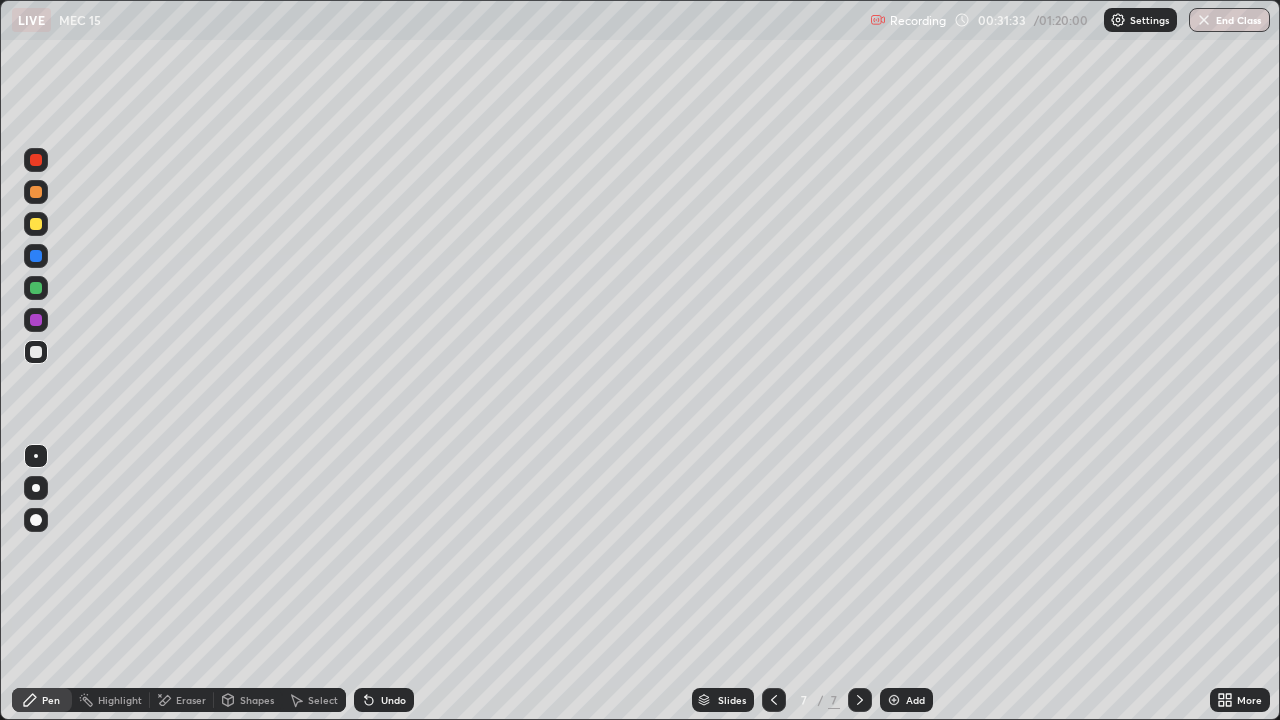 click at bounding box center [36, 224] 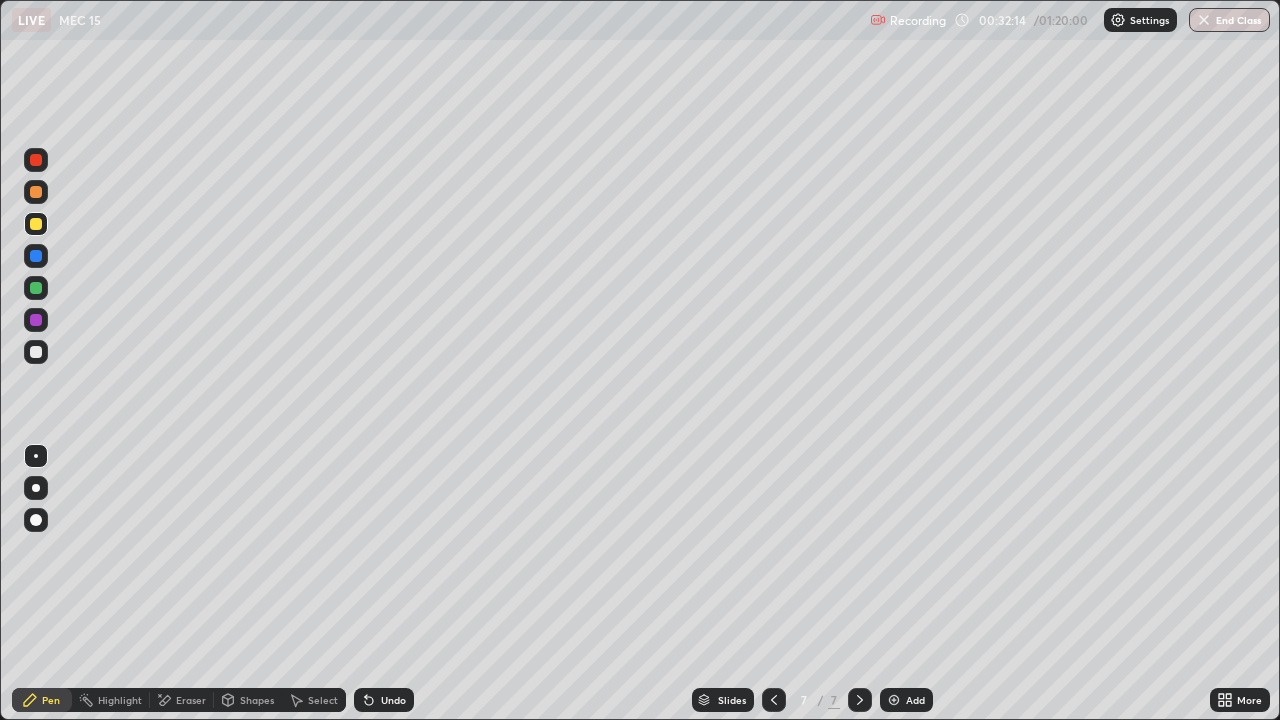 click at bounding box center [36, 352] 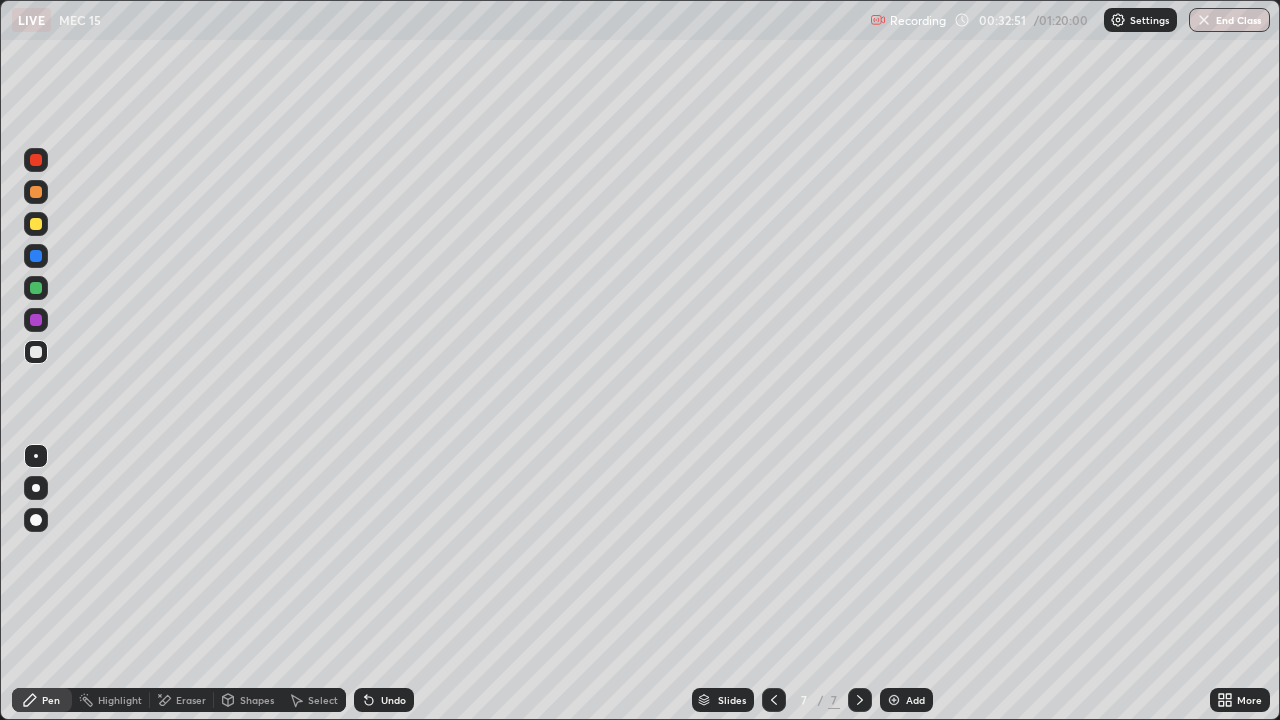 click at bounding box center [36, 288] 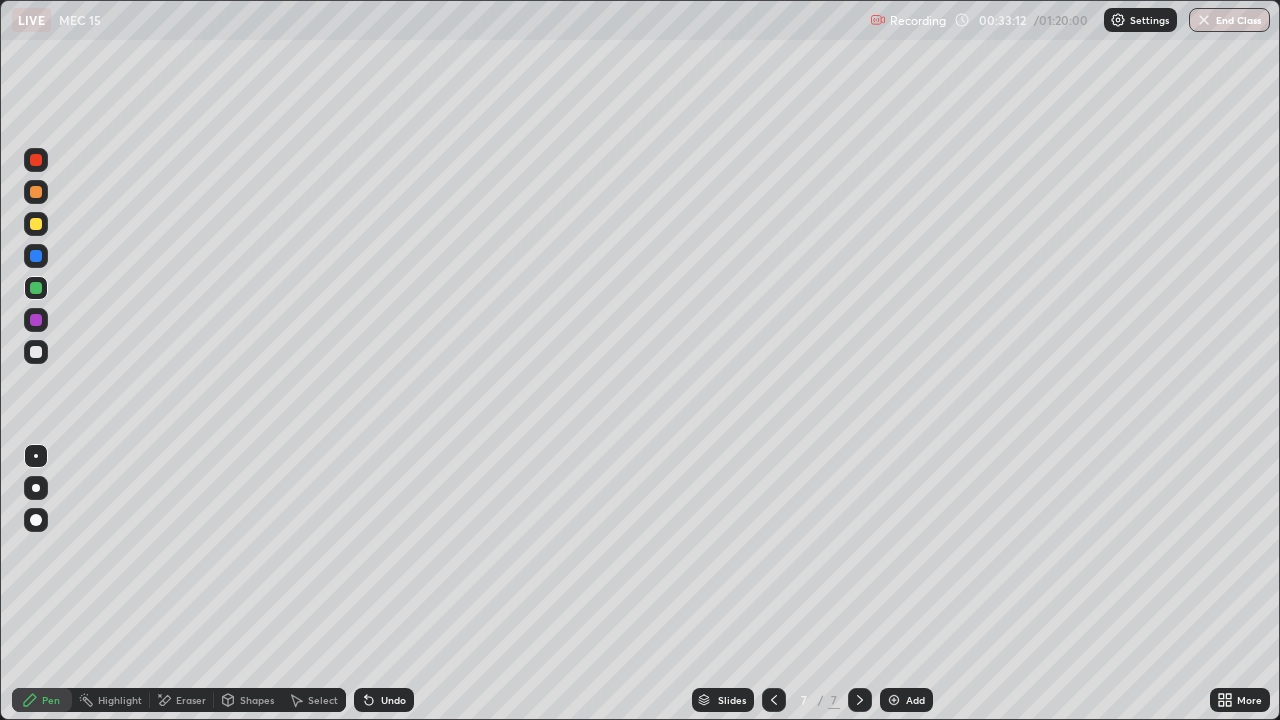 click at bounding box center (36, 352) 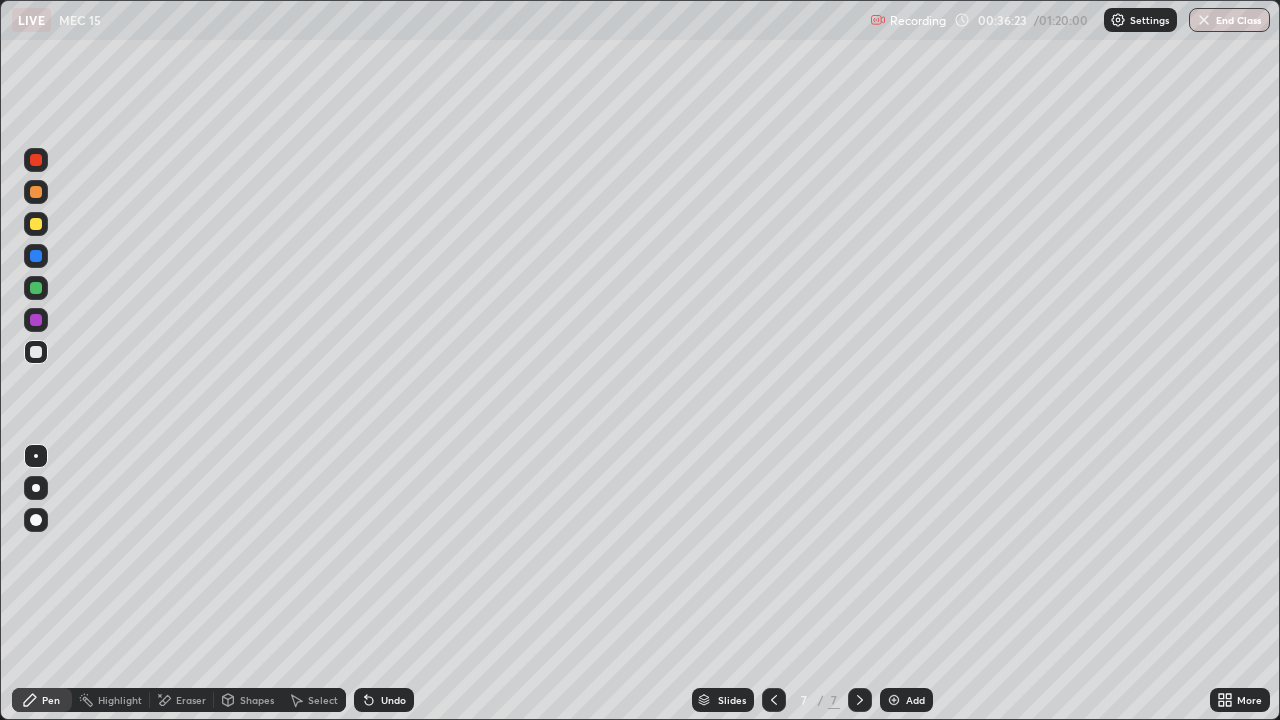click on "Add" at bounding box center (906, 700) 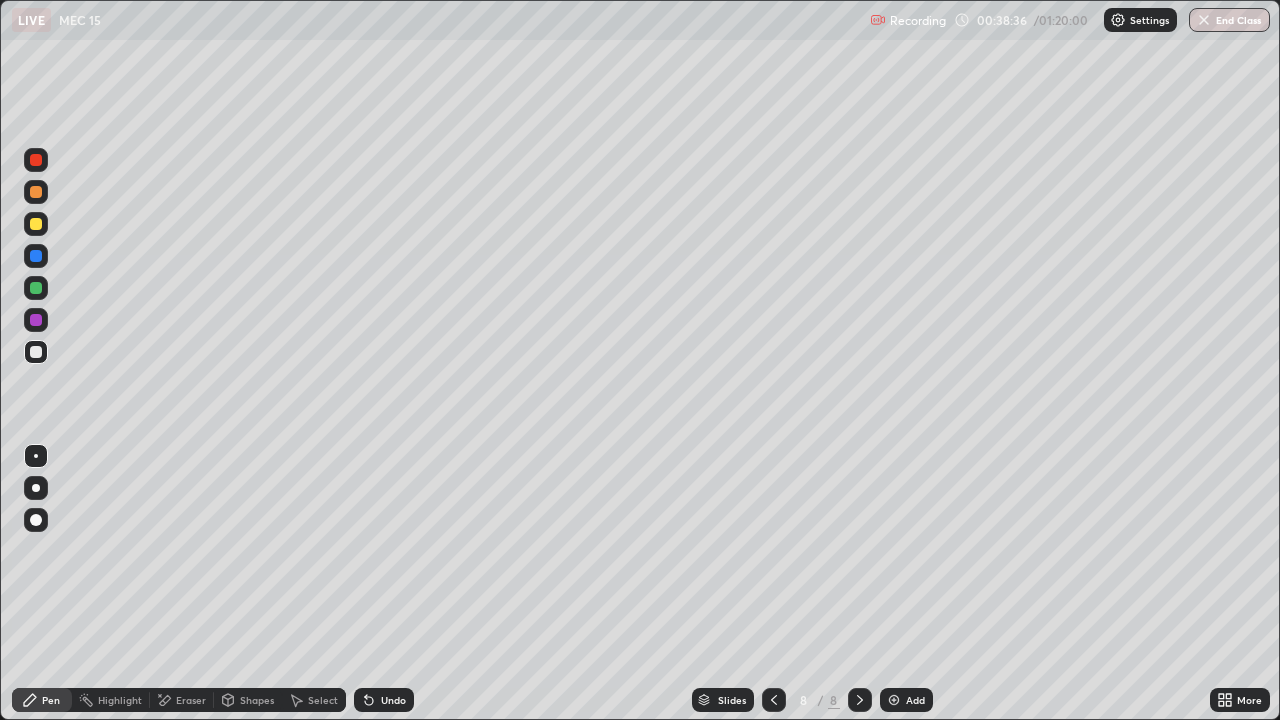 click on "Add" at bounding box center [915, 700] 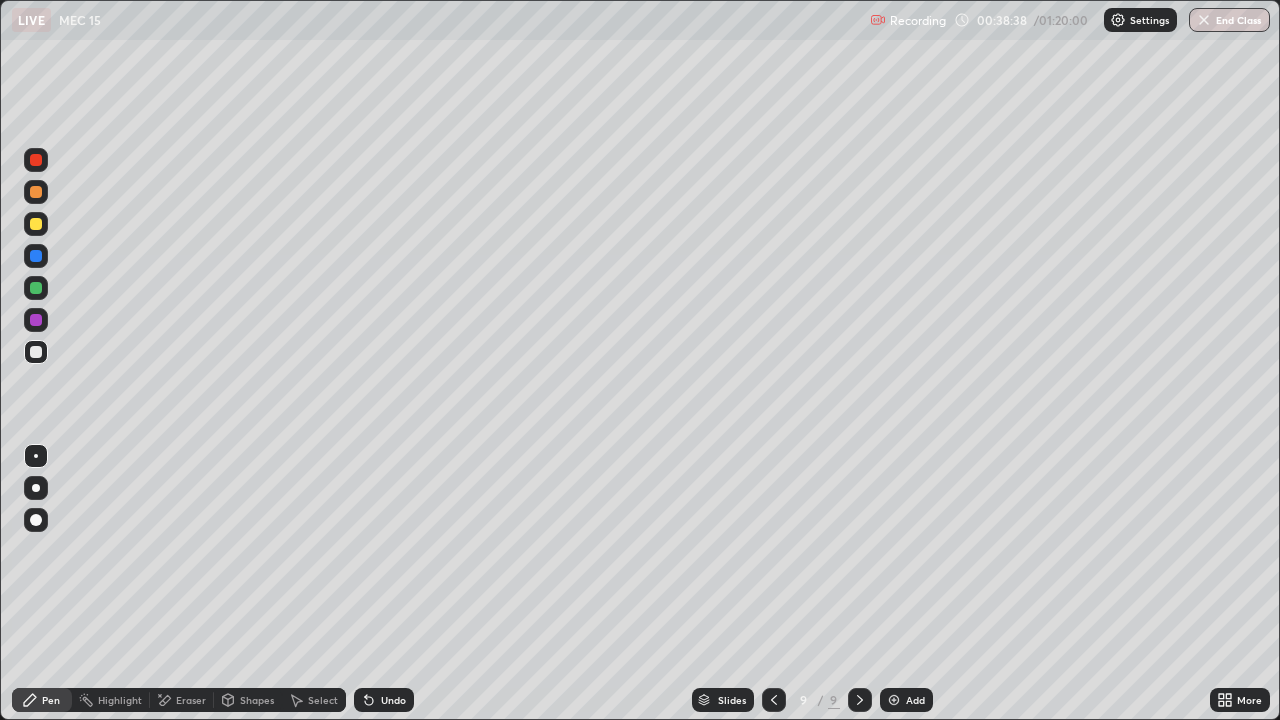 click at bounding box center [36, 224] 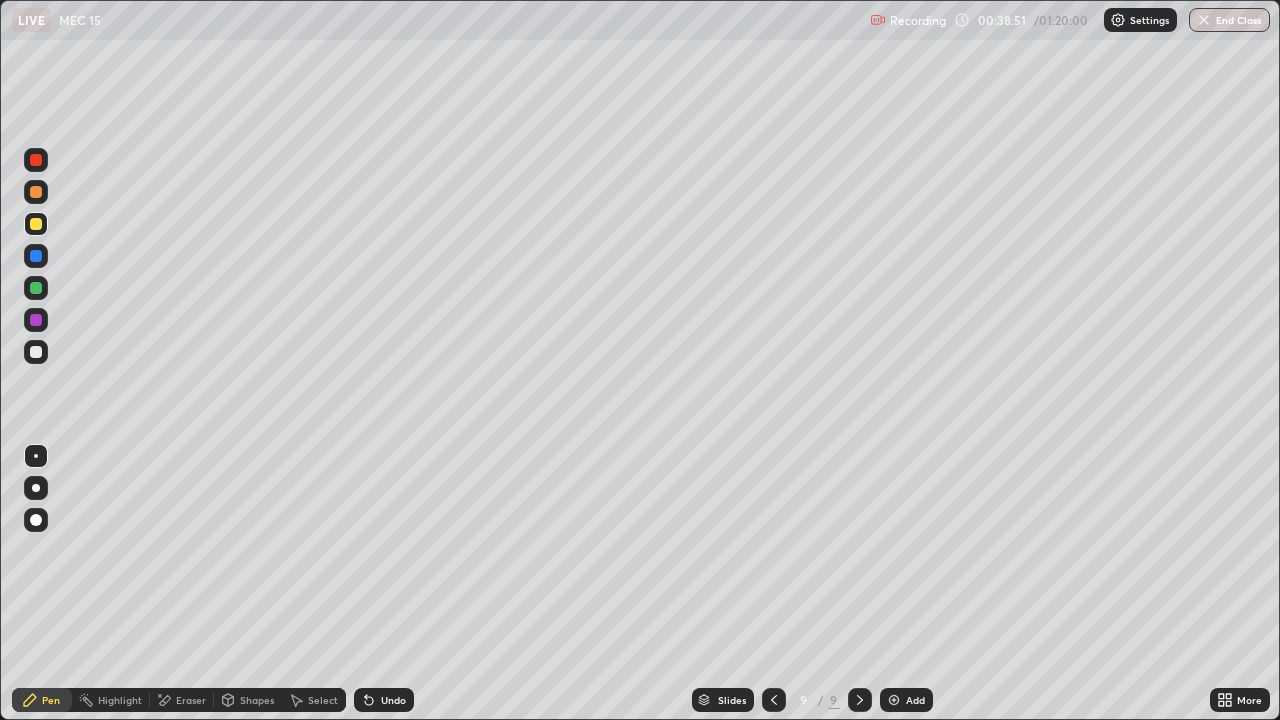 click at bounding box center [36, 352] 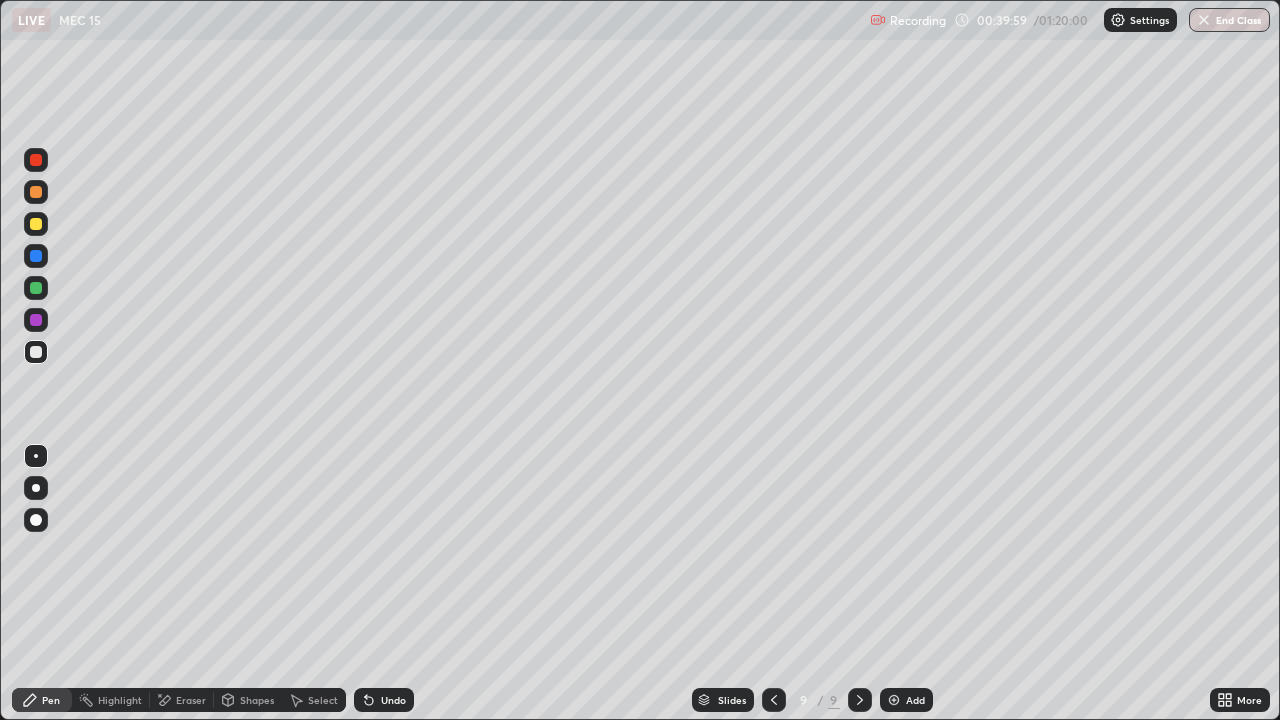 click at bounding box center (36, 288) 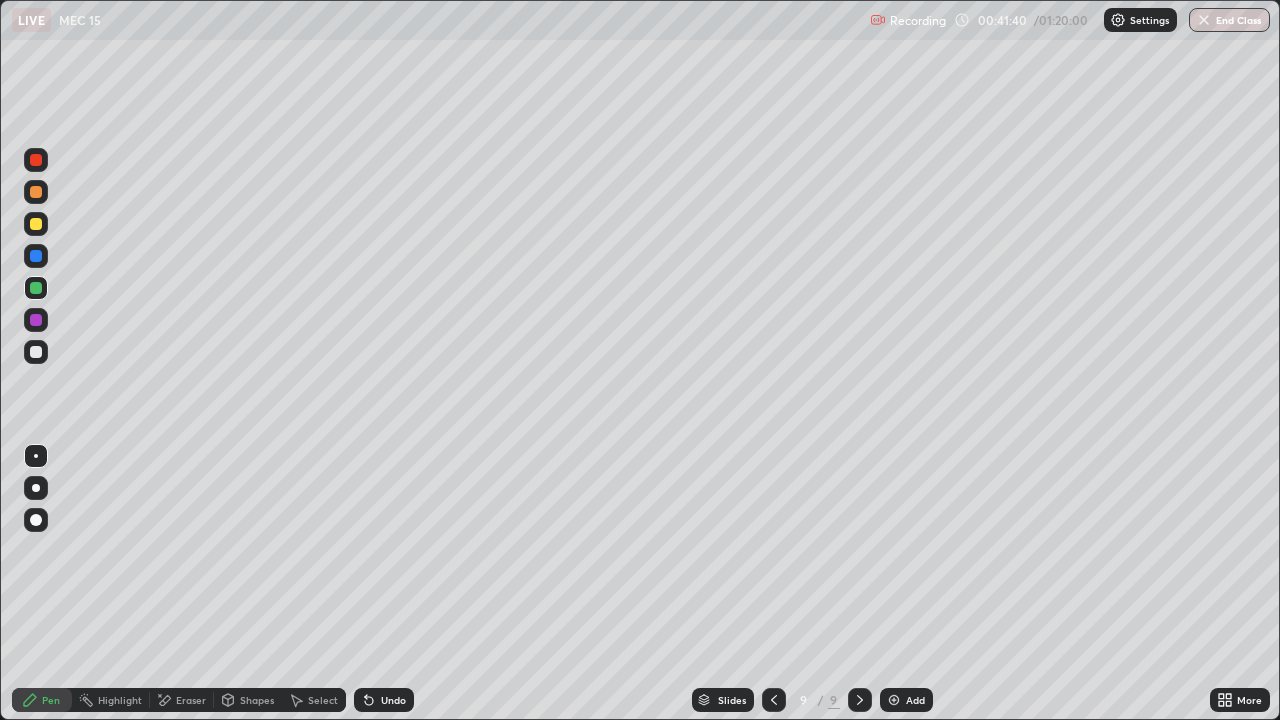 click at bounding box center [774, 700] 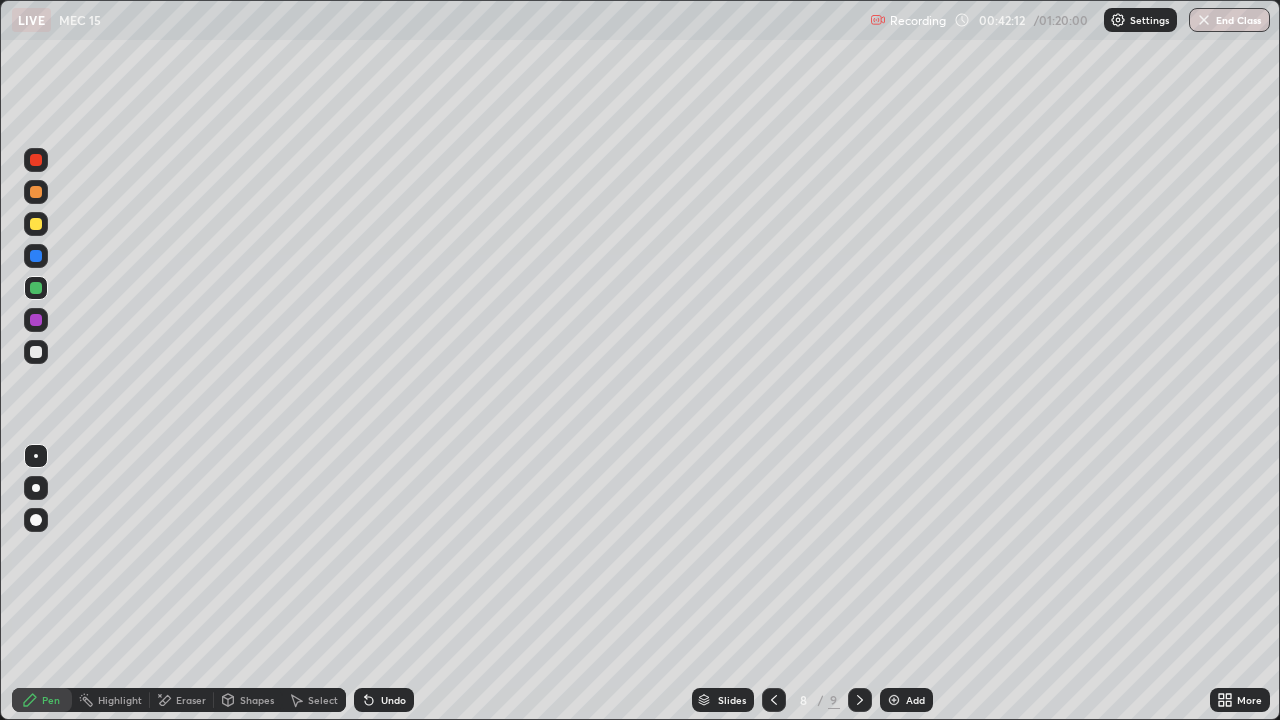 click at bounding box center [36, 224] 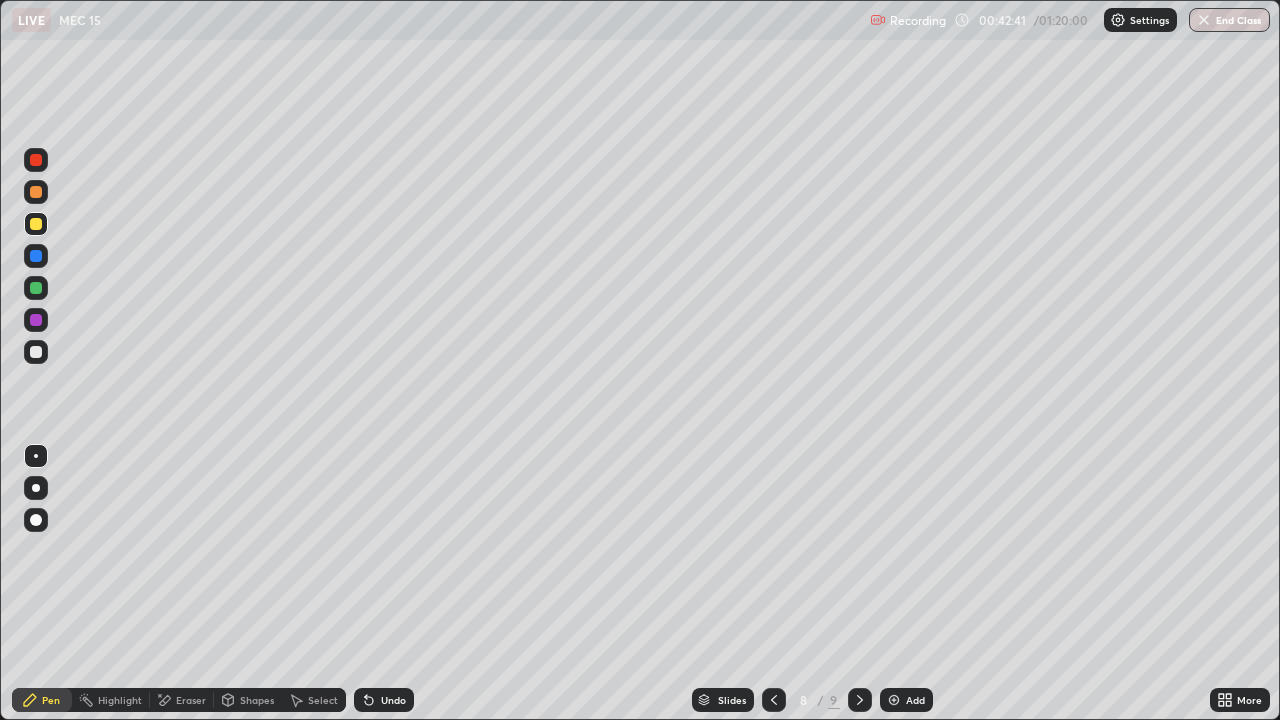 click at bounding box center (860, 700) 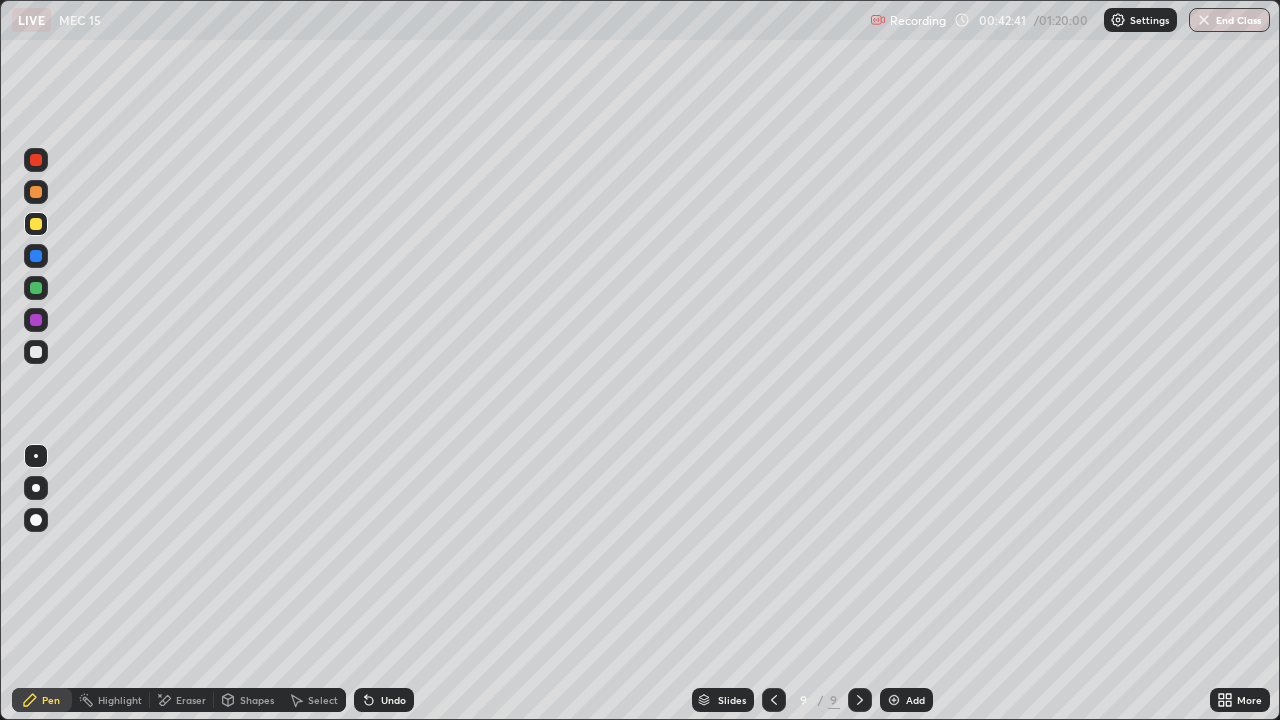click on "Add" at bounding box center (906, 700) 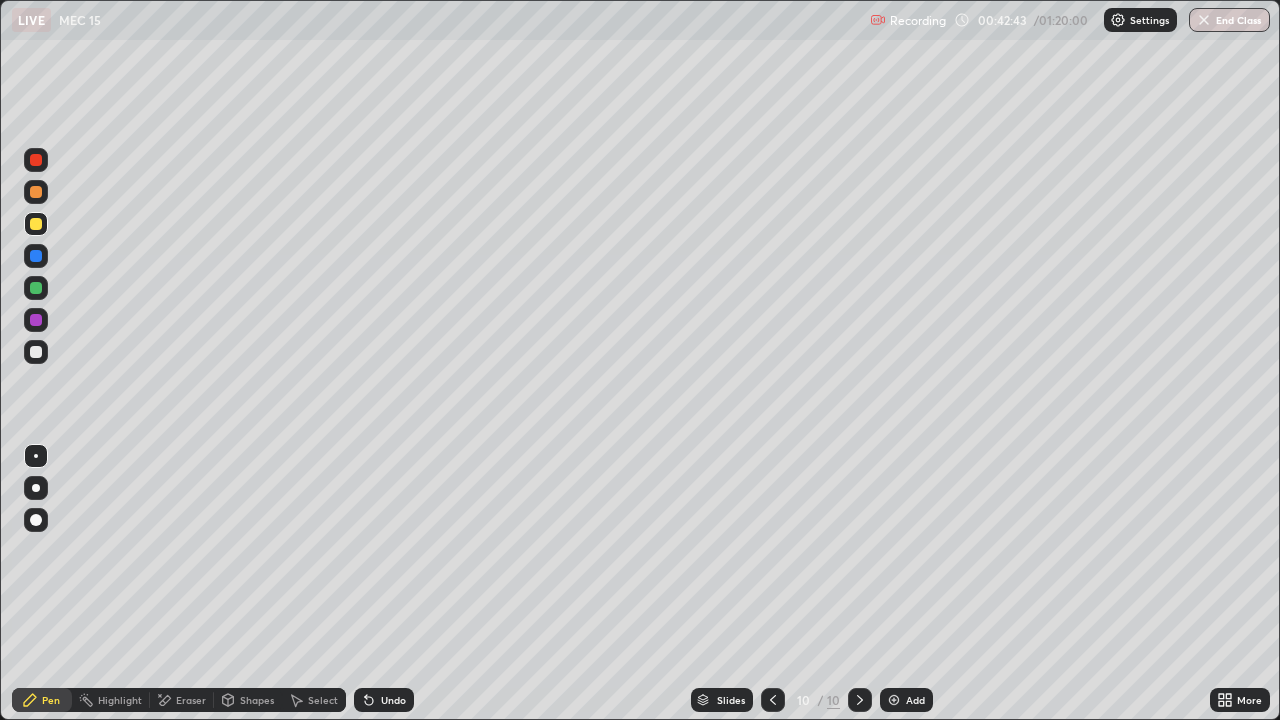 click at bounding box center (36, 352) 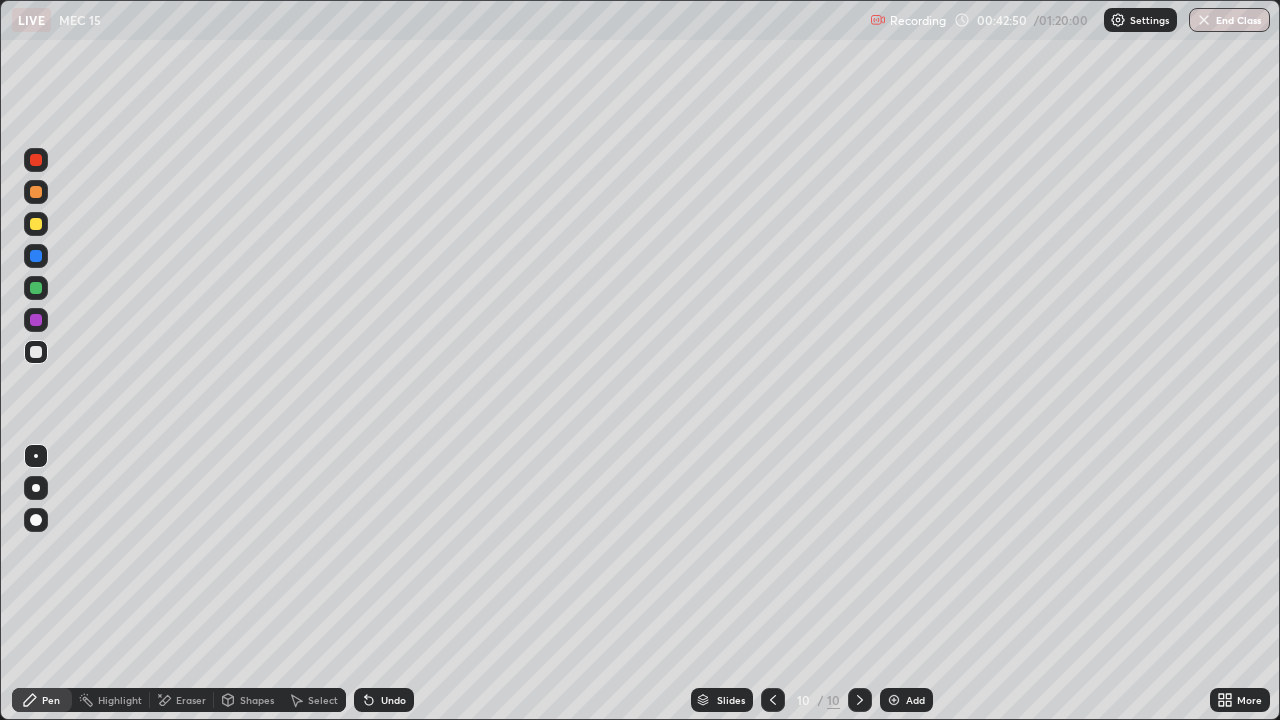 click at bounding box center (36, 224) 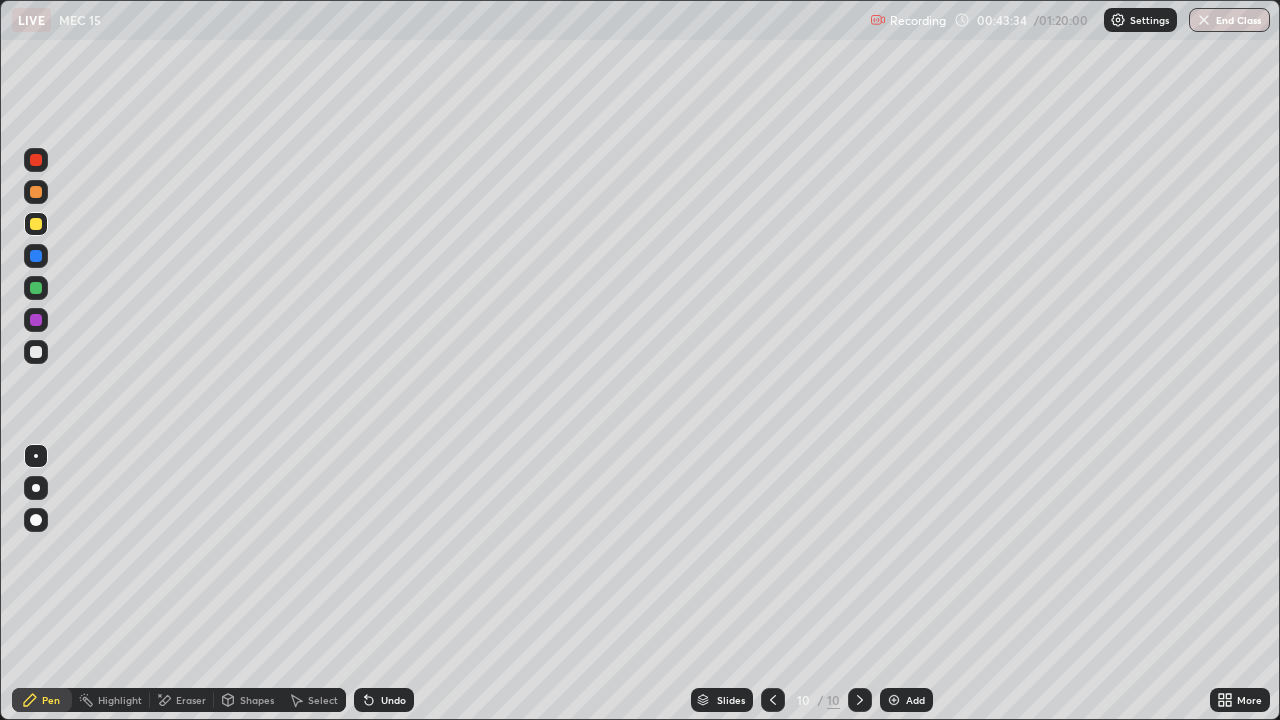click at bounding box center (36, 352) 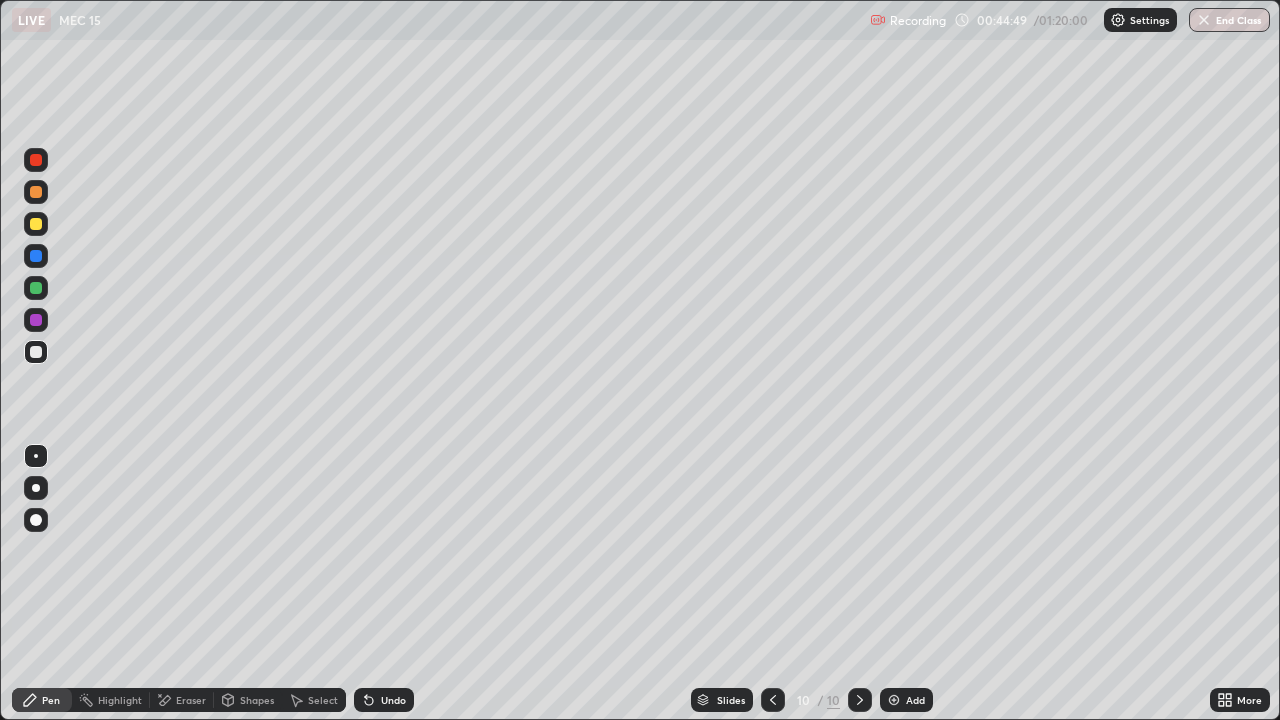 click on "Add" at bounding box center (915, 700) 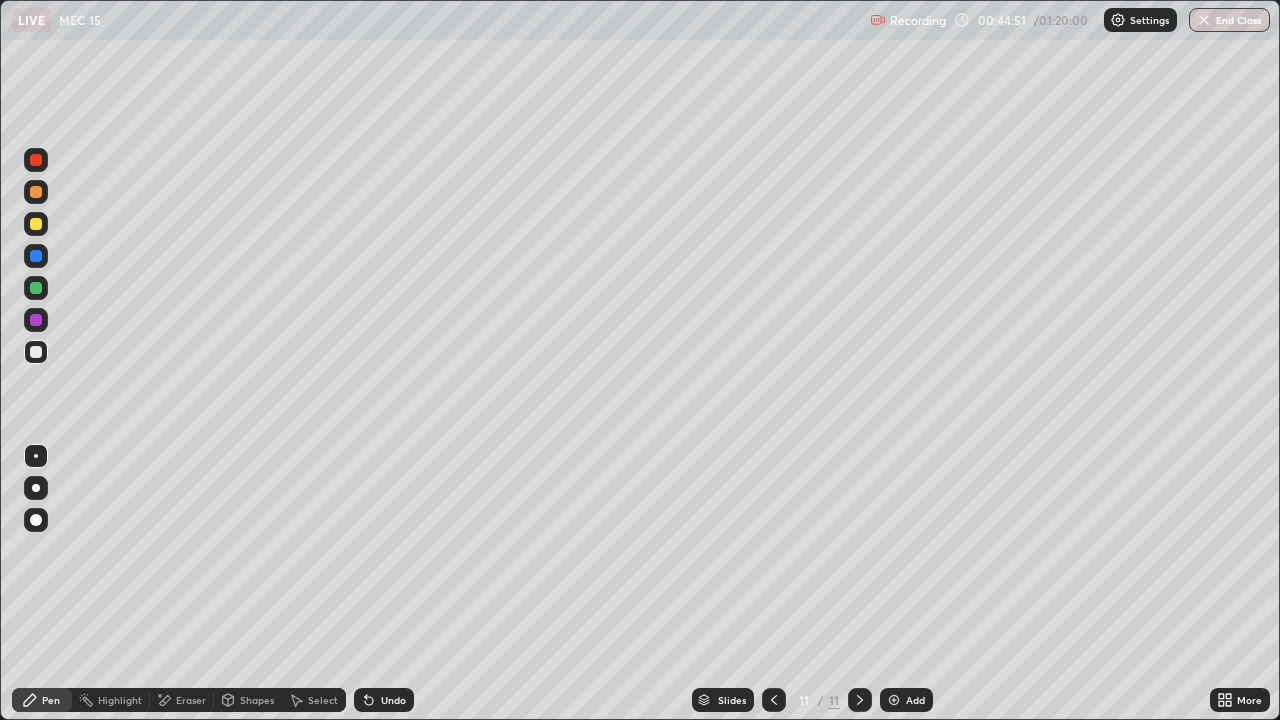 click at bounding box center [36, 224] 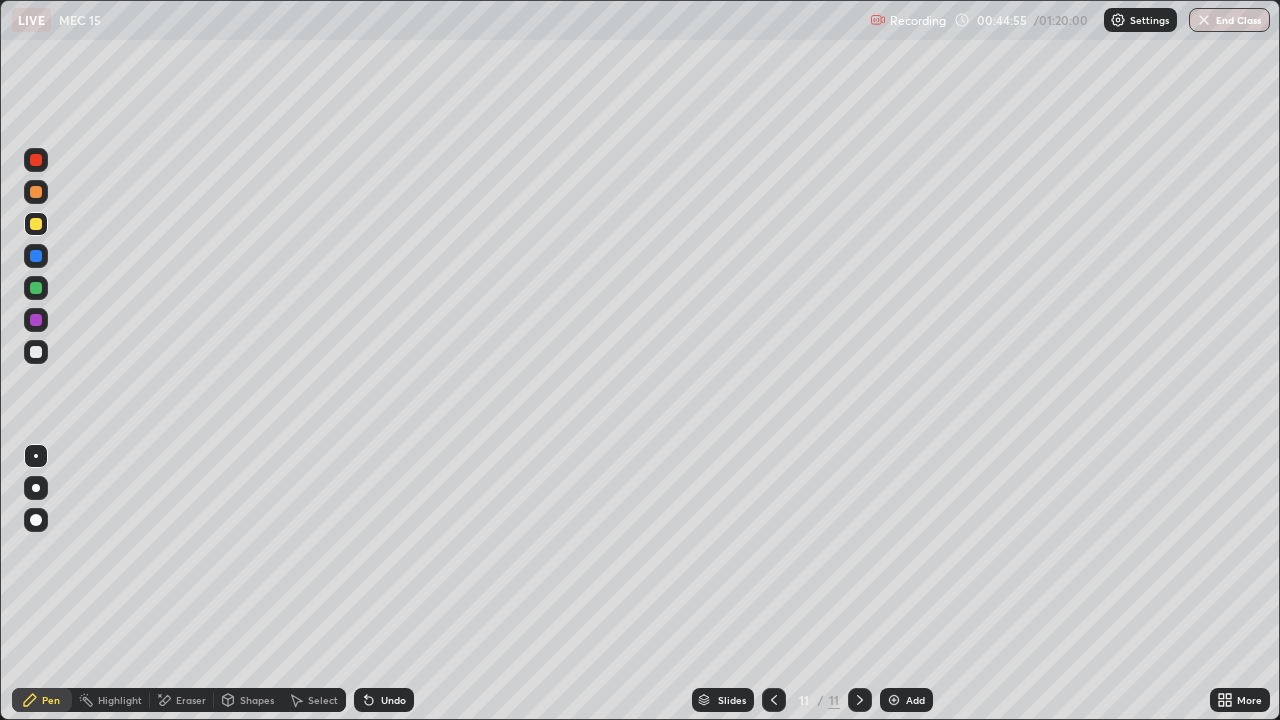 click at bounding box center [36, 352] 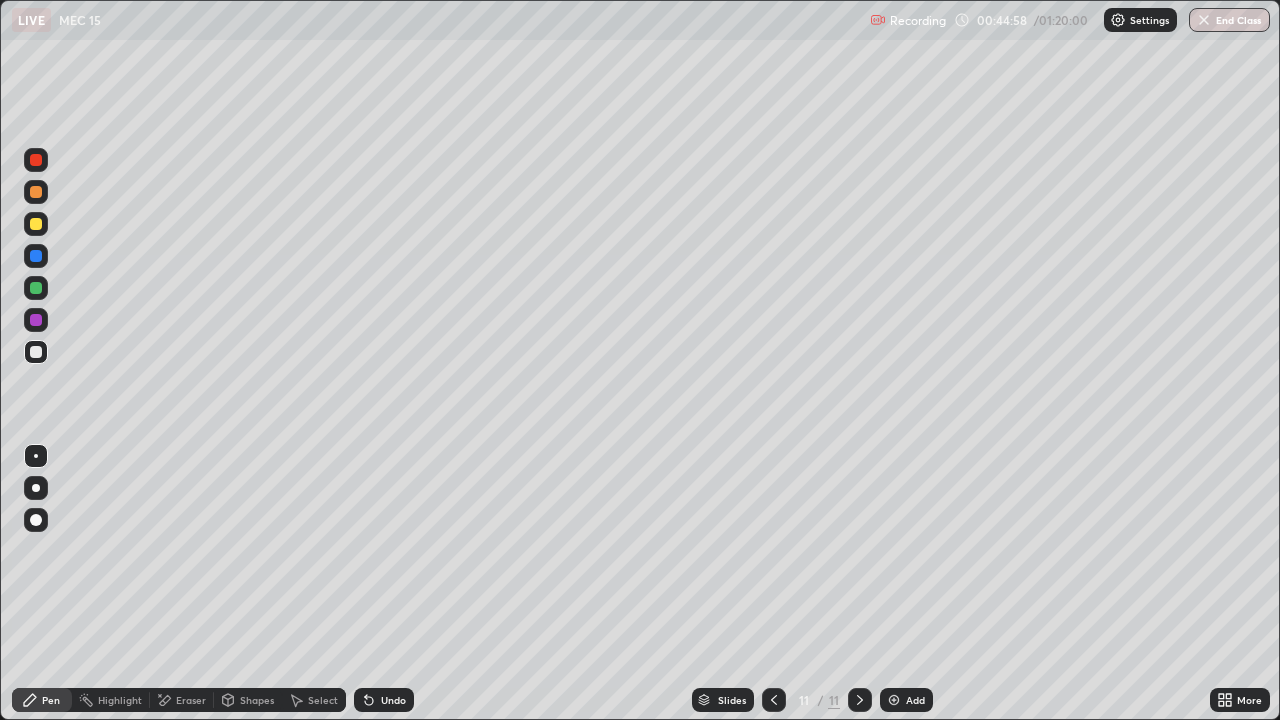 click at bounding box center (36, 224) 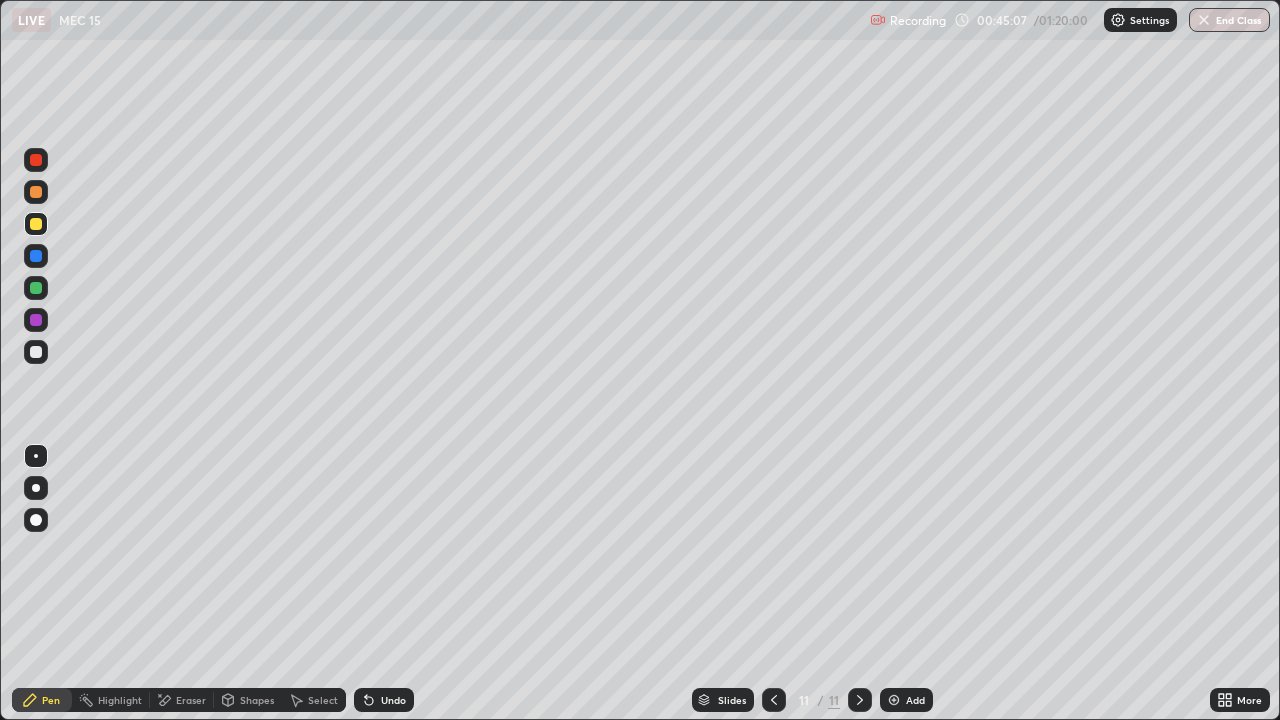 click at bounding box center [36, 352] 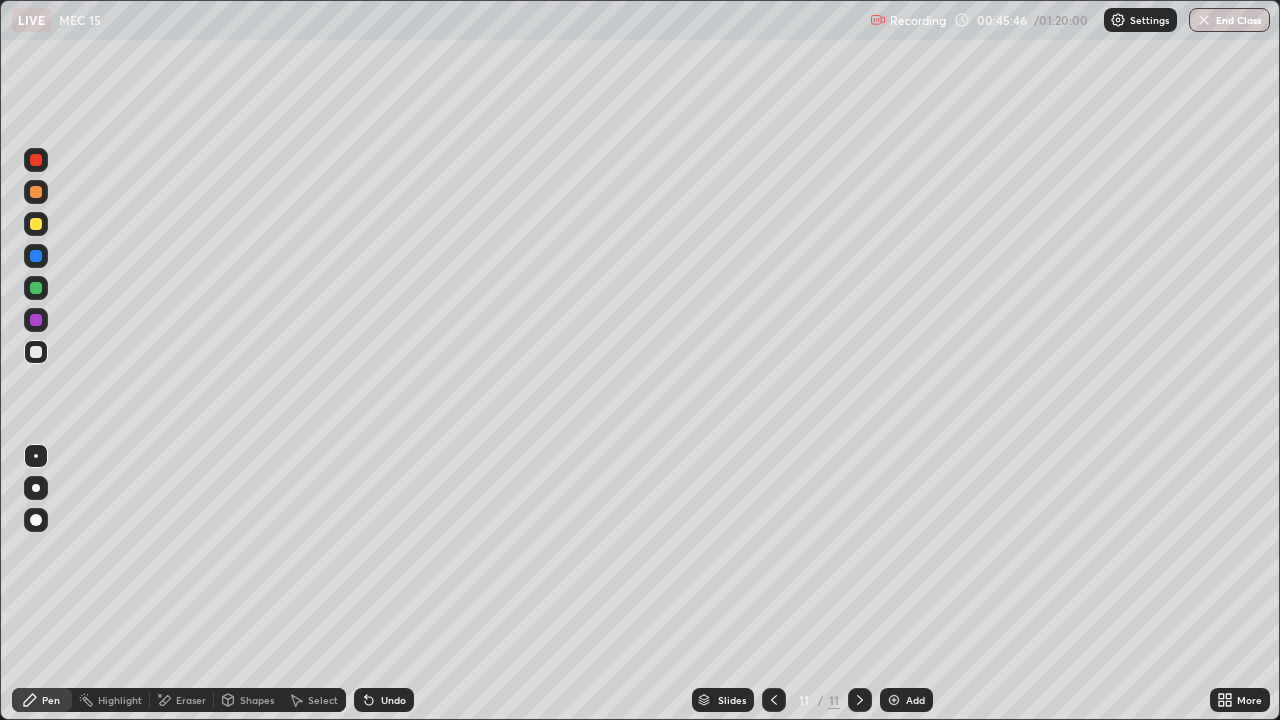 click 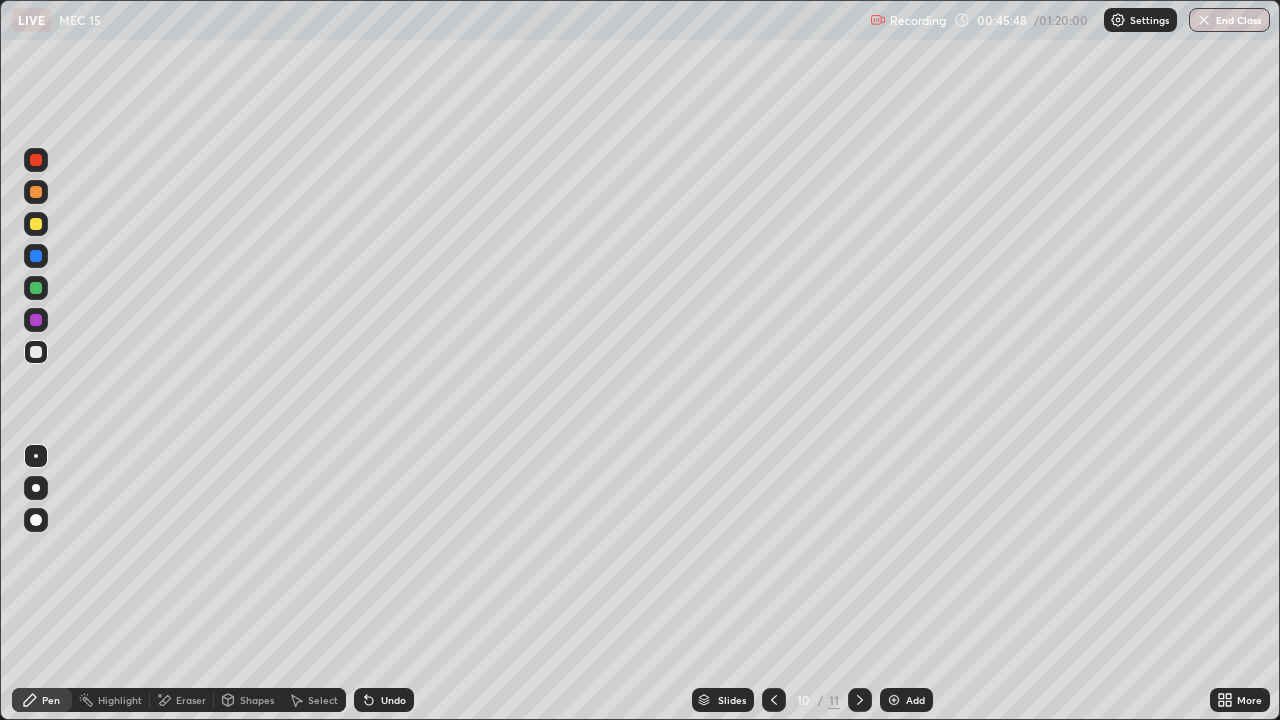 click 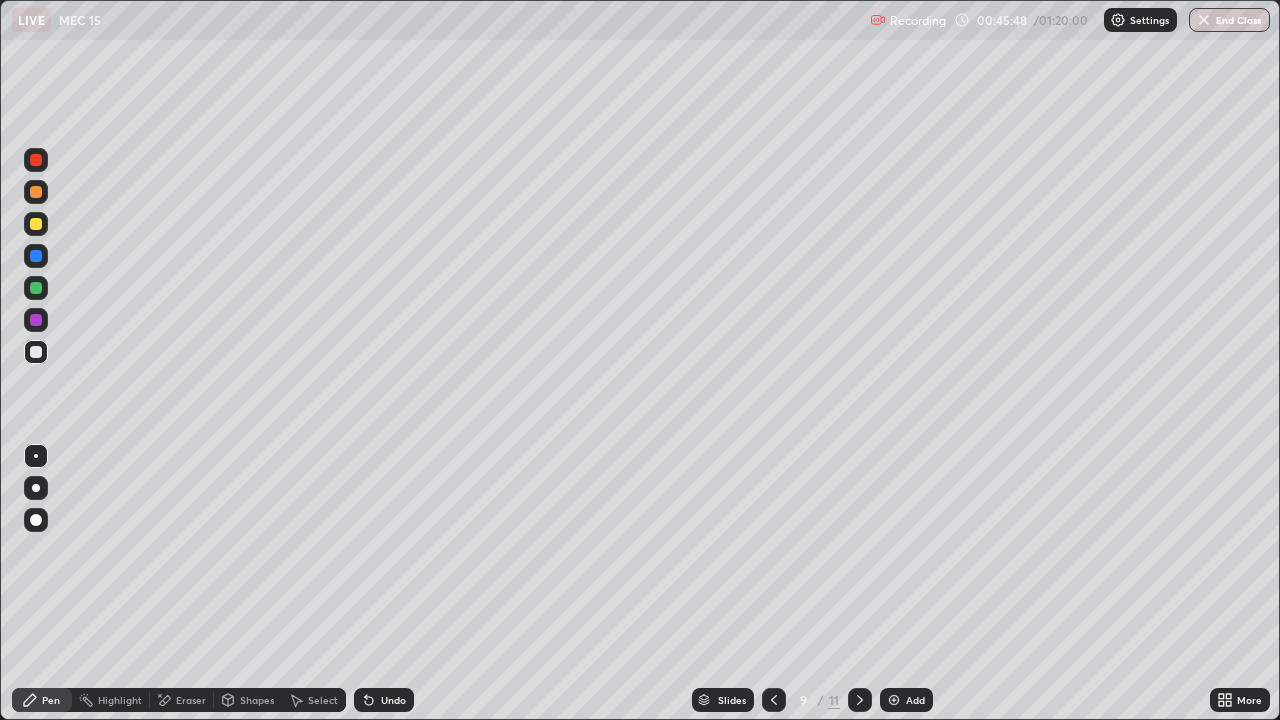 click at bounding box center [774, 700] 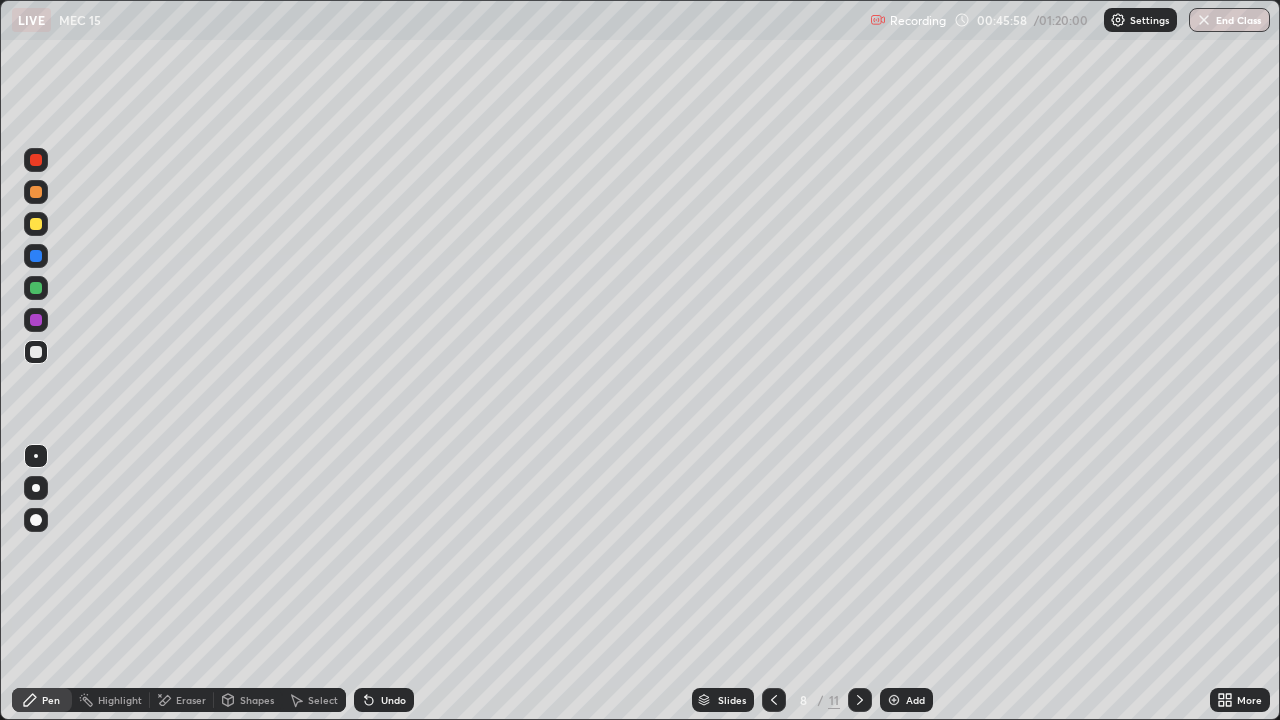 click 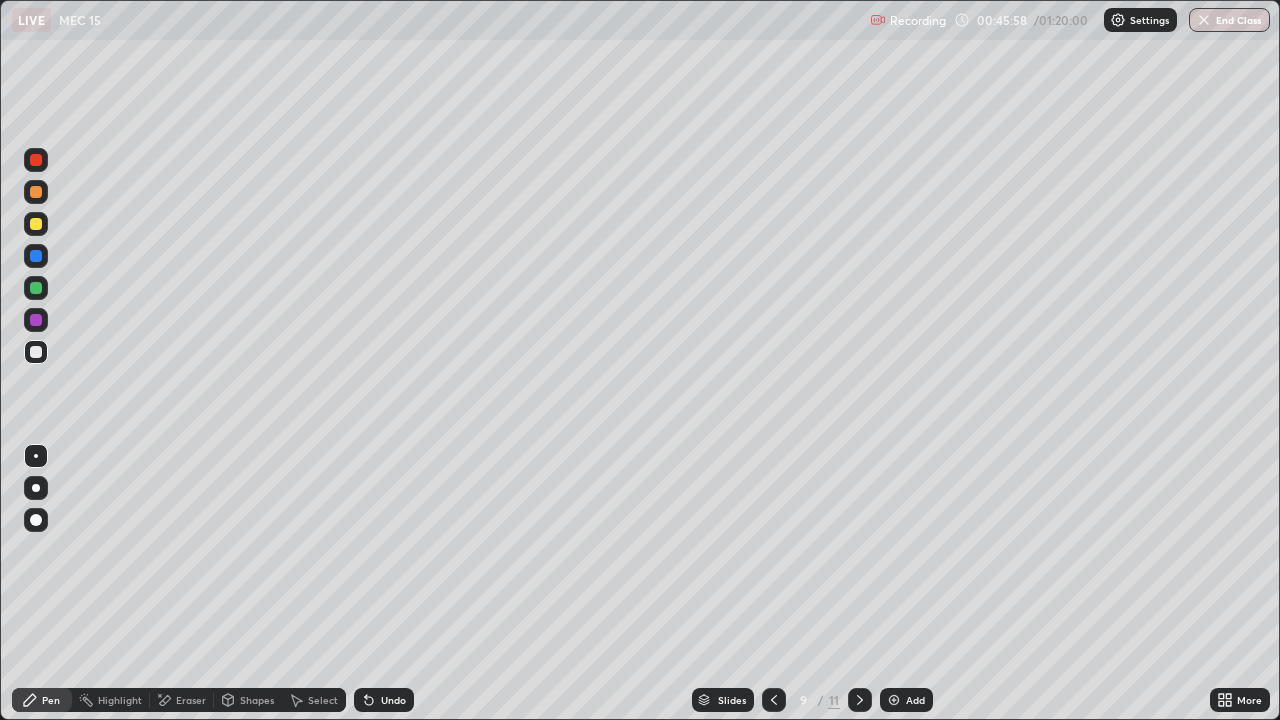 click 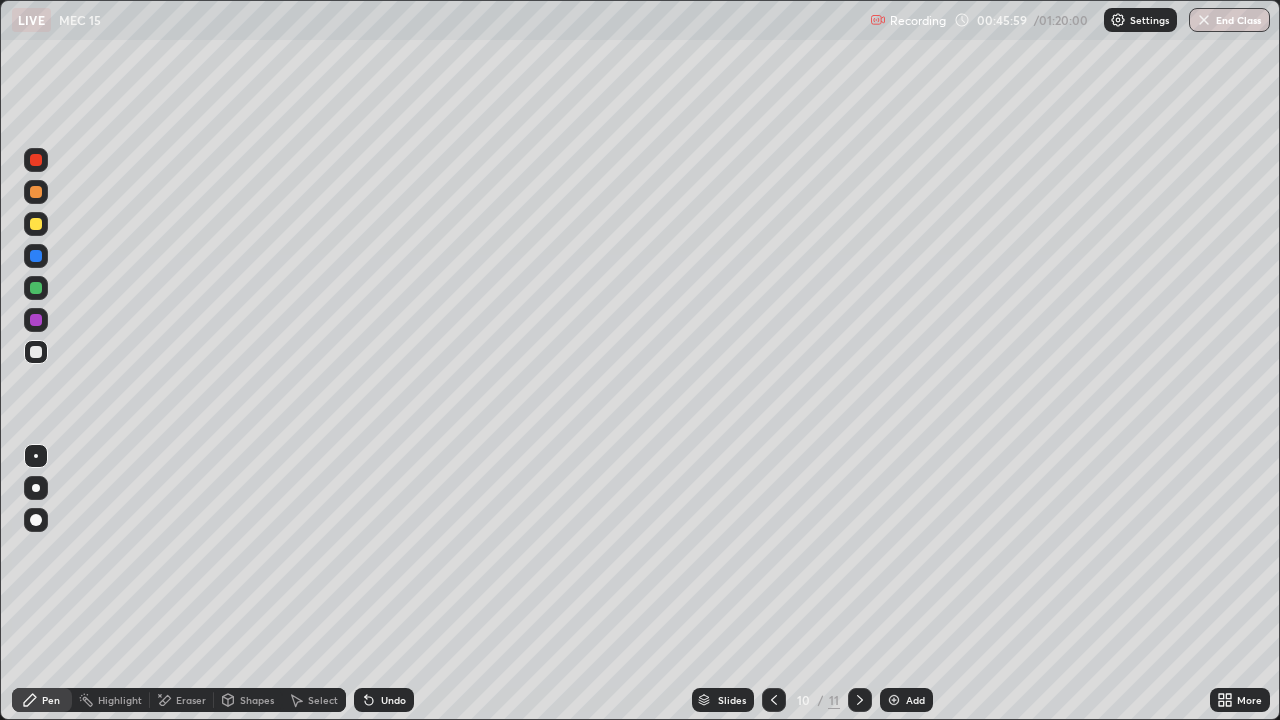click 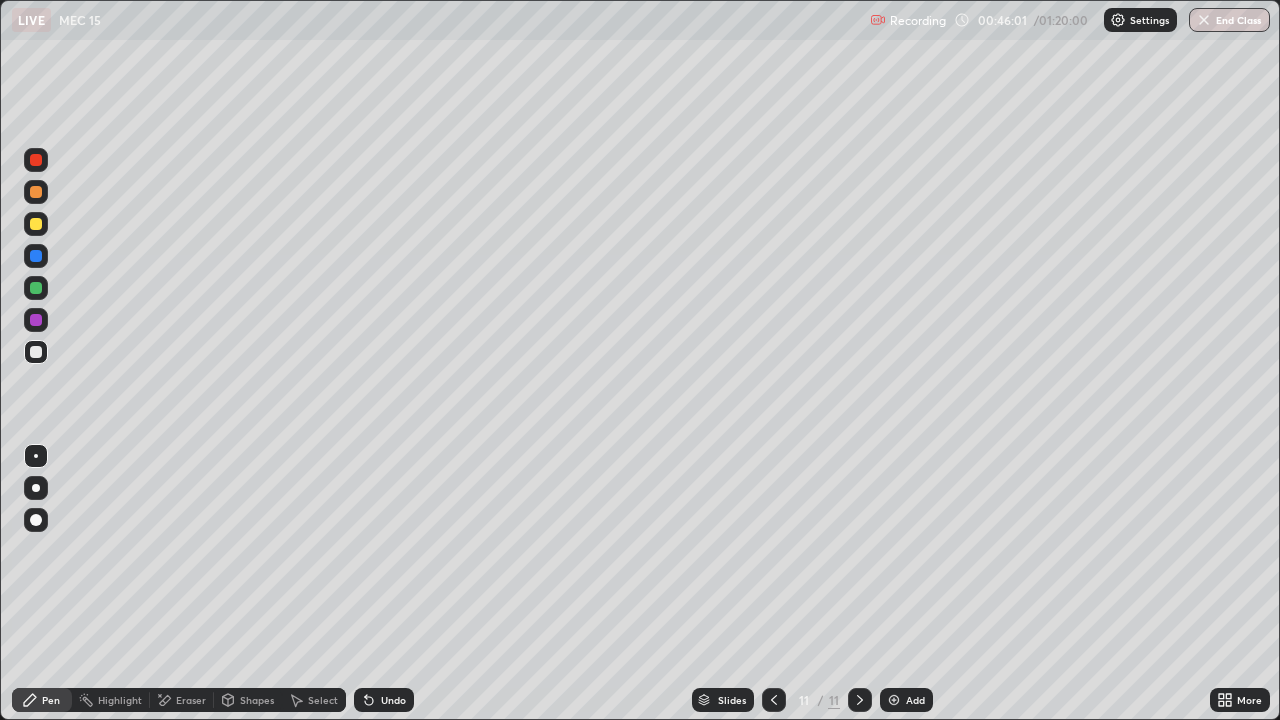click 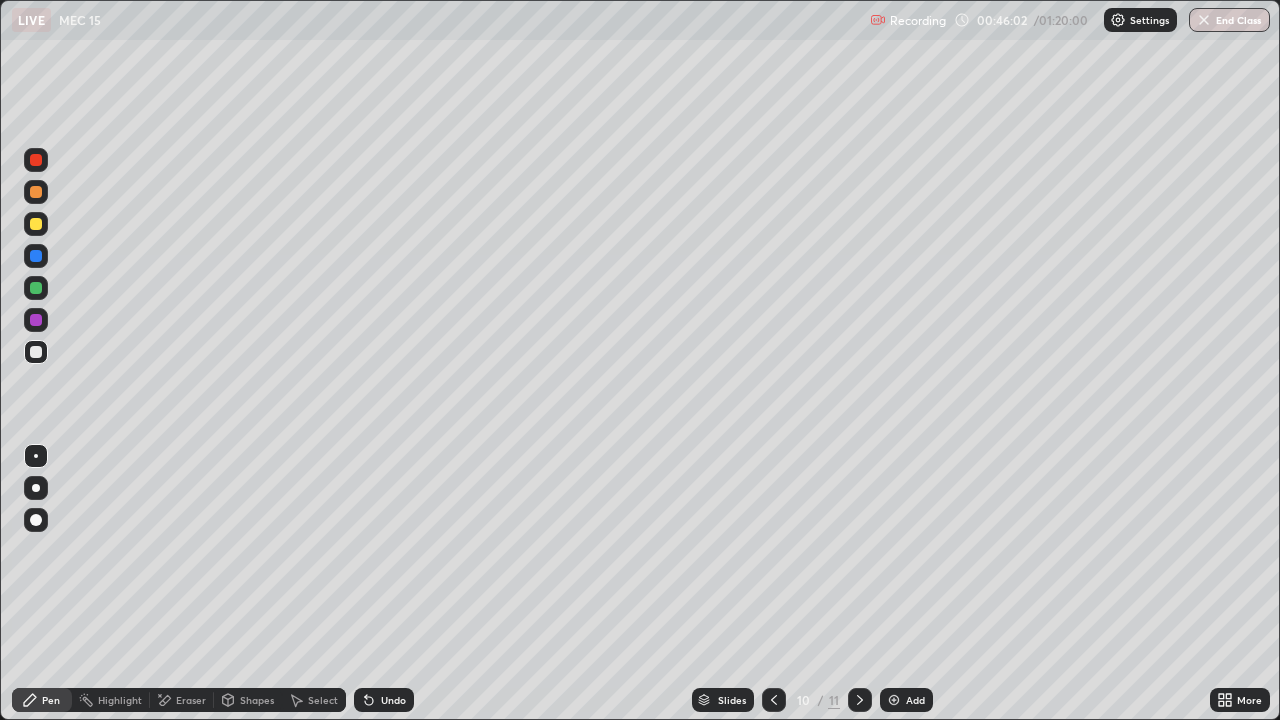 click 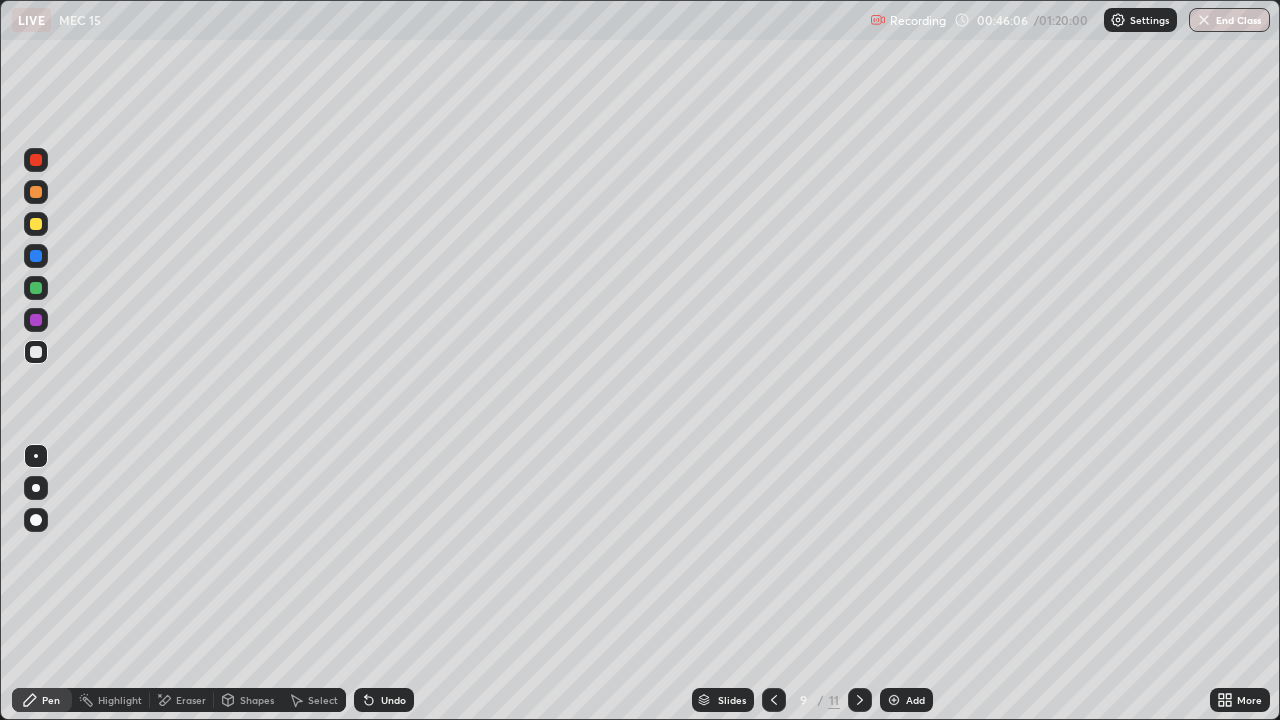 click 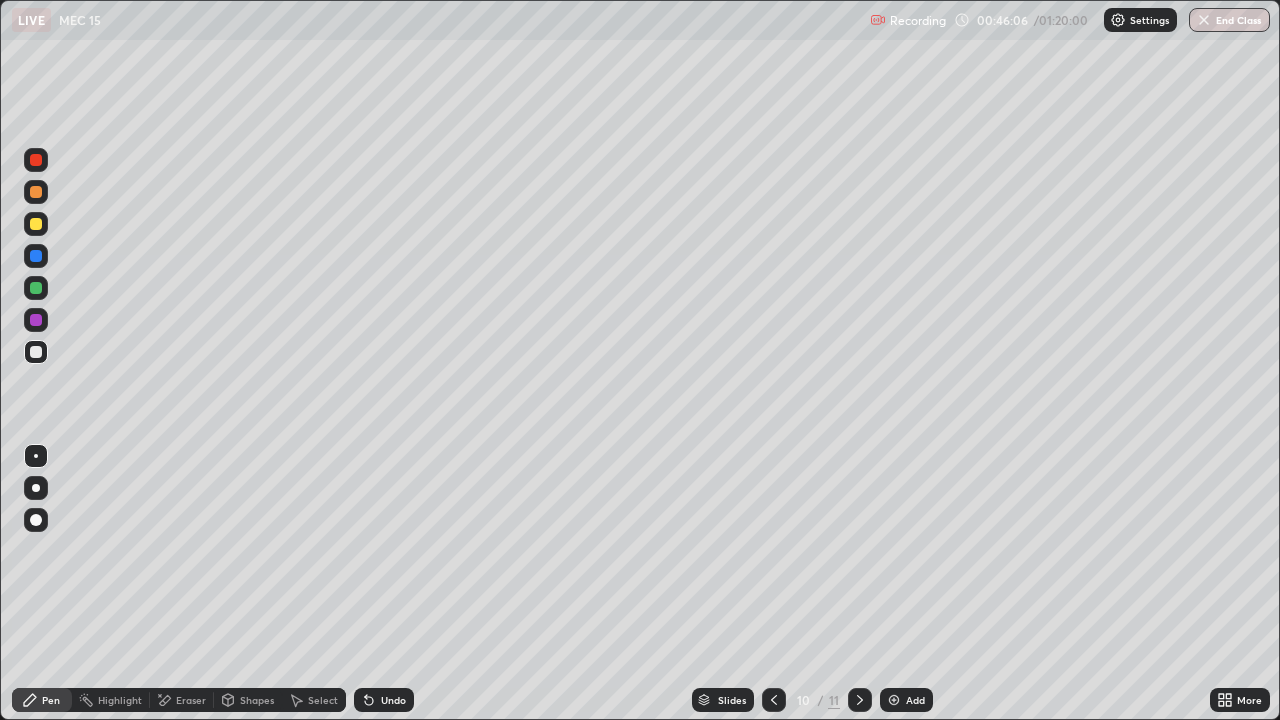 click 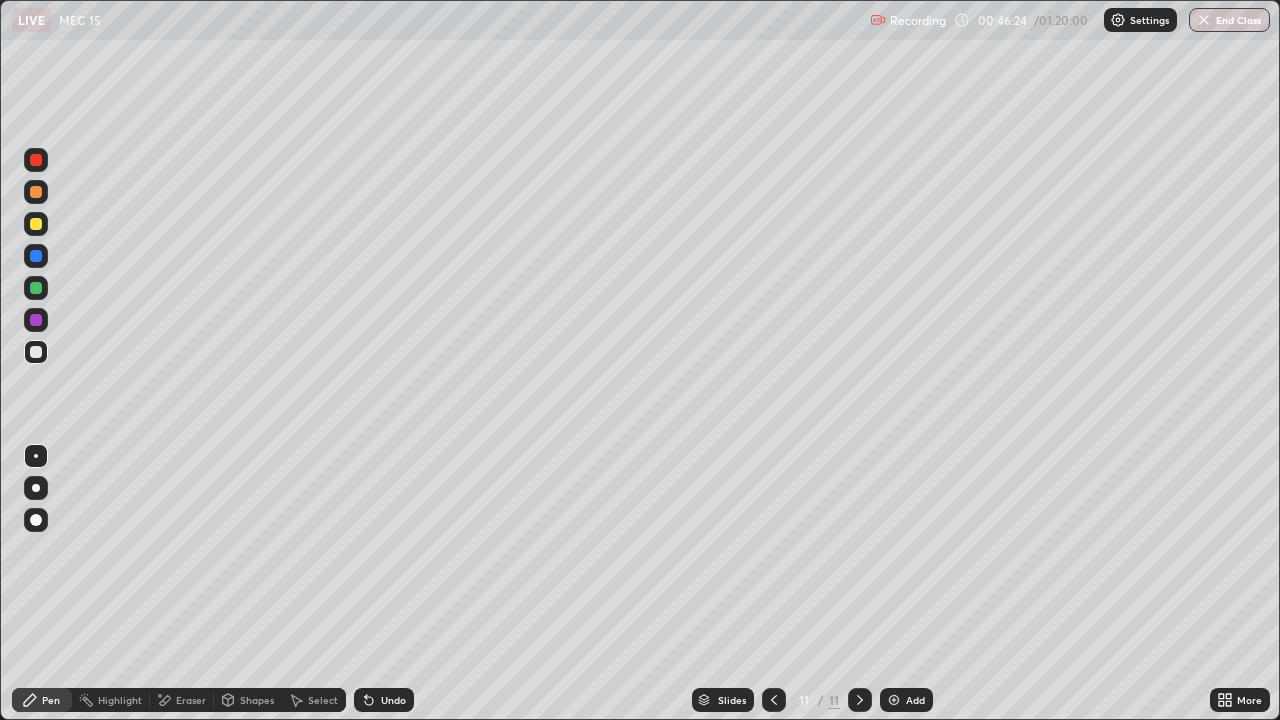 click at bounding box center [774, 700] 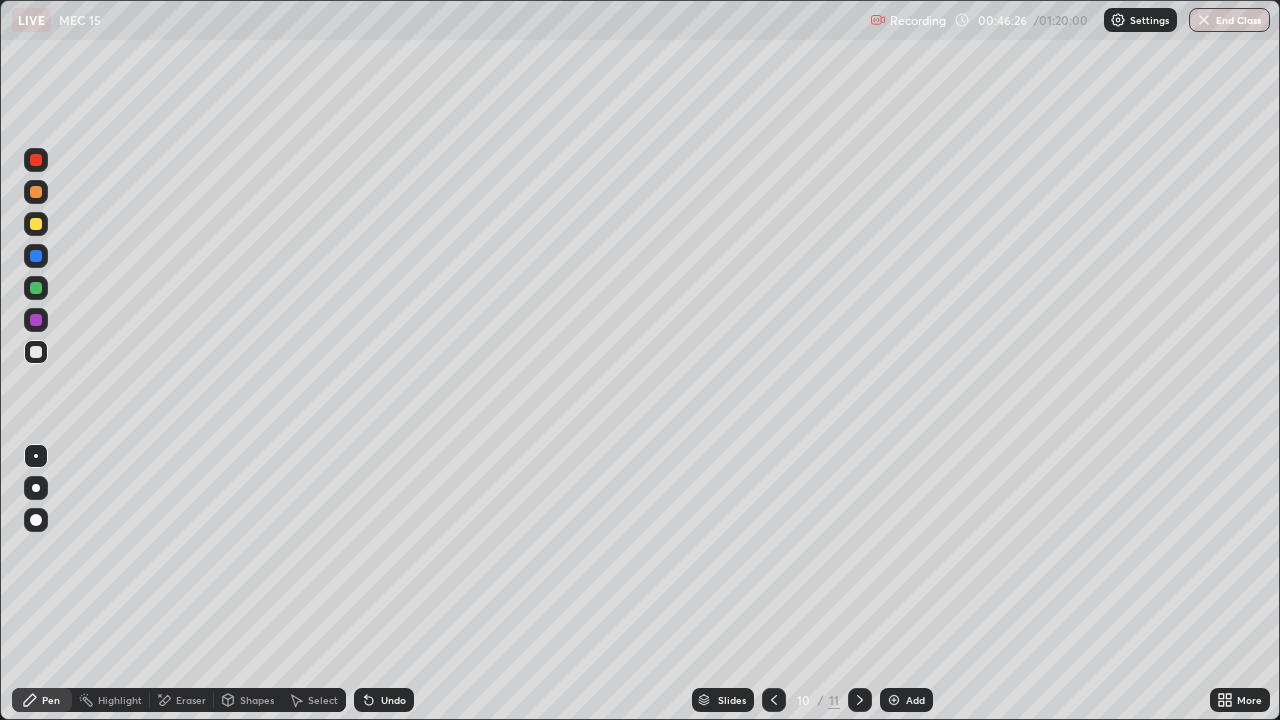 click at bounding box center [774, 700] 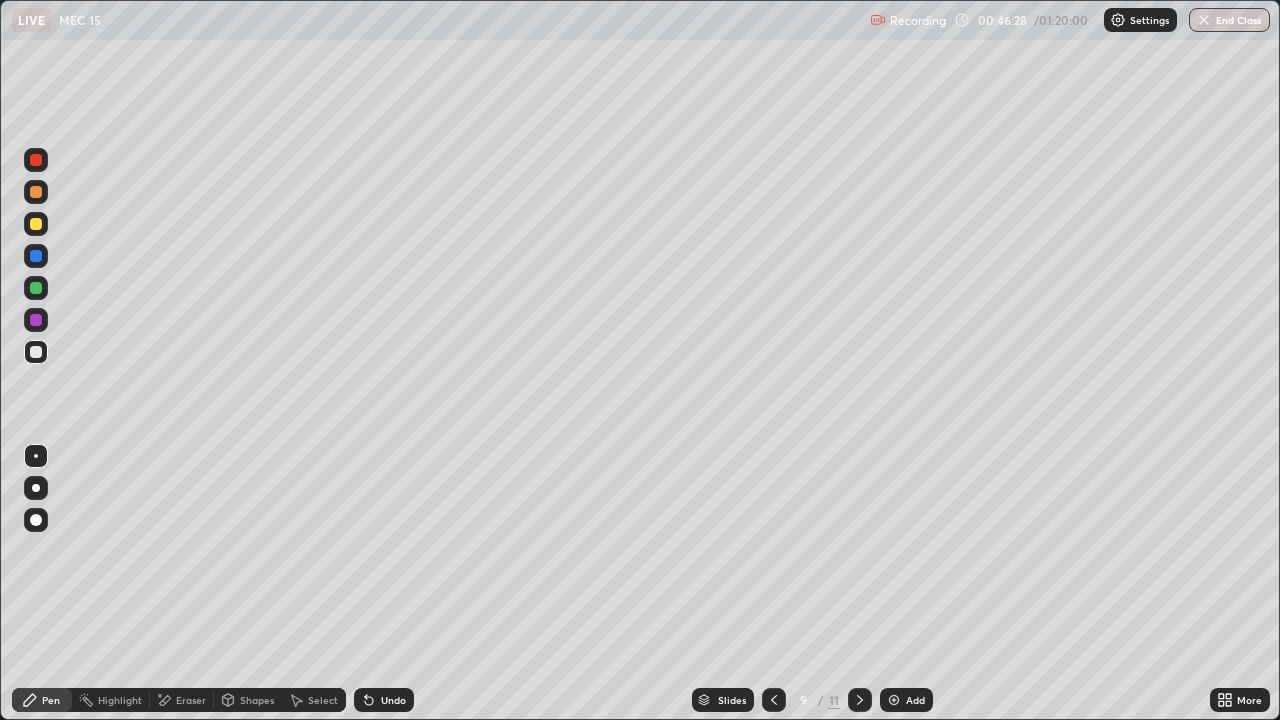 click 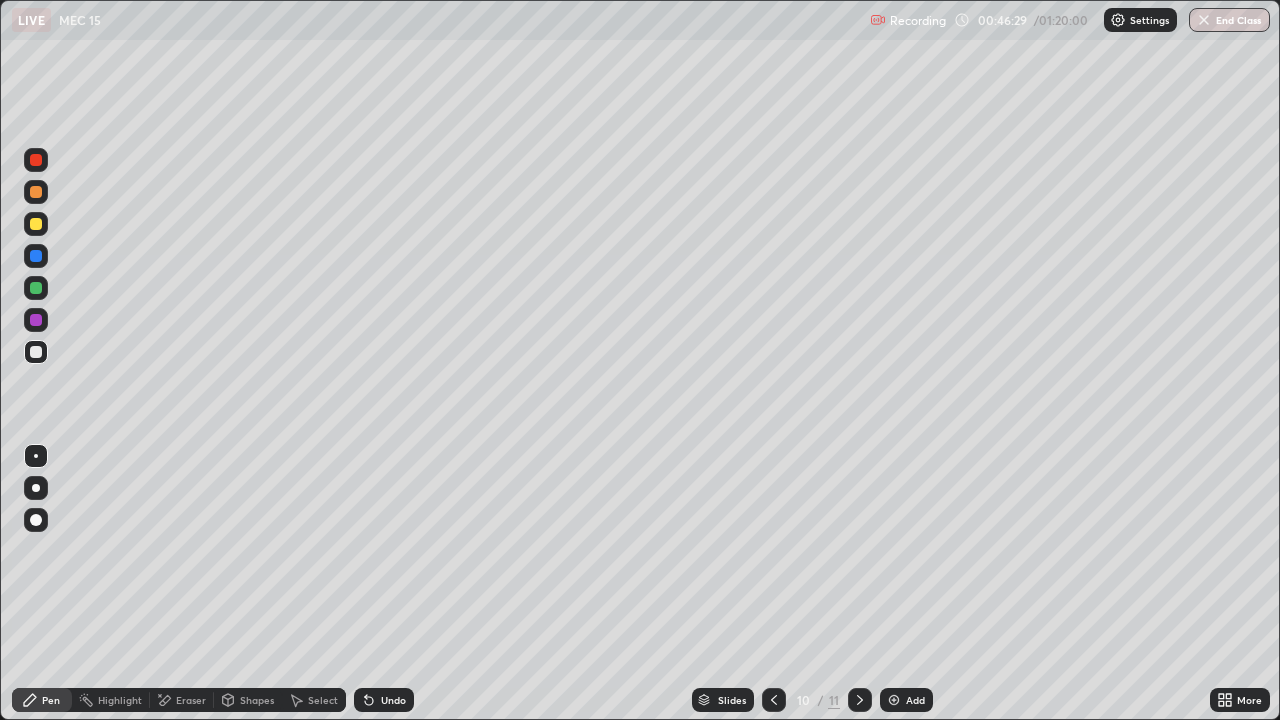 click 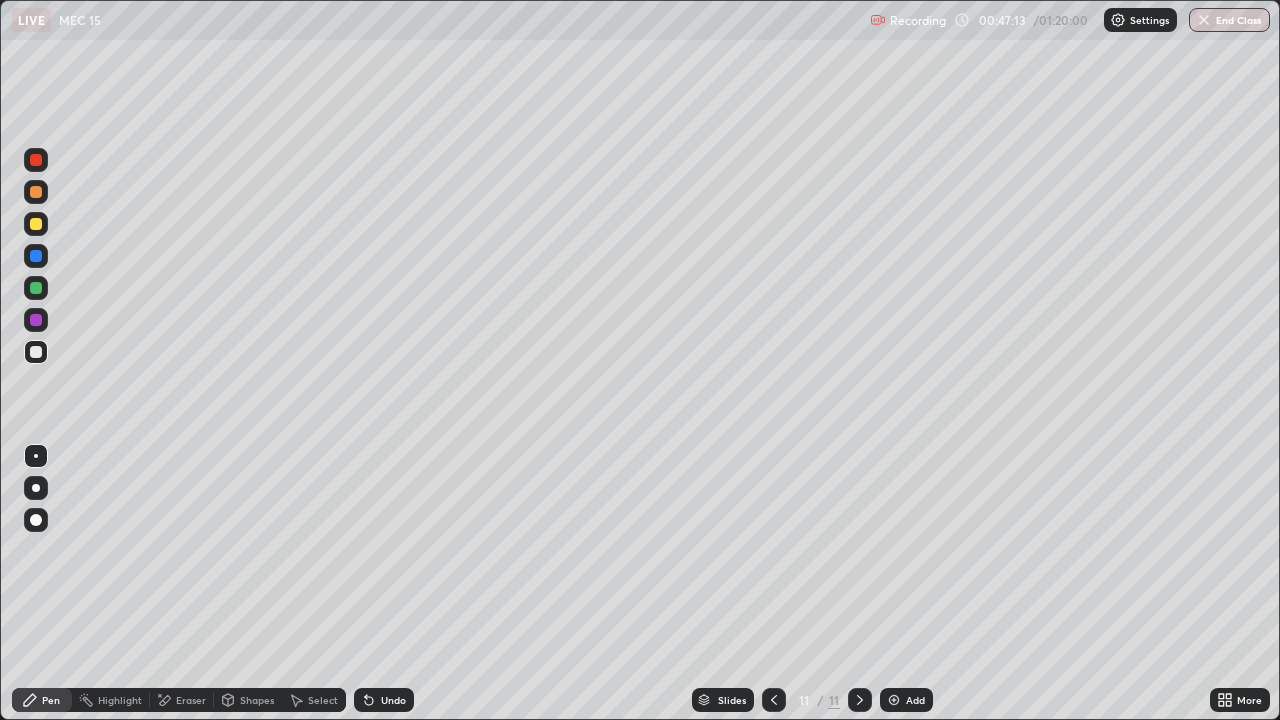 click 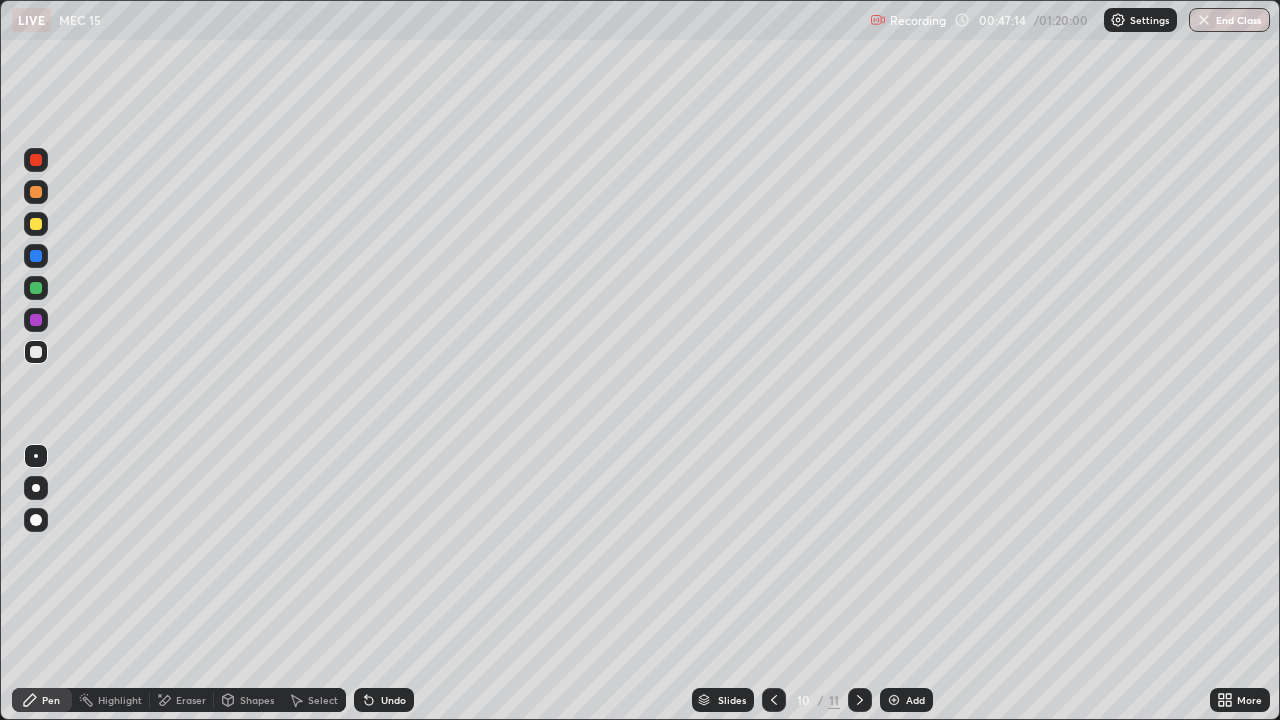 click at bounding box center [774, 700] 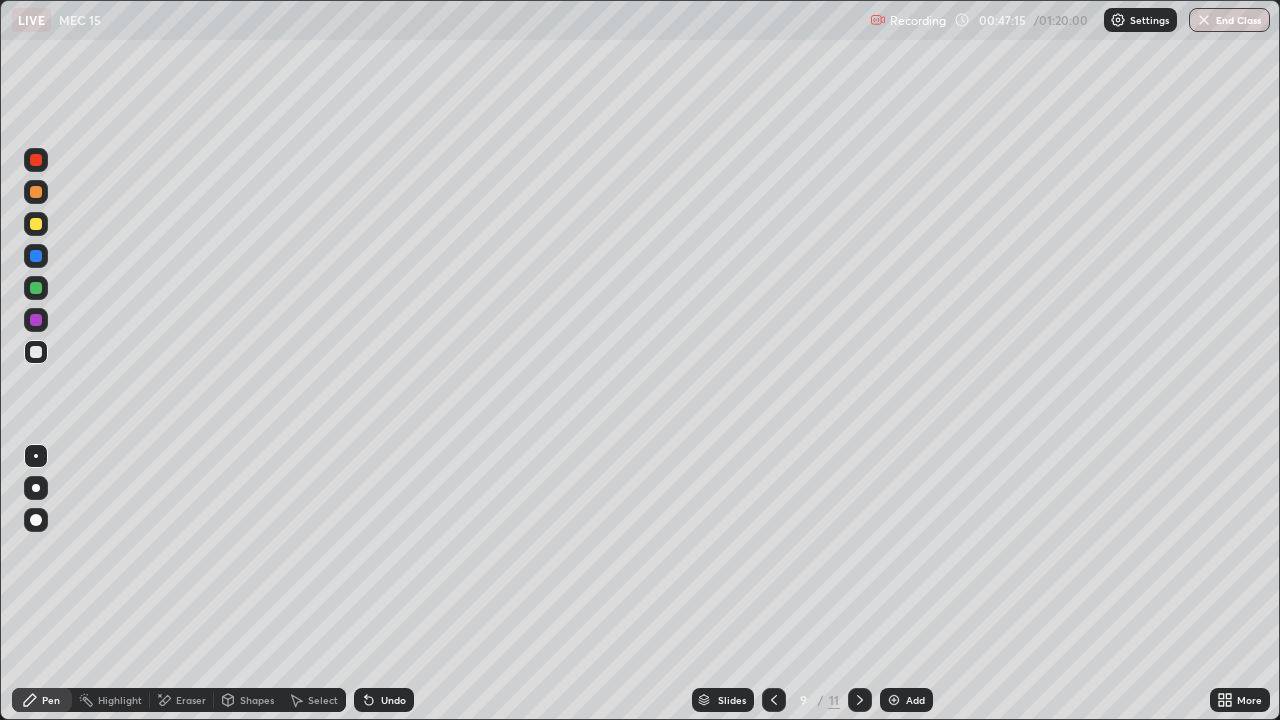 click 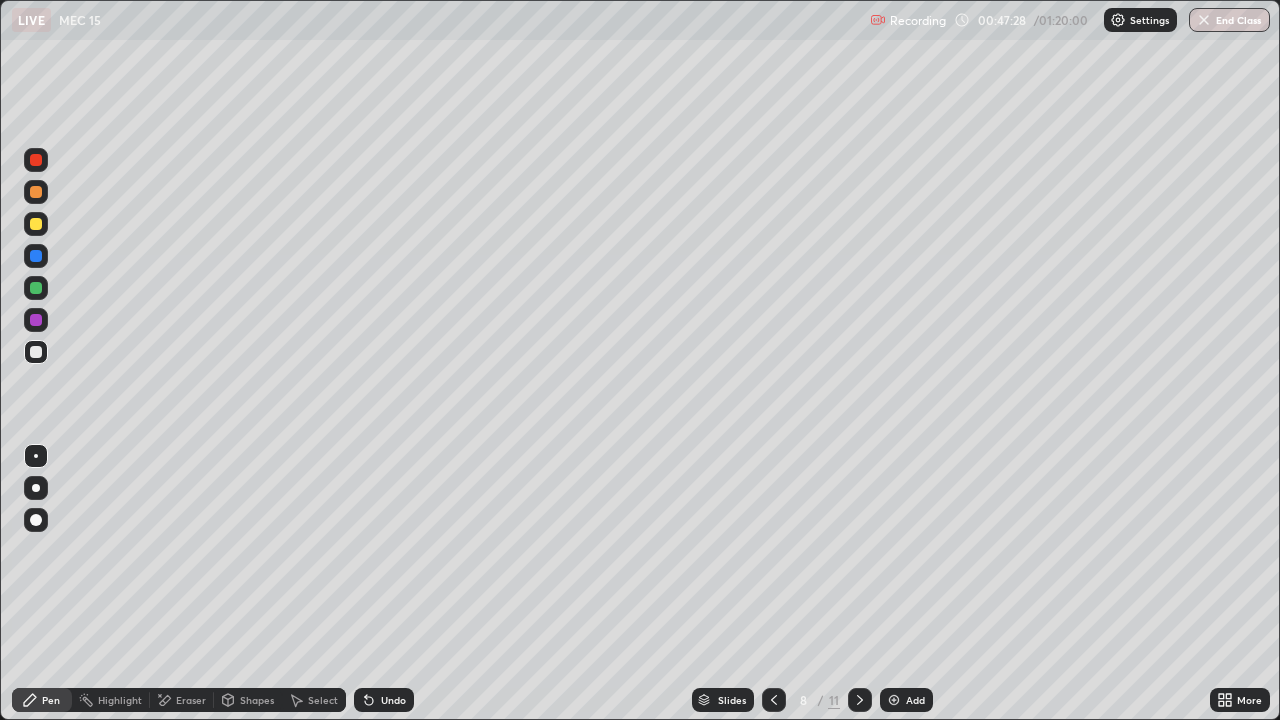 click at bounding box center [860, 700] 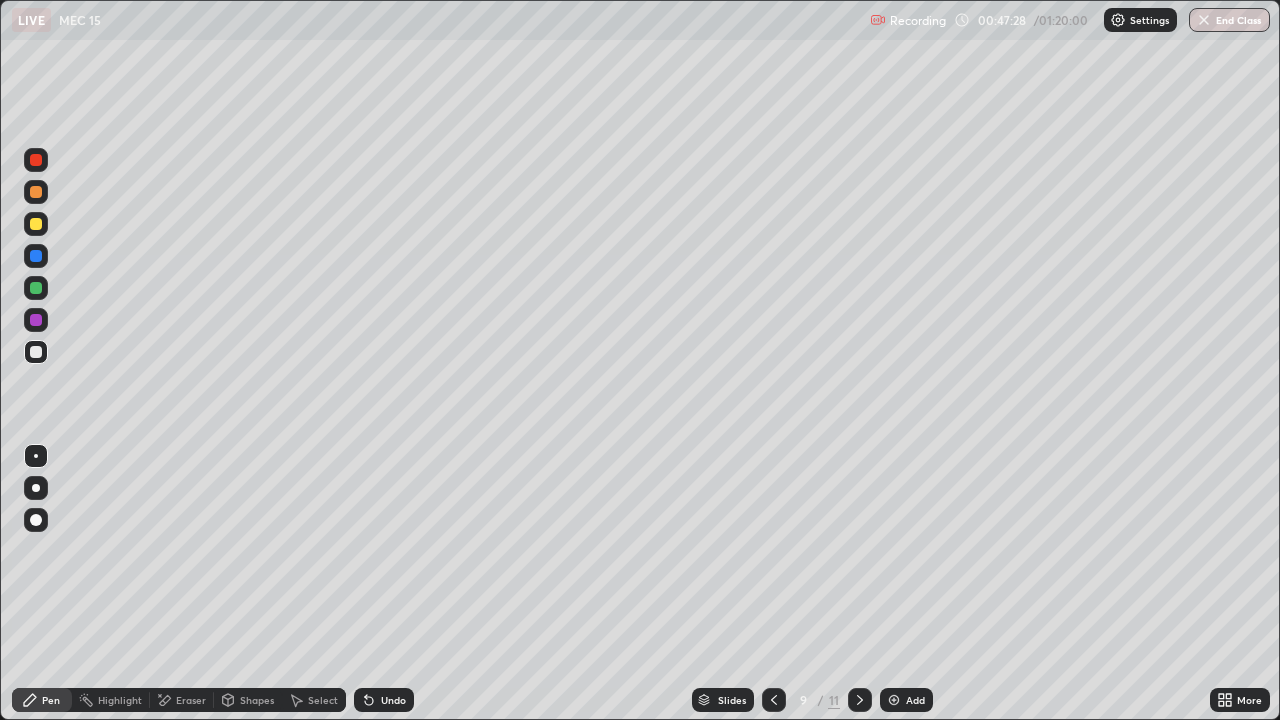 click 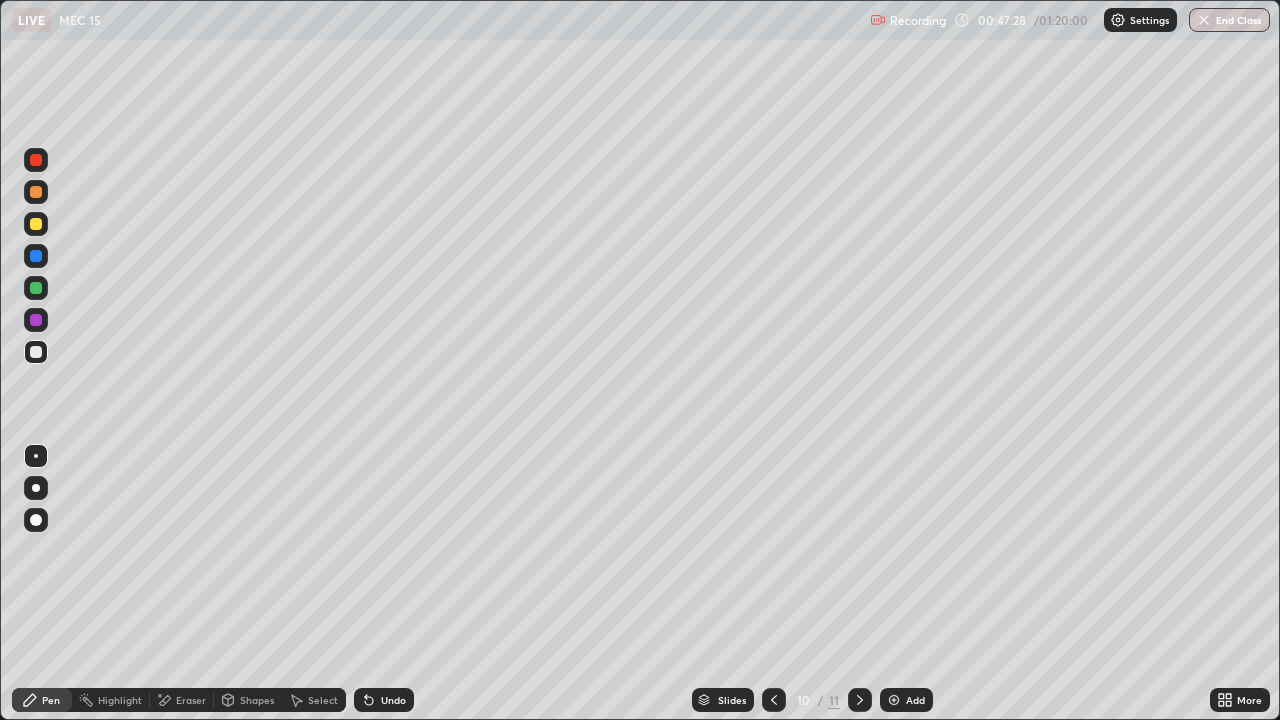click 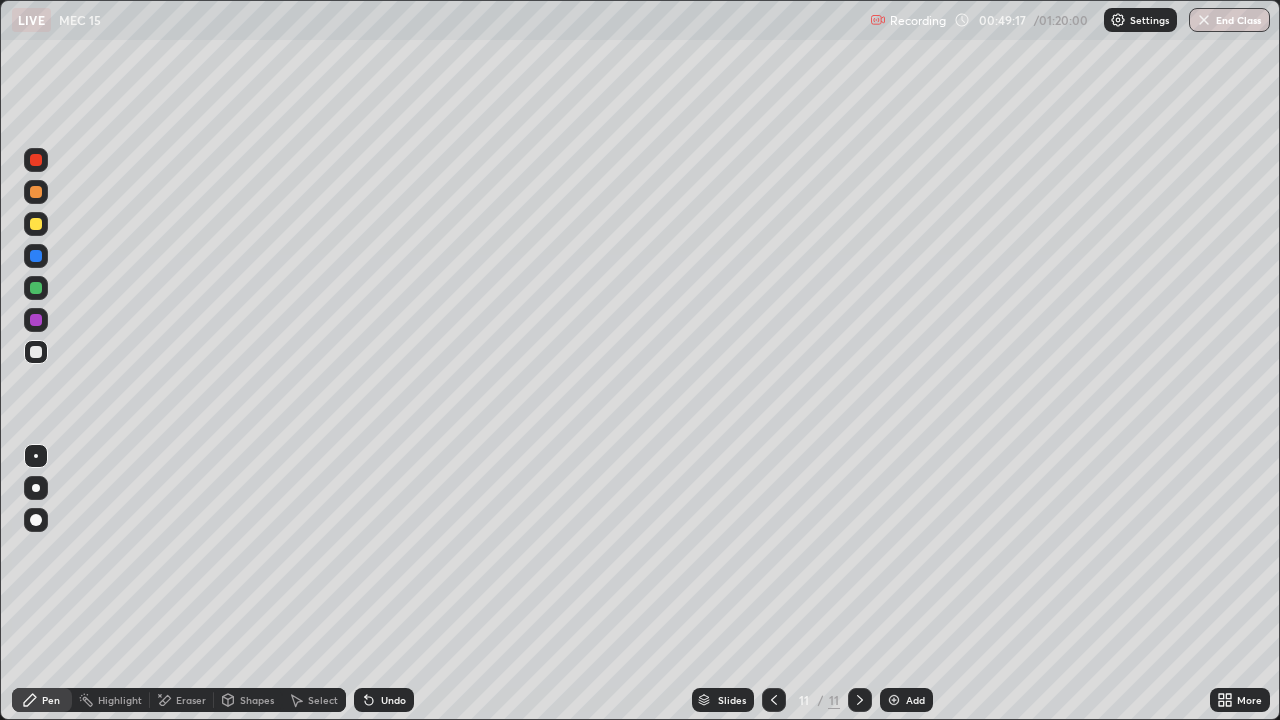 click on "Add" at bounding box center [906, 700] 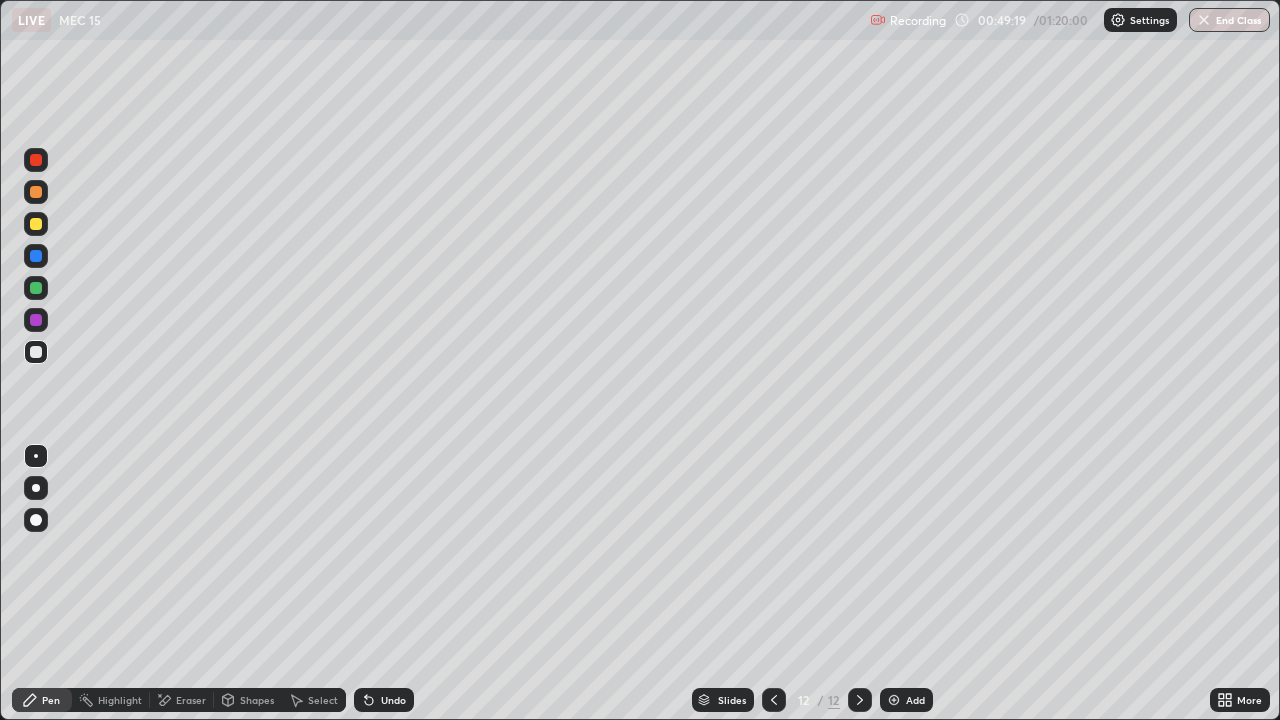 click at bounding box center [36, 224] 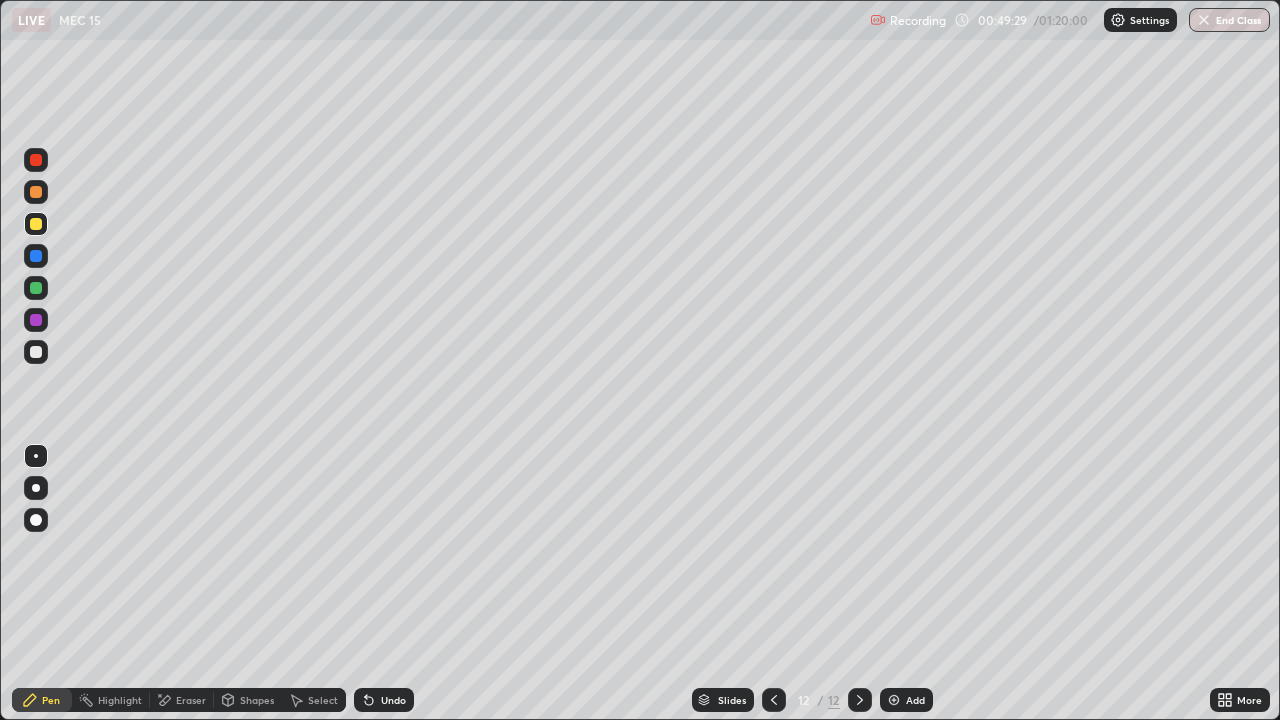 click at bounding box center (36, 352) 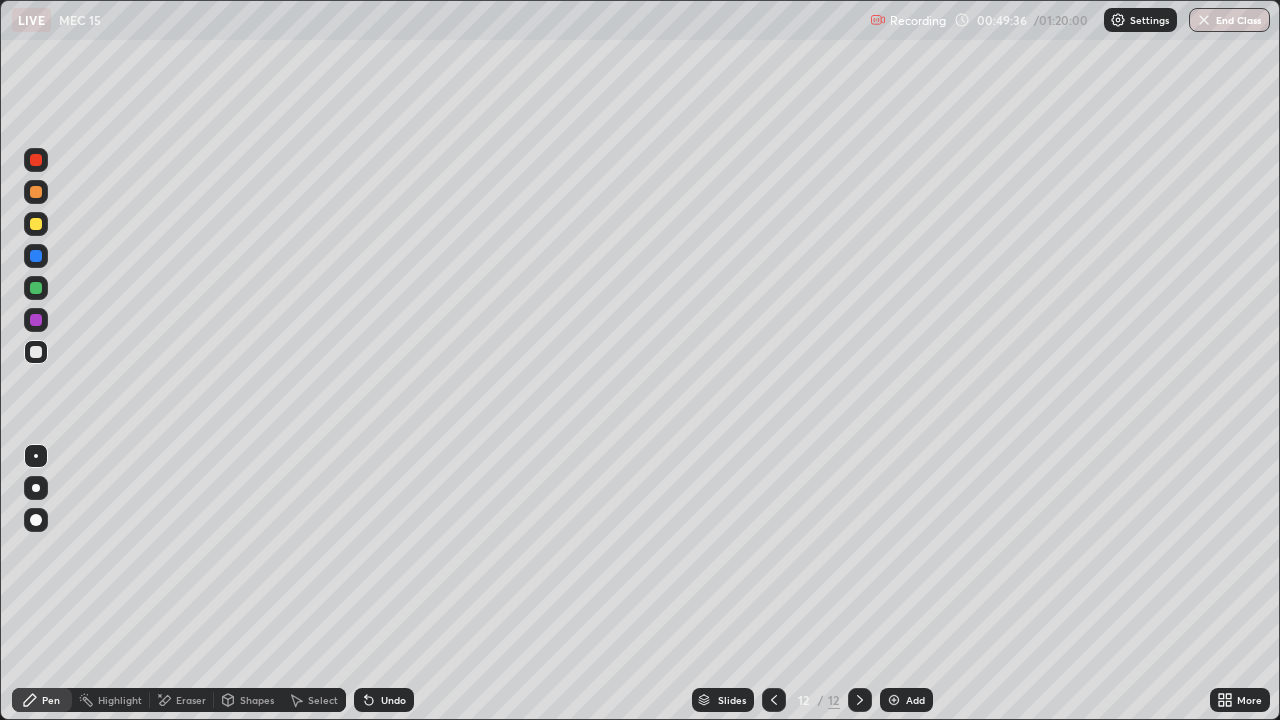 click on "Undo" at bounding box center [393, 700] 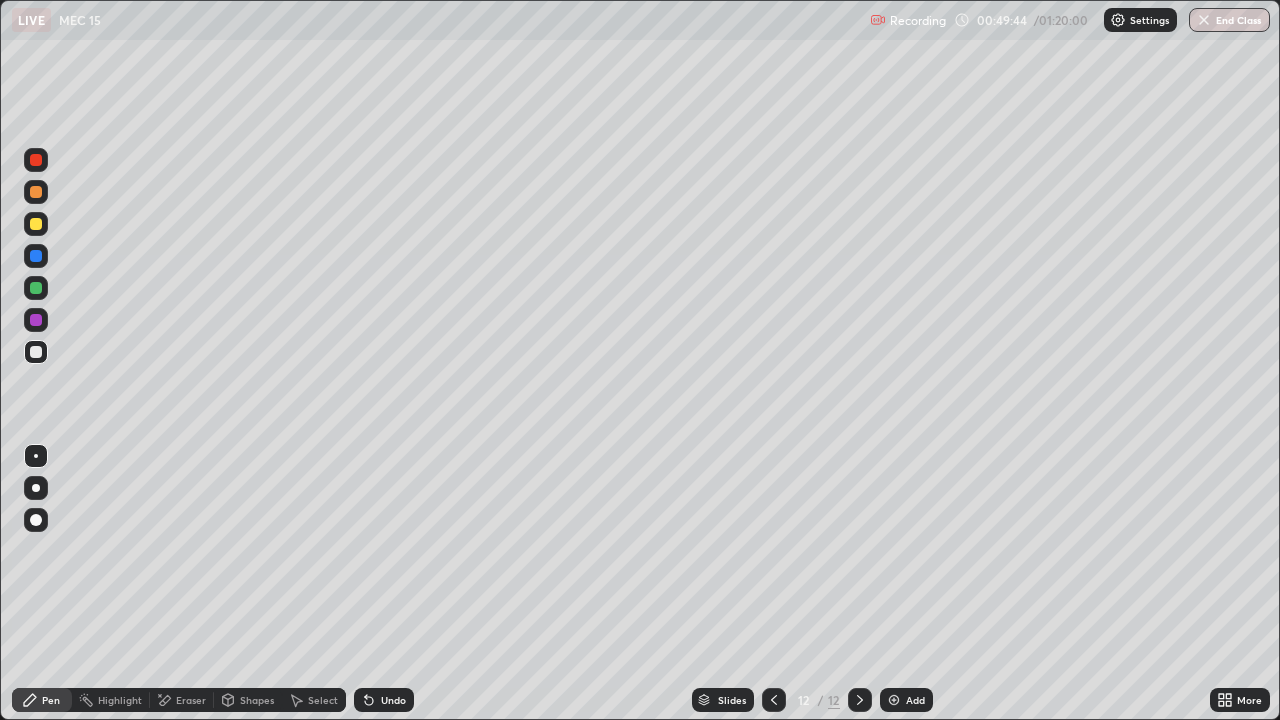 click at bounding box center (36, 224) 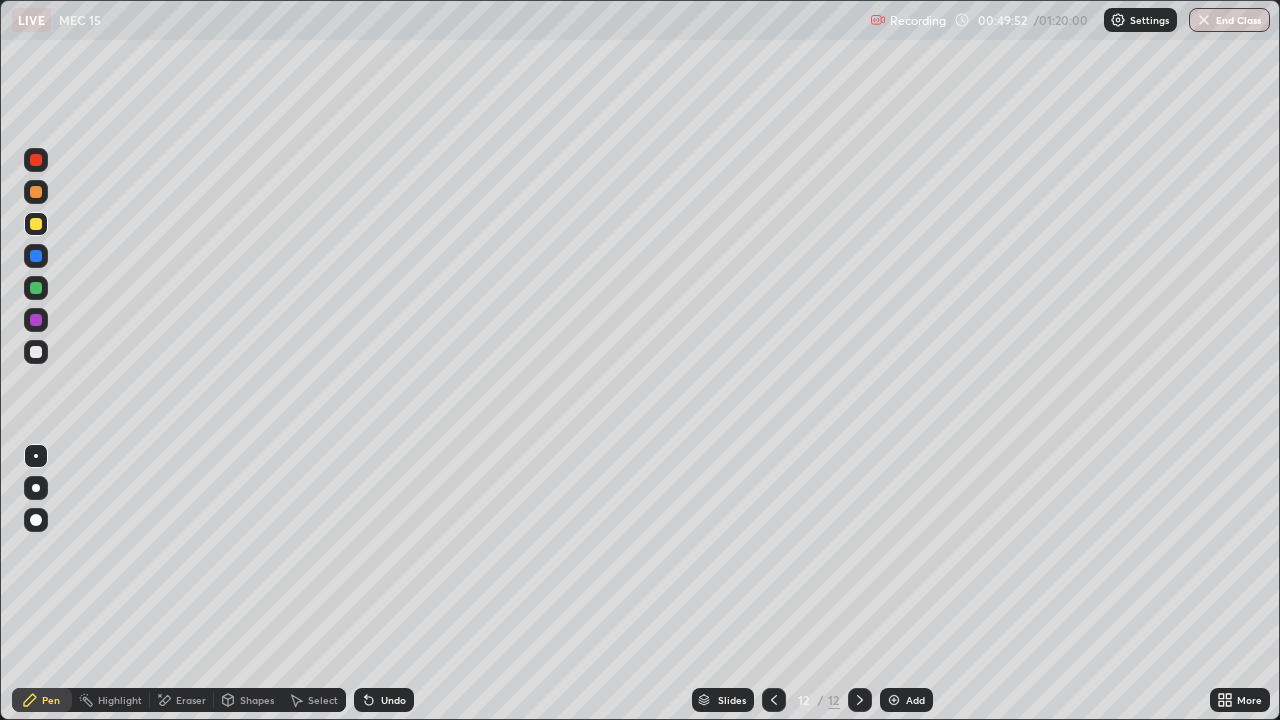 click at bounding box center [36, 352] 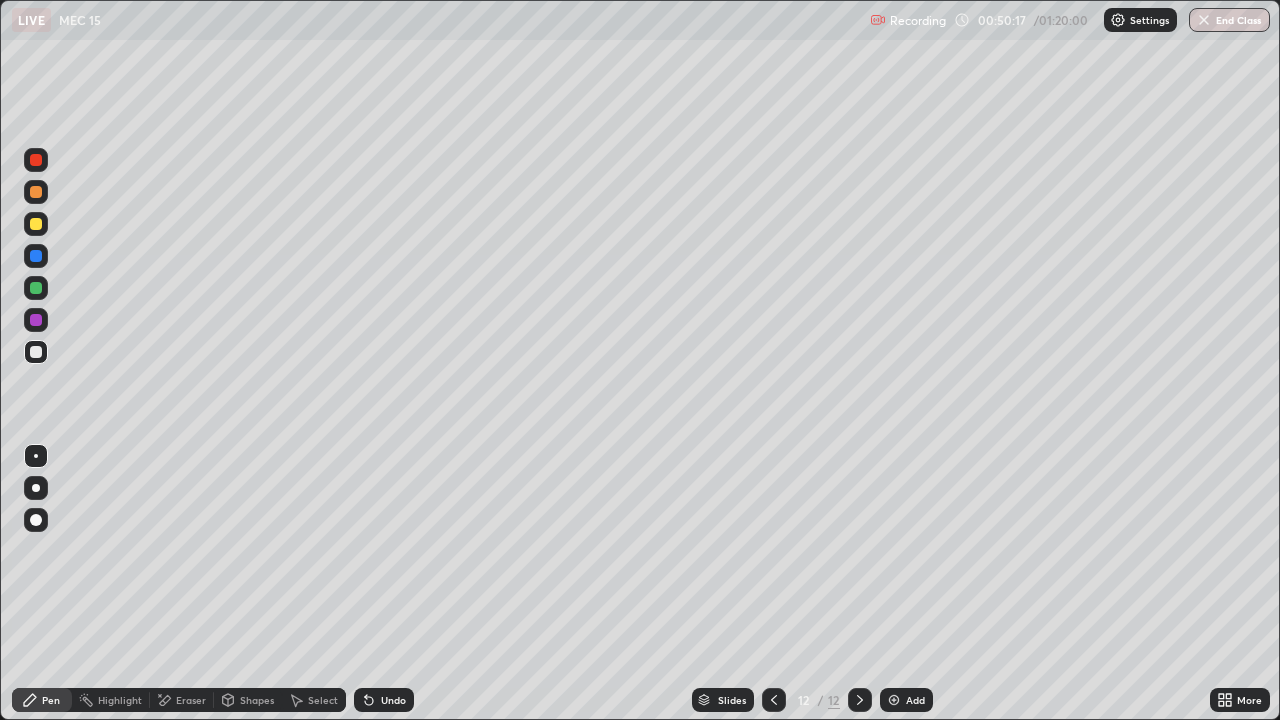 click at bounding box center [36, 224] 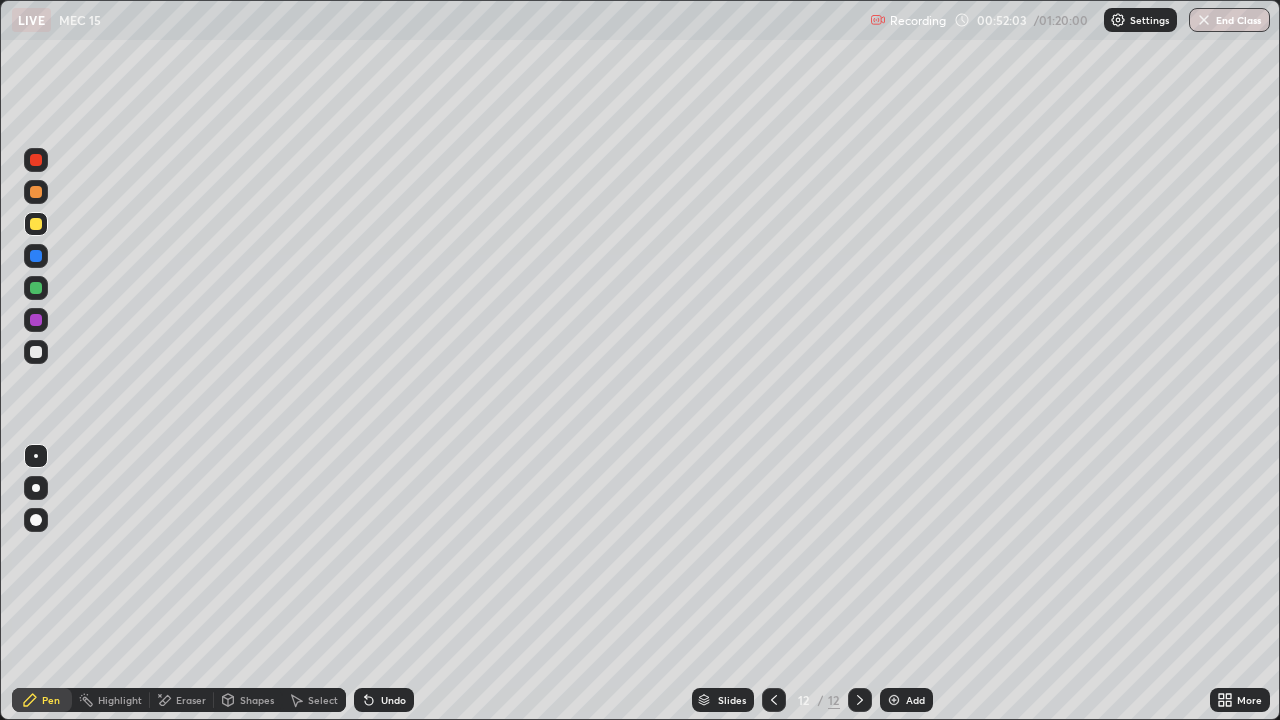 click at bounding box center [36, 352] 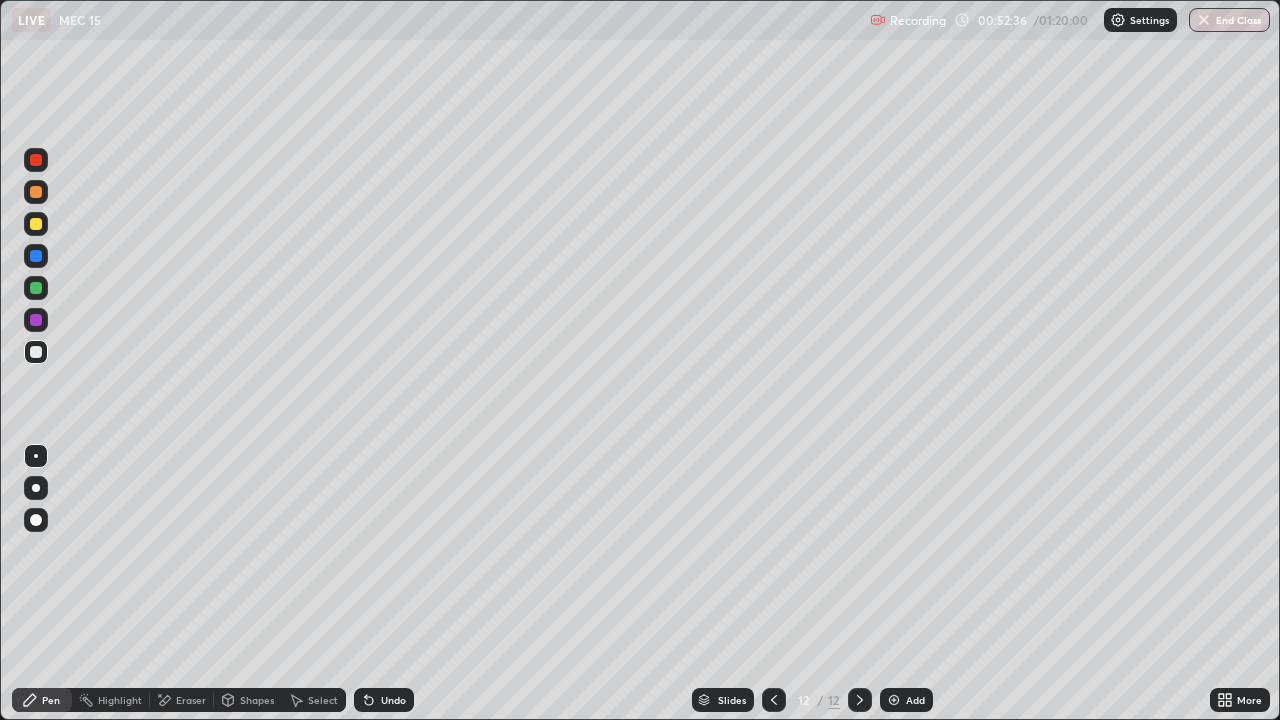 click on "Add" at bounding box center [915, 700] 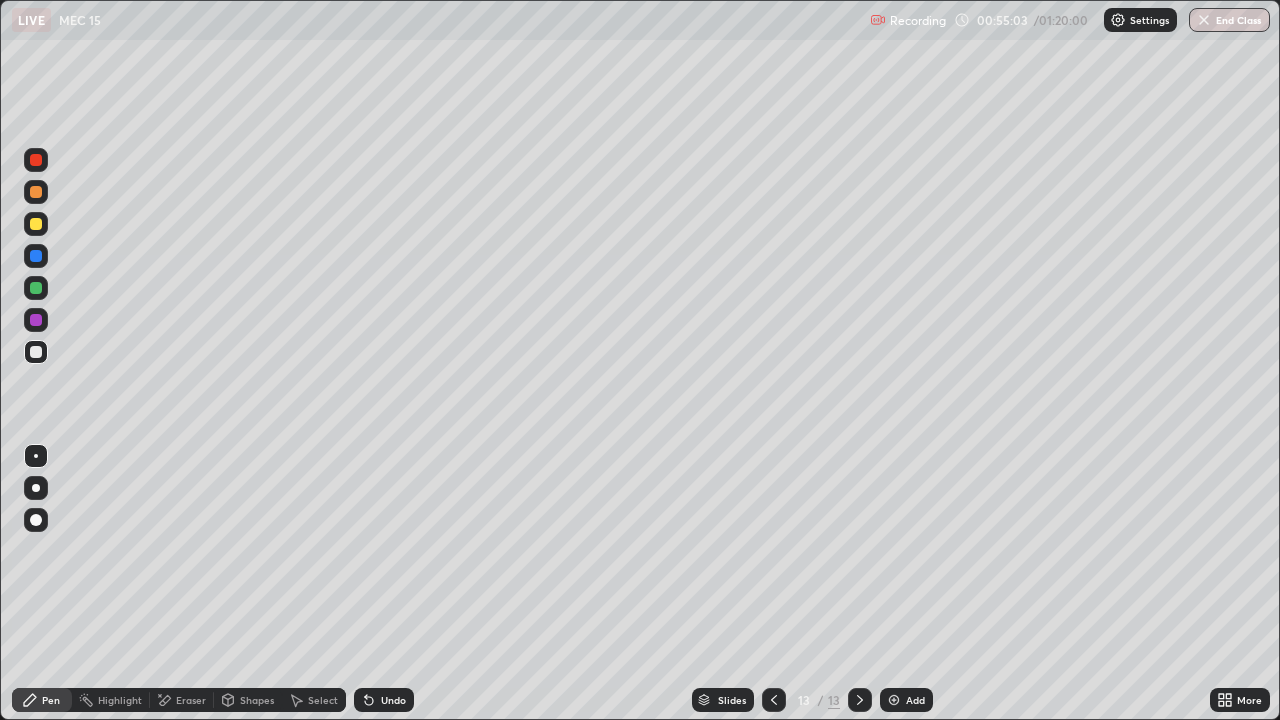 click on "Add" at bounding box center (906, 700) 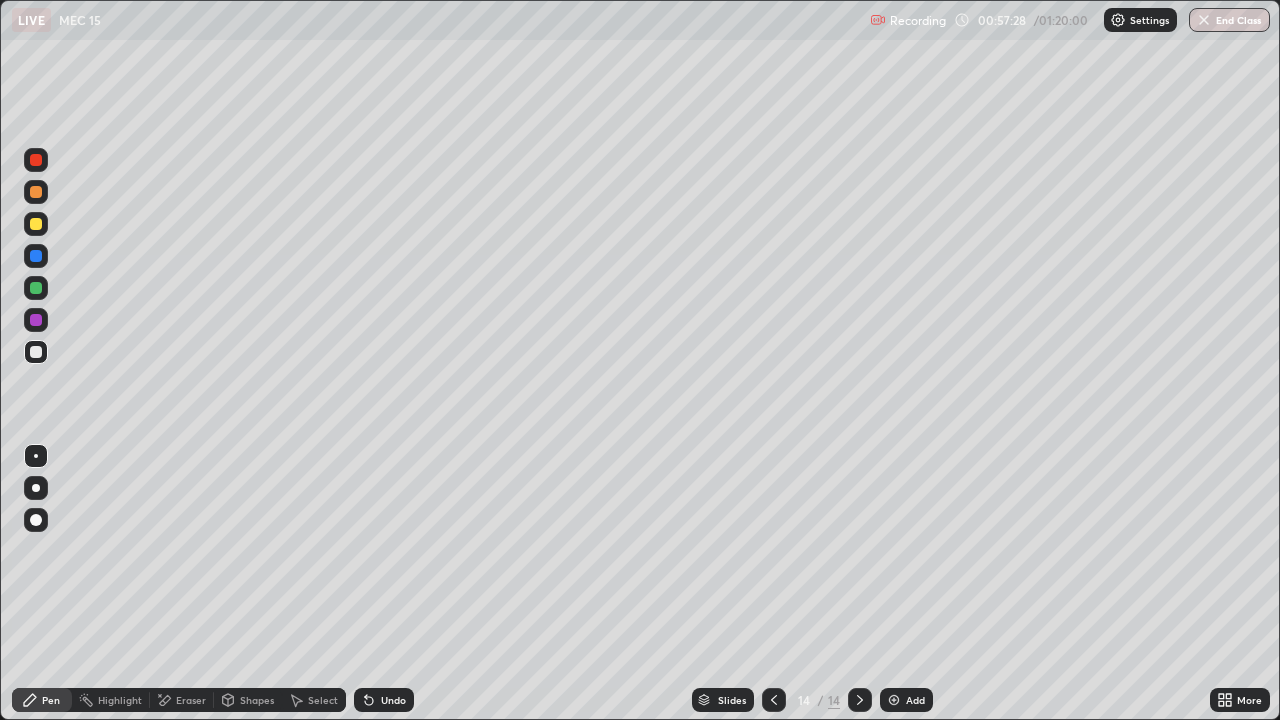 click at bounding box center (36, 224) 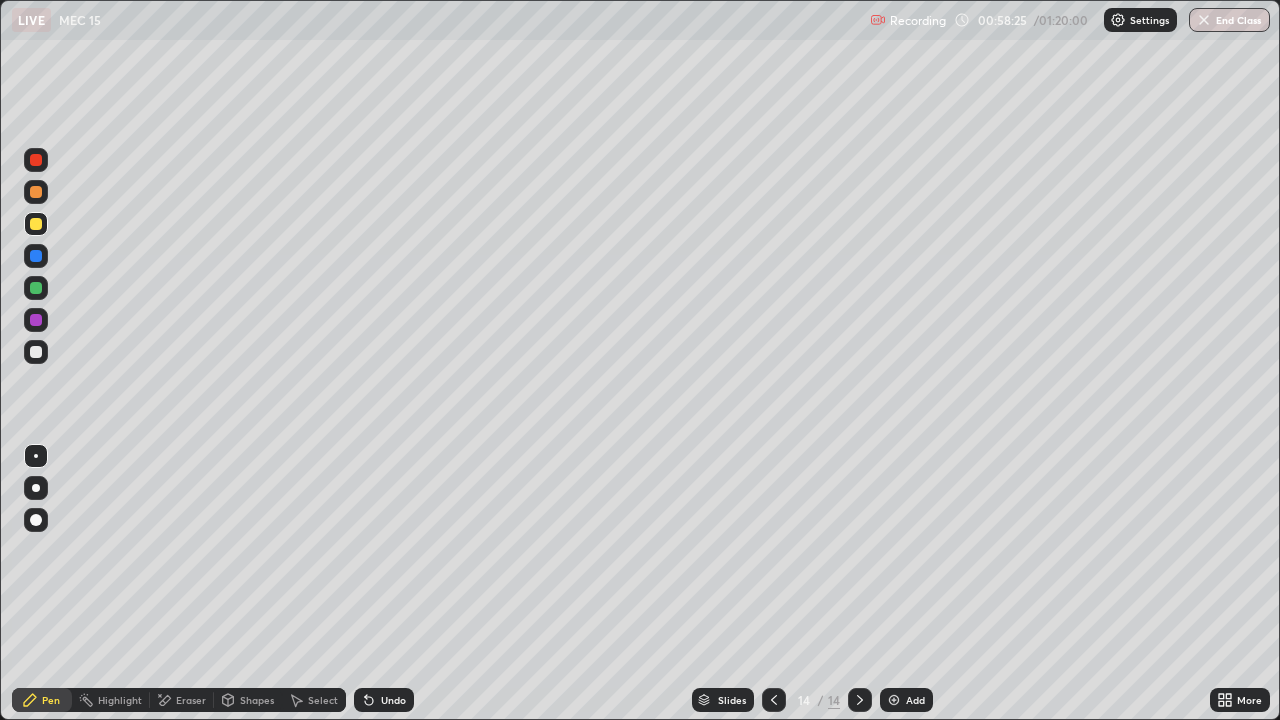click at bounding box center [36, 352] 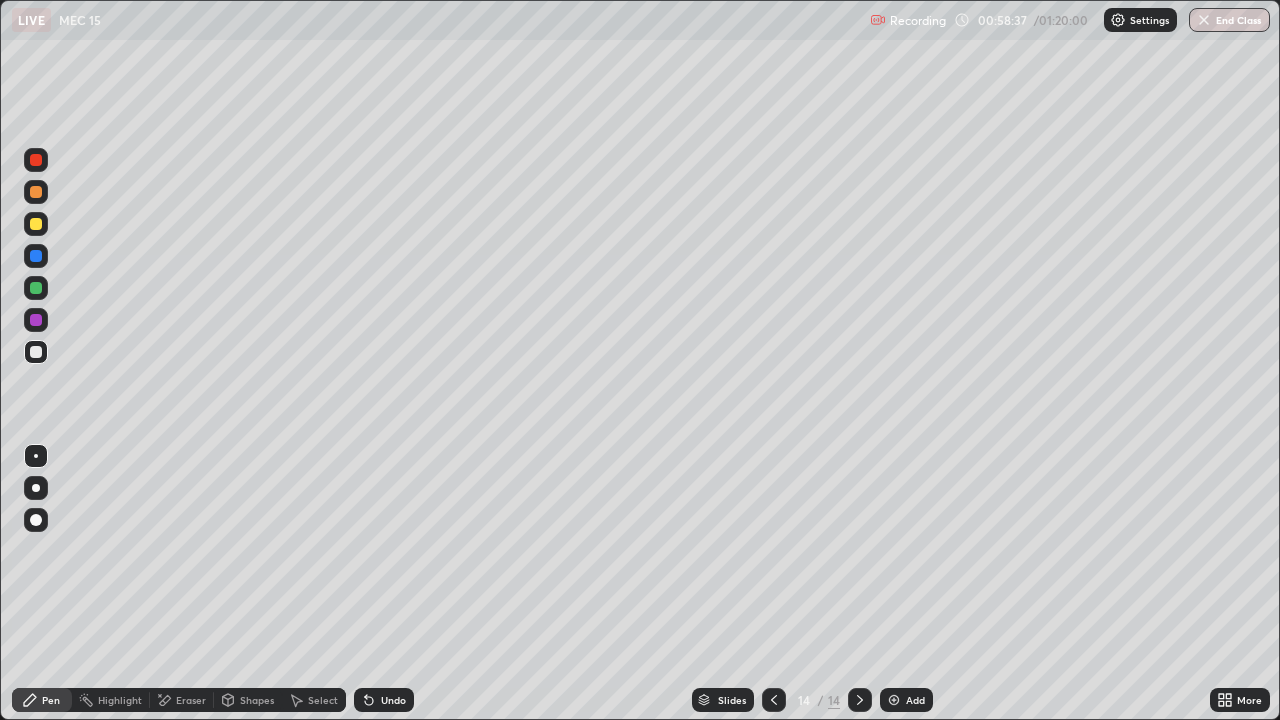 click at bounding box center (36, 224) 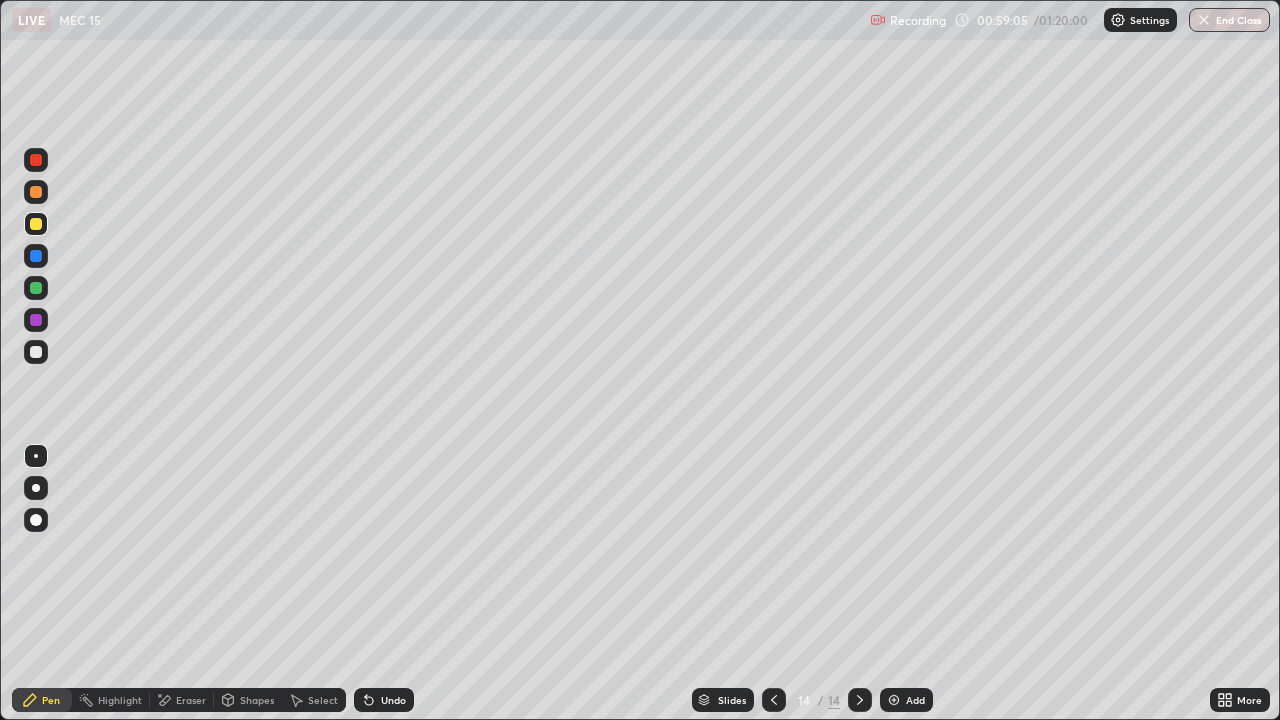 click at bounding box center [36, 288] 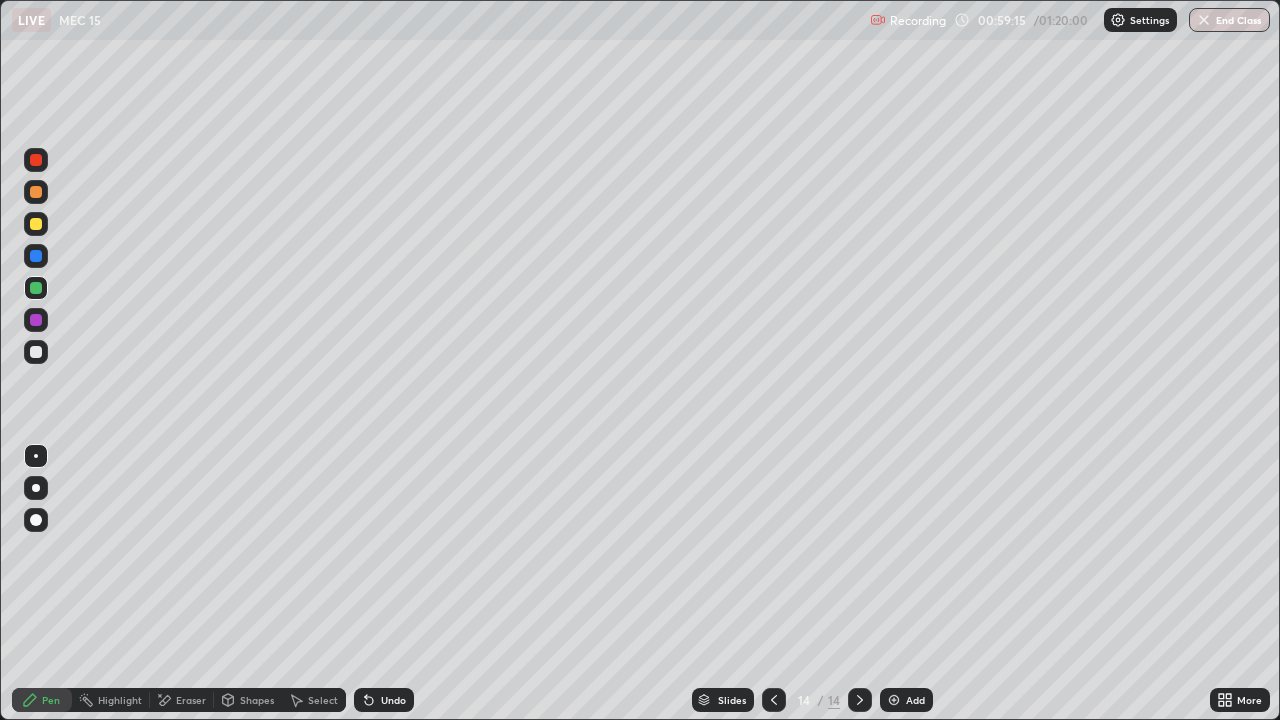 click at bounding box center (36, 352) 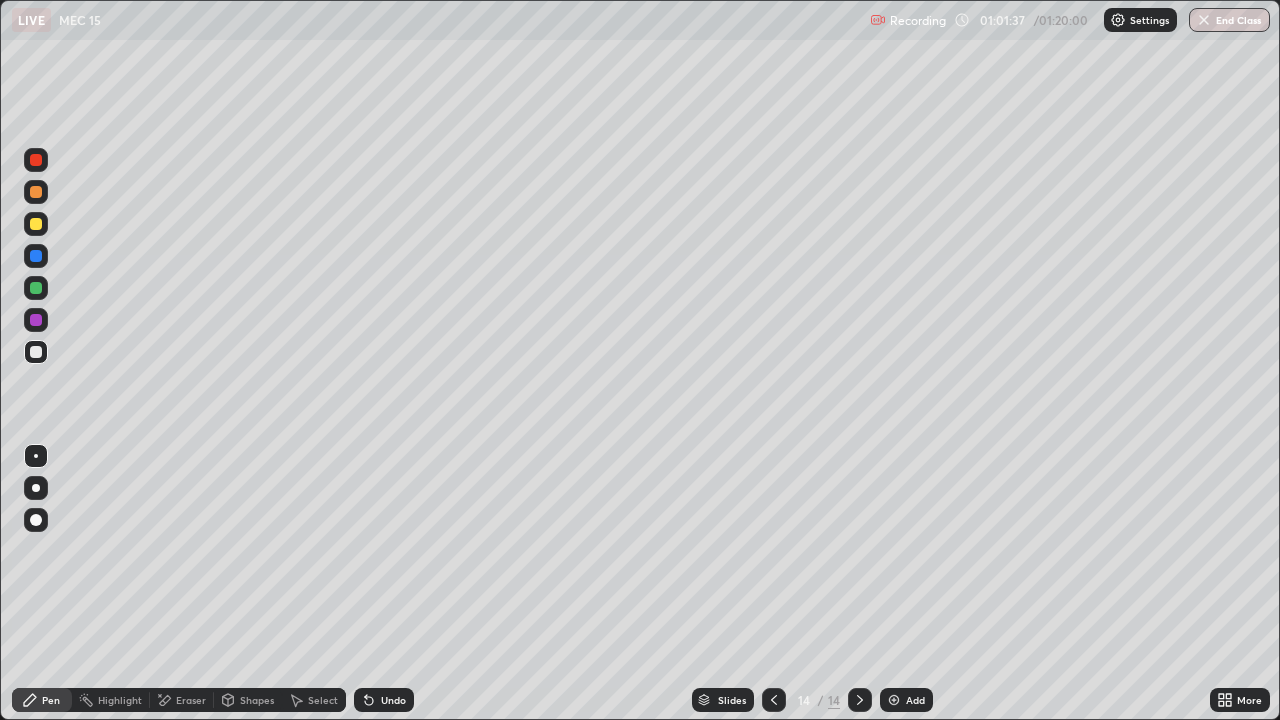 click at bounding box center (36, 288) 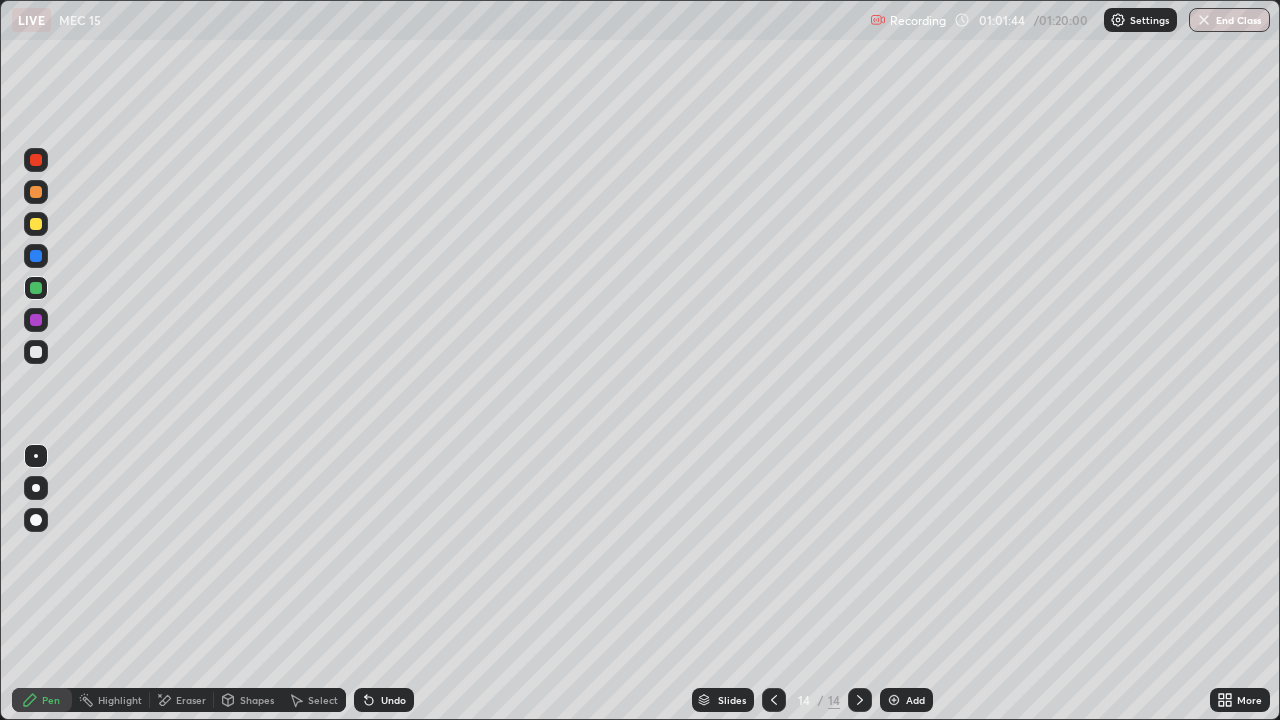 click at bounding box center (36, 352) 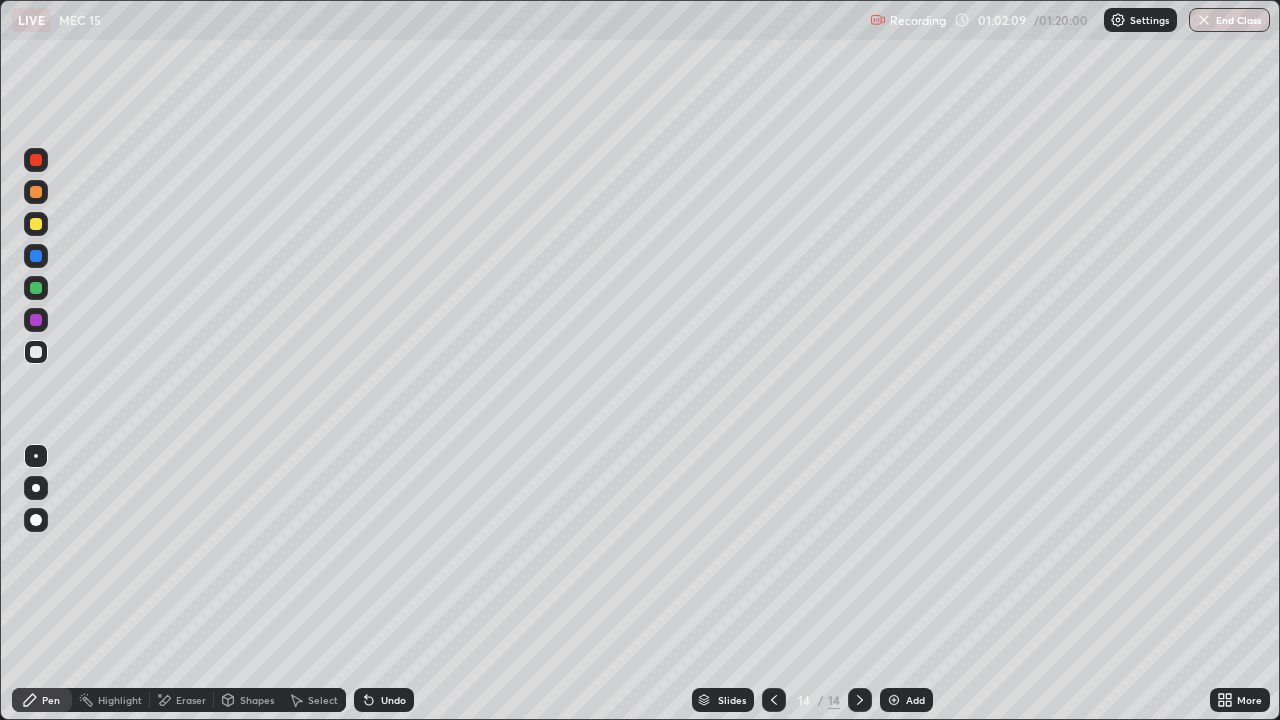 click at bounding box center (36, 352) 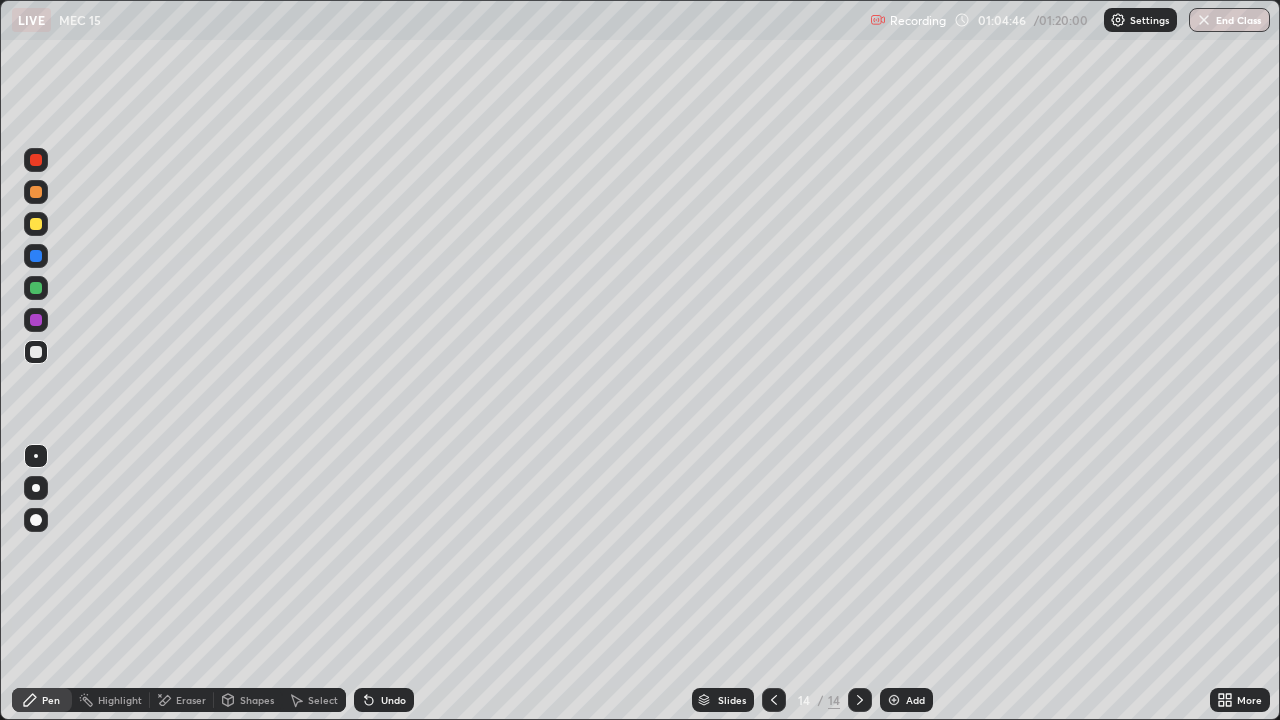 click on "End Class" at bounding box center [1229, 20] 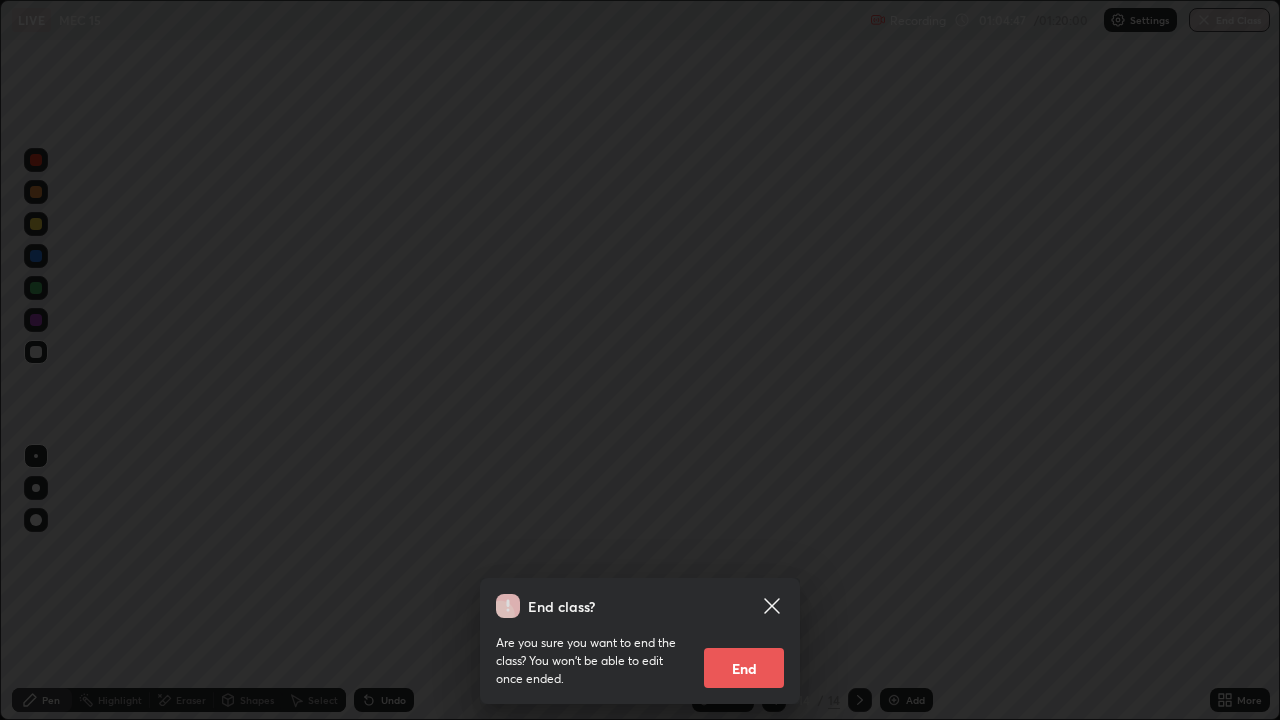 click on "End" at bounding box center [744, 668] 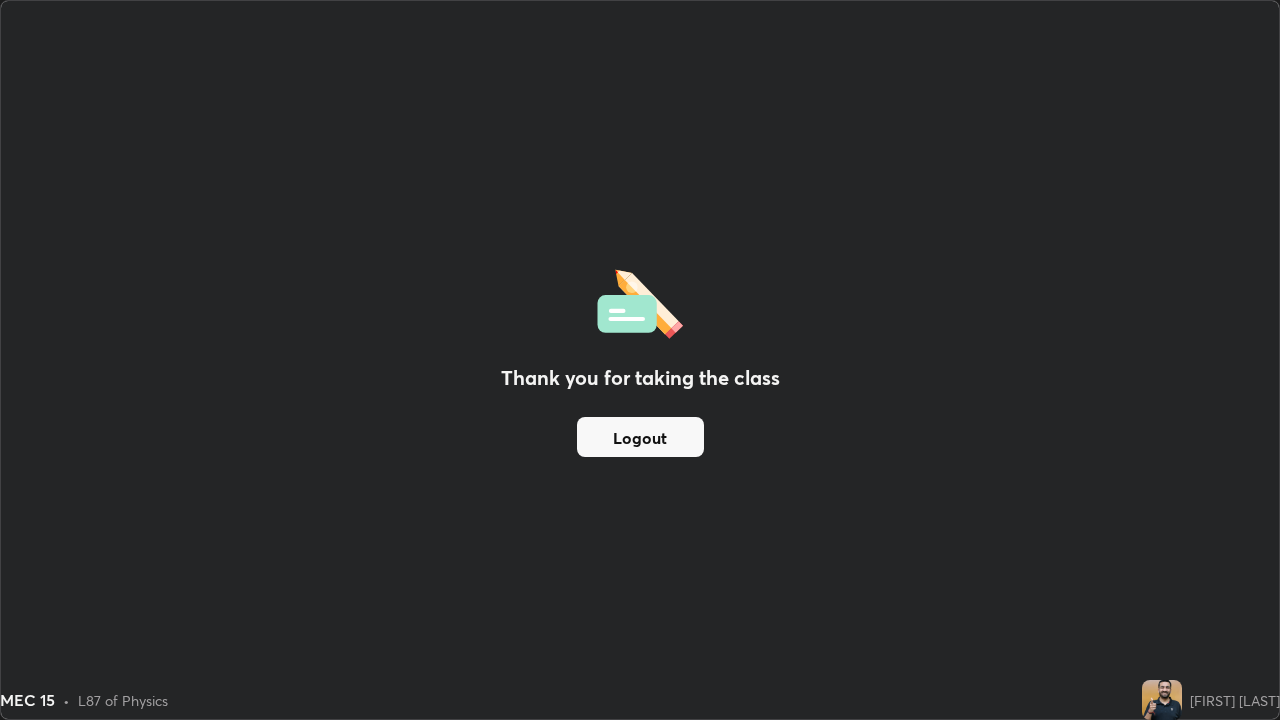 click on "Logout" at bounding box center [640, 437] 